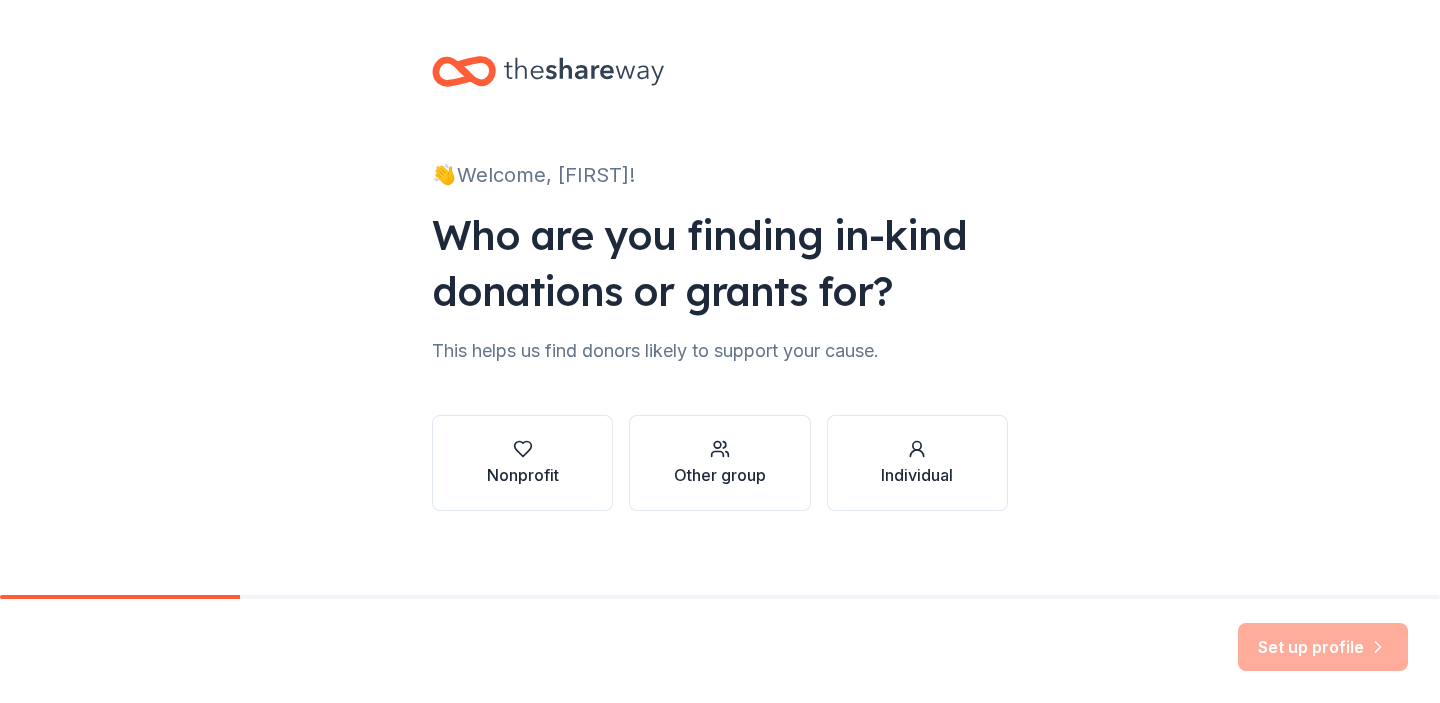 scroll, scrollTop: 0, scrollLeft: 0, axis: both 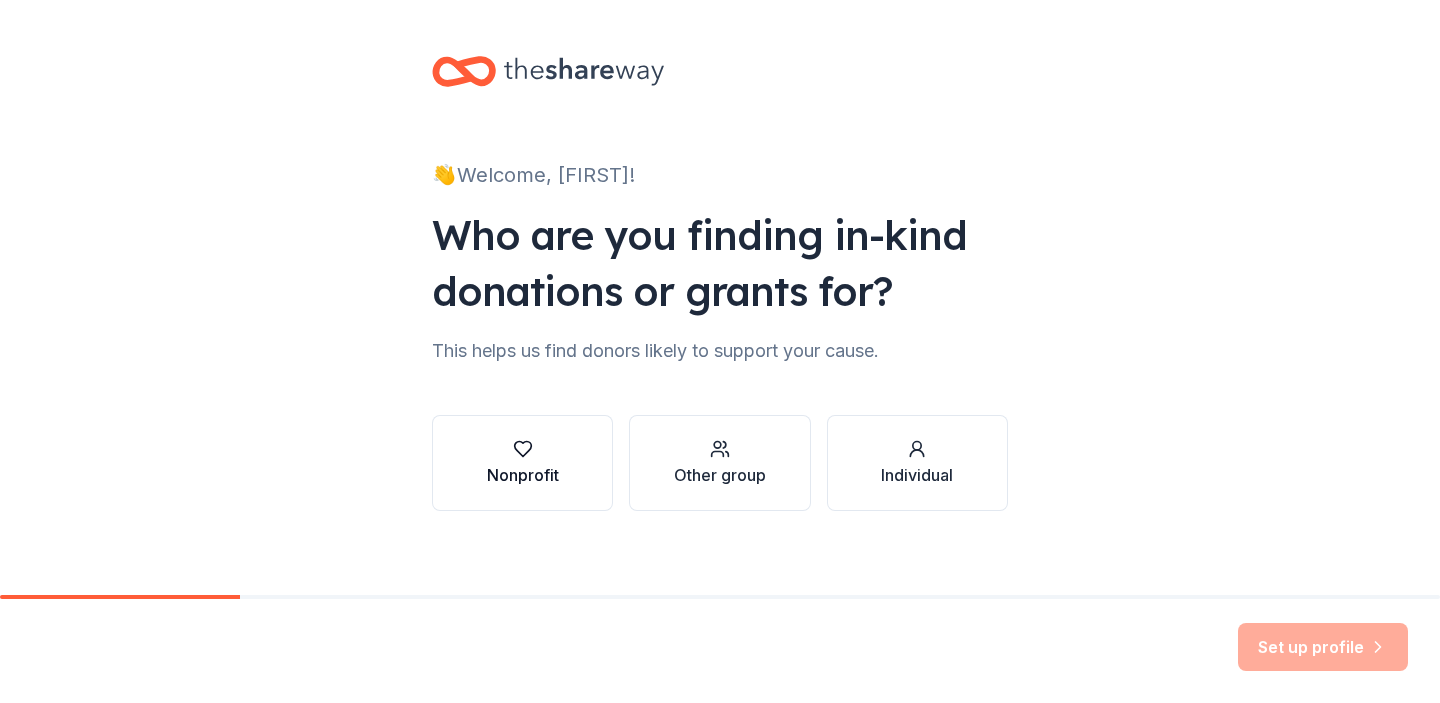 click 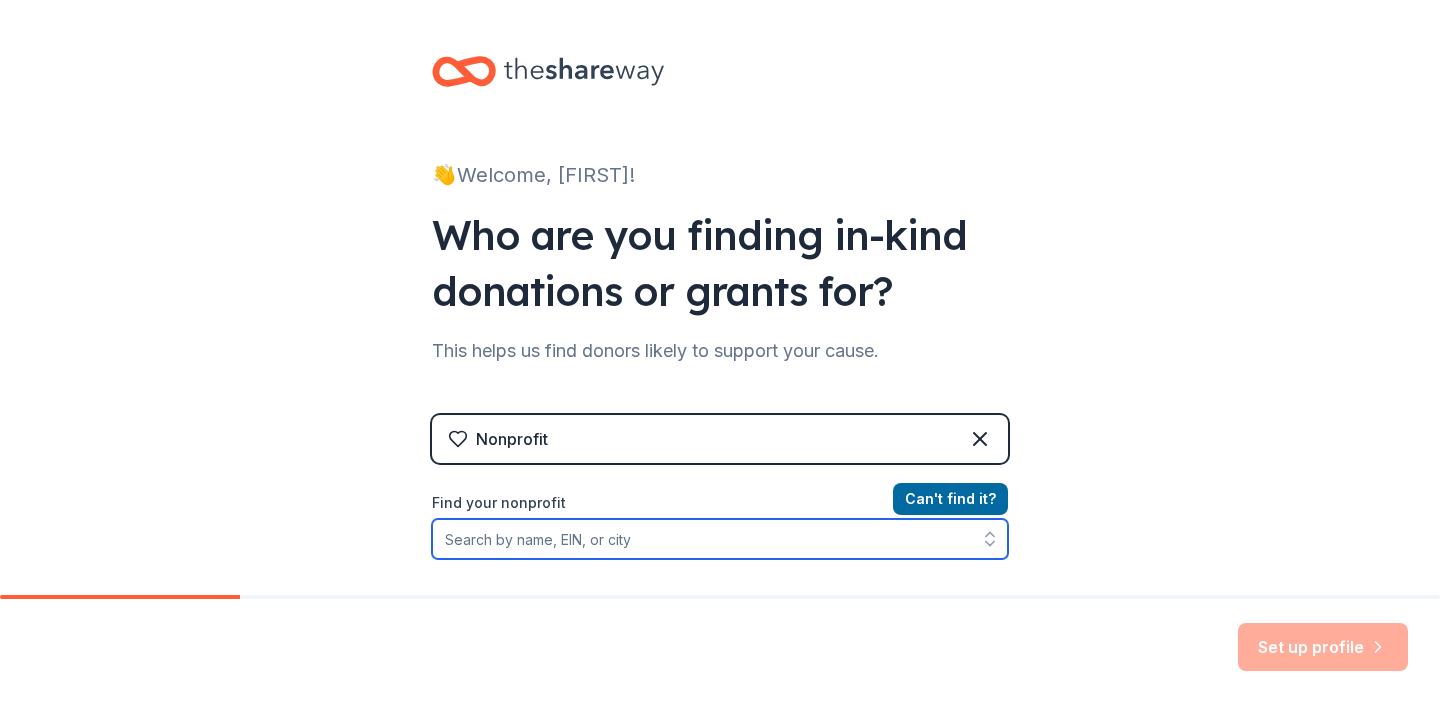 click on "Find your nonprofit" at bounding box center (720, 539) 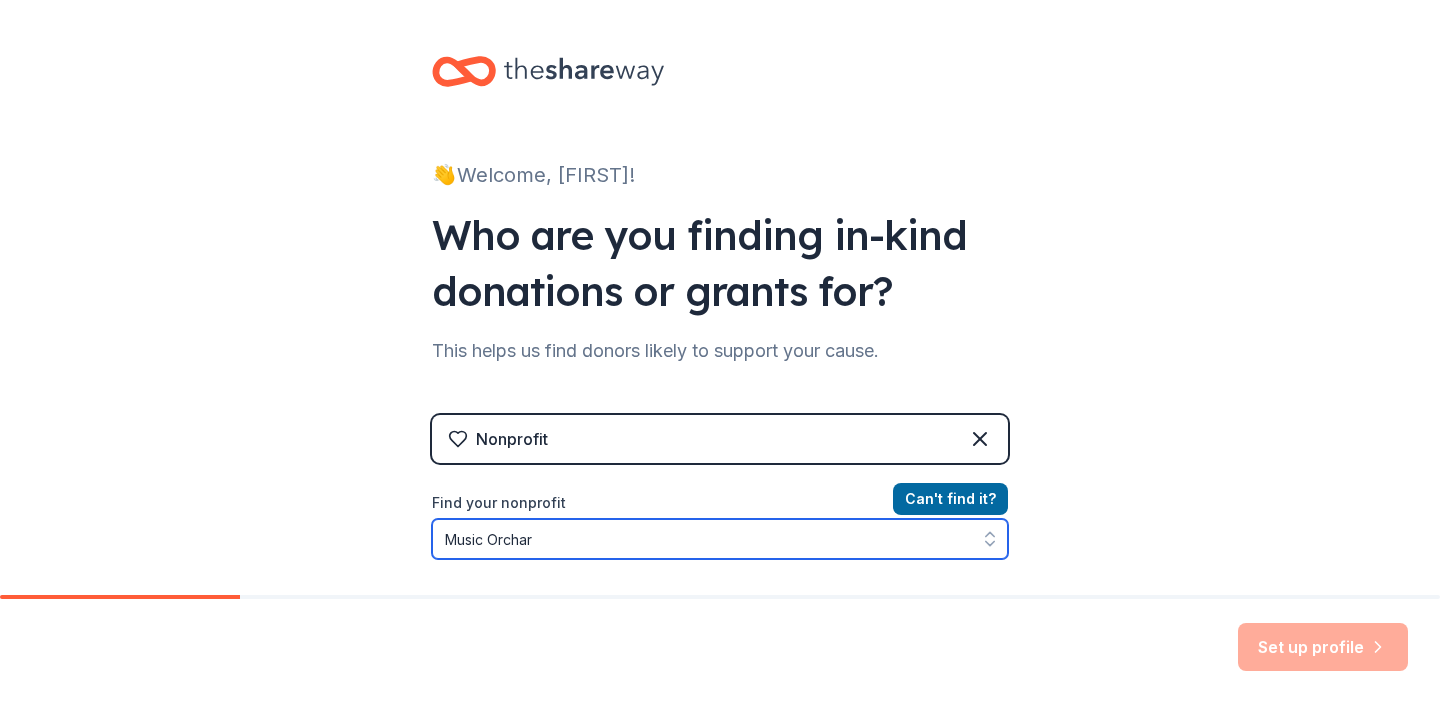 type on "Music Orchard" 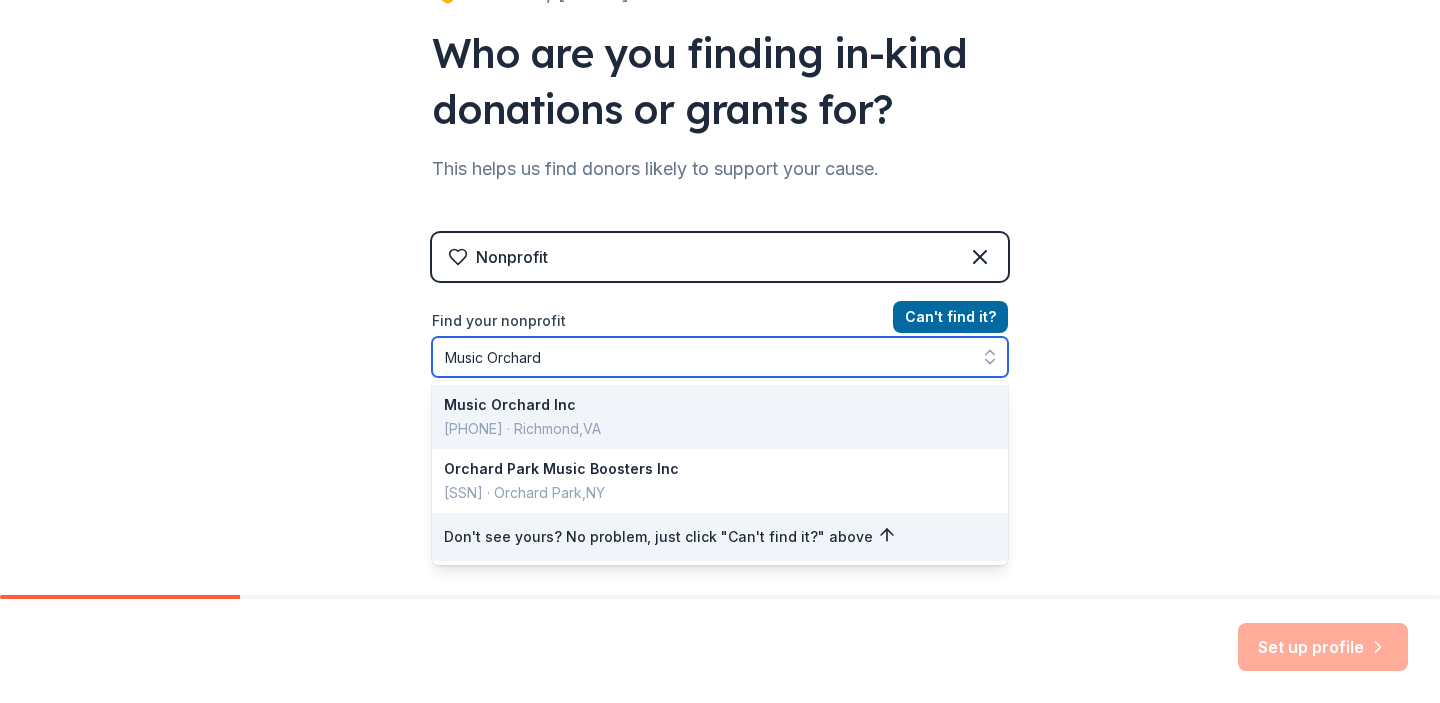 scroll, scrollTop: 234, scrollLeft: 0, axis: vertical 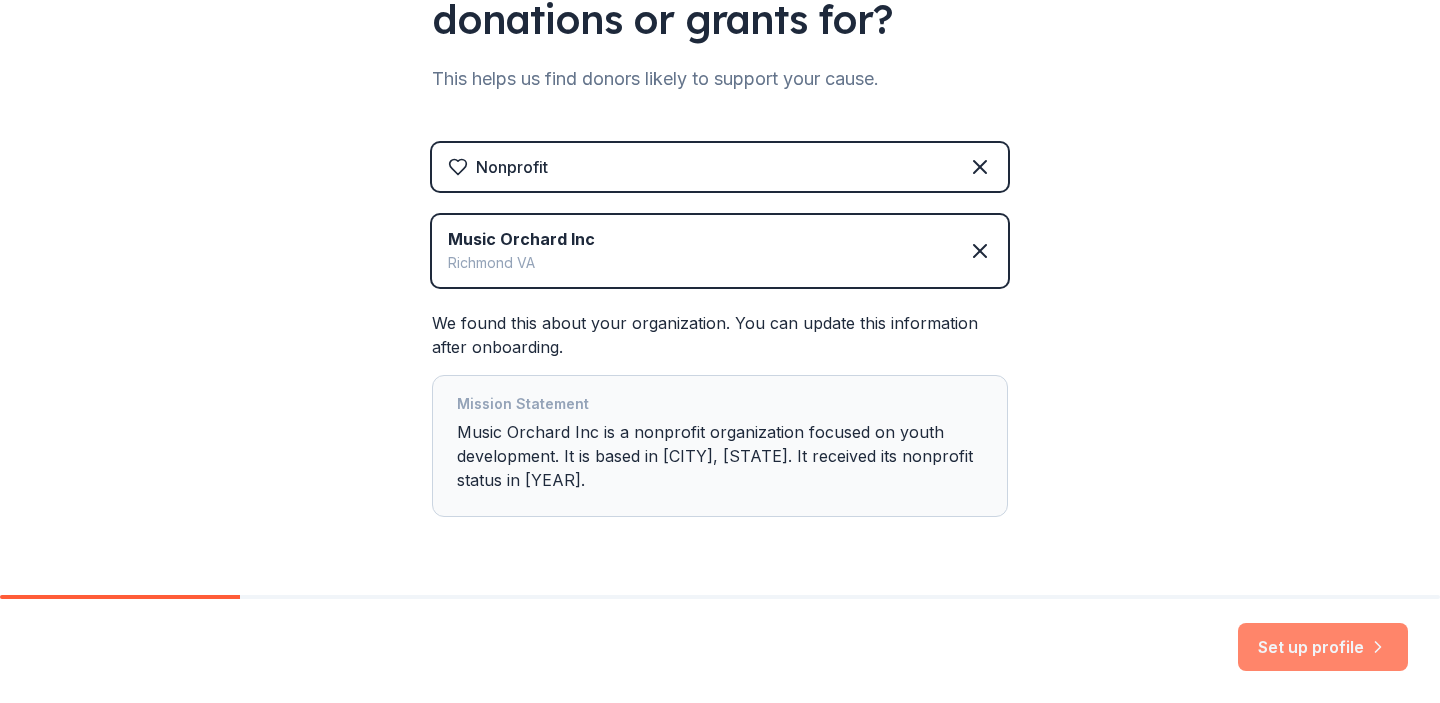 click on "Set up profile" at bounding box center [1323, 647] 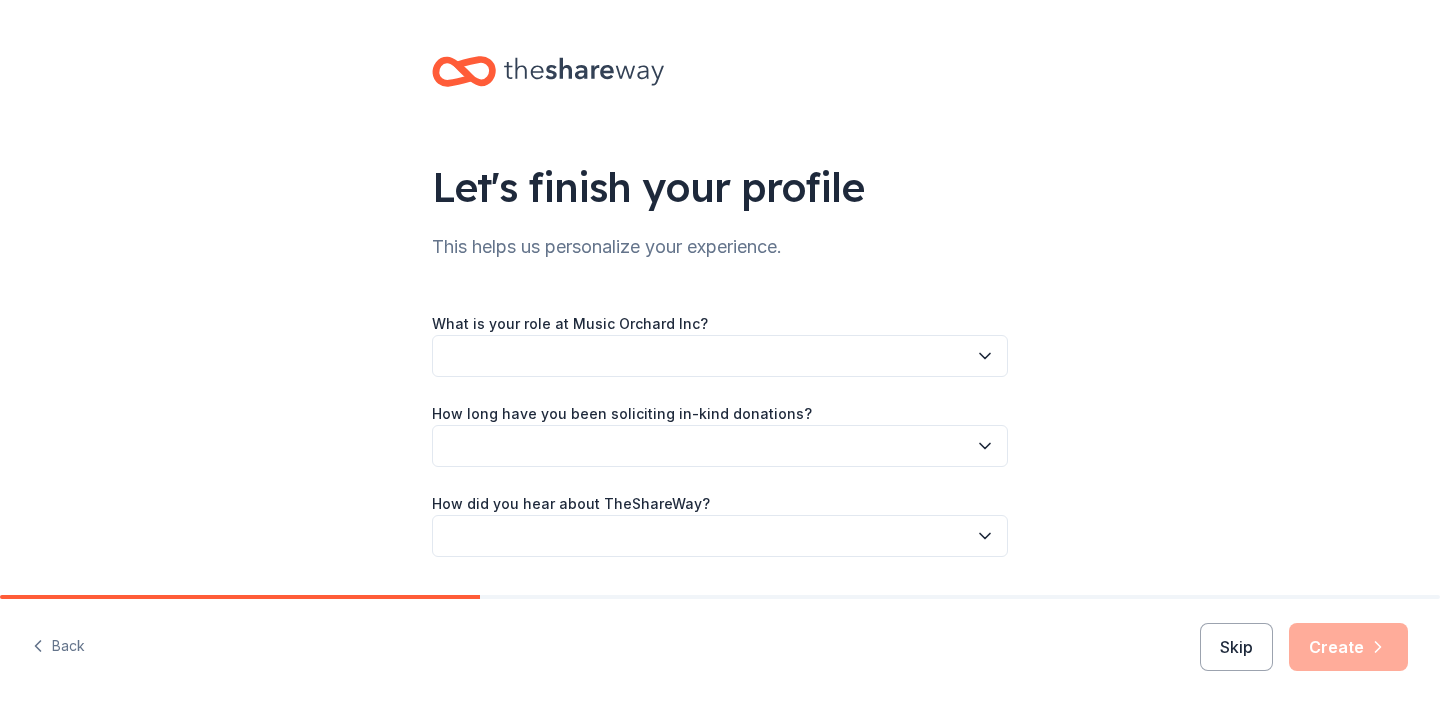 click at bounding box center (720, 356) 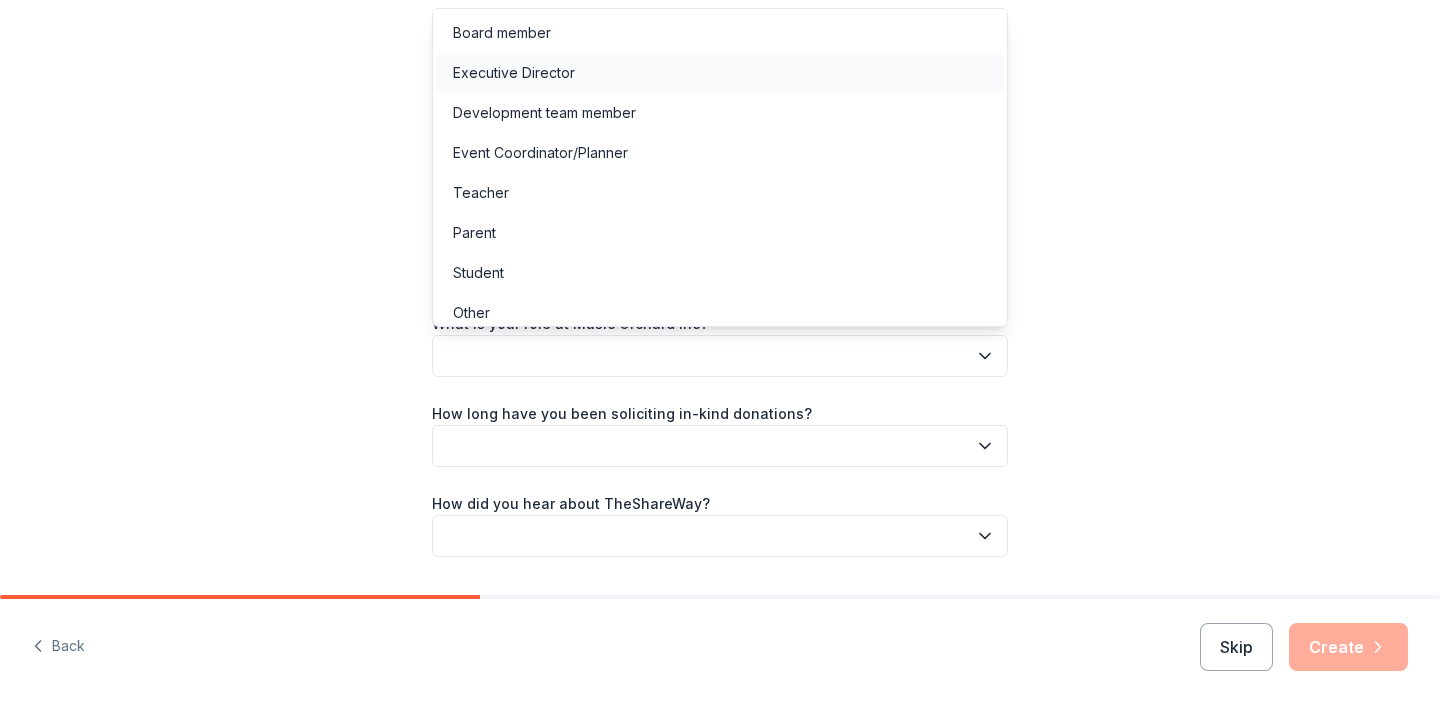 click on "Executive Director" at bounding box center (514, 73) 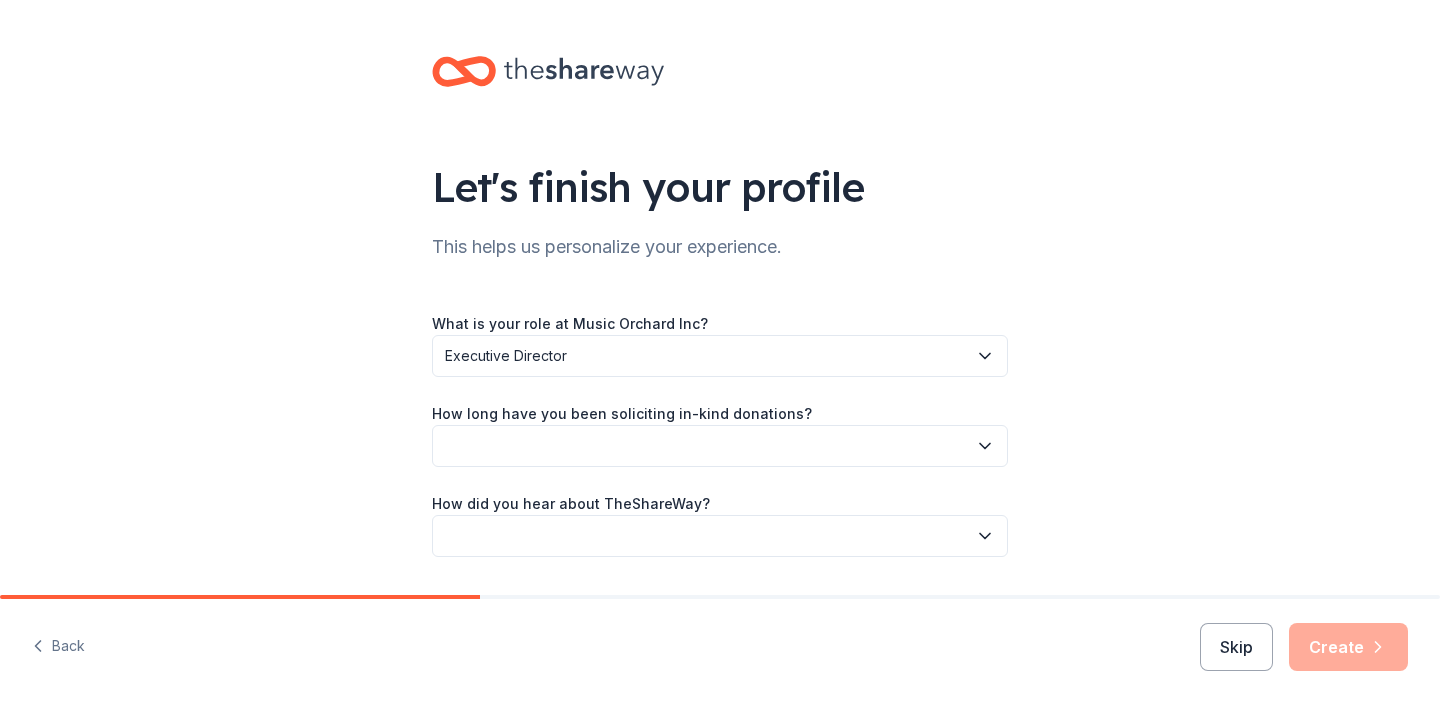 click at bounding box center (720, 446) 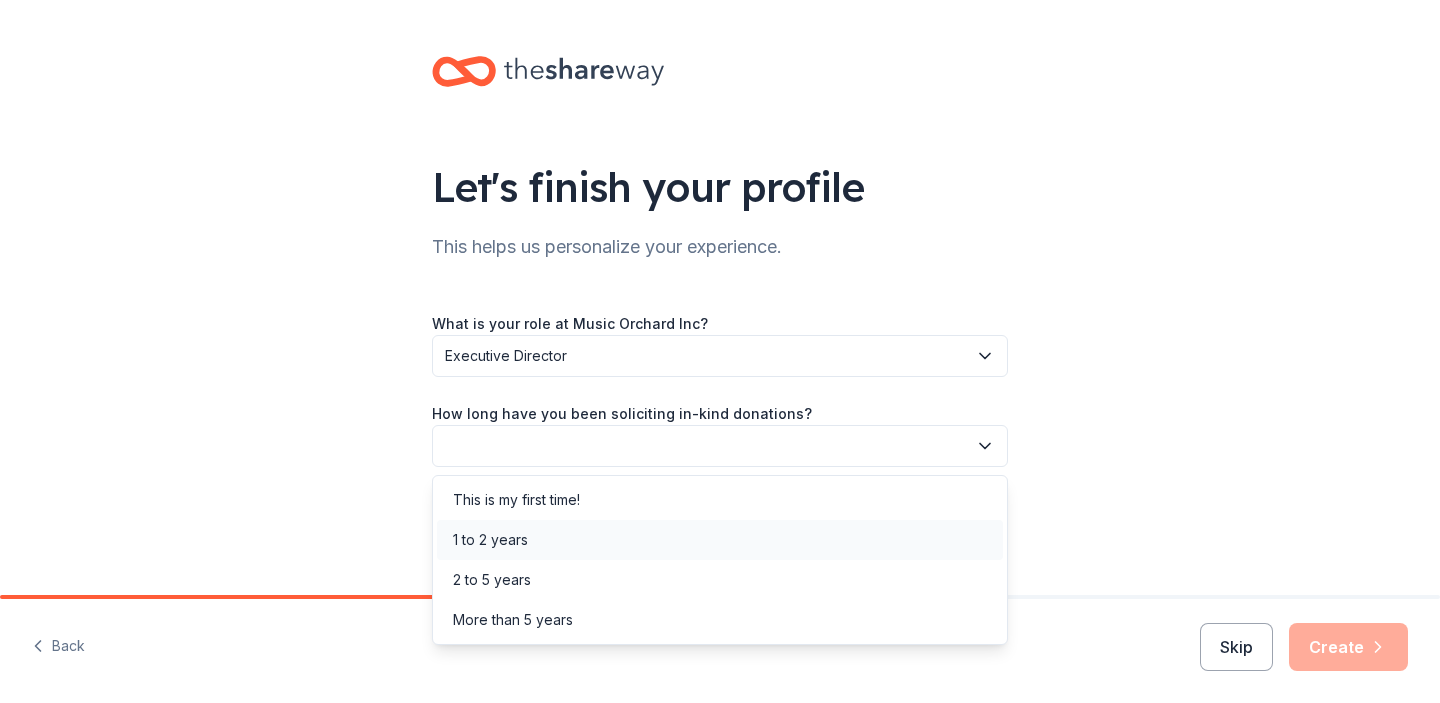 click on "1 to 2 years" at bounding box center [720, 540] 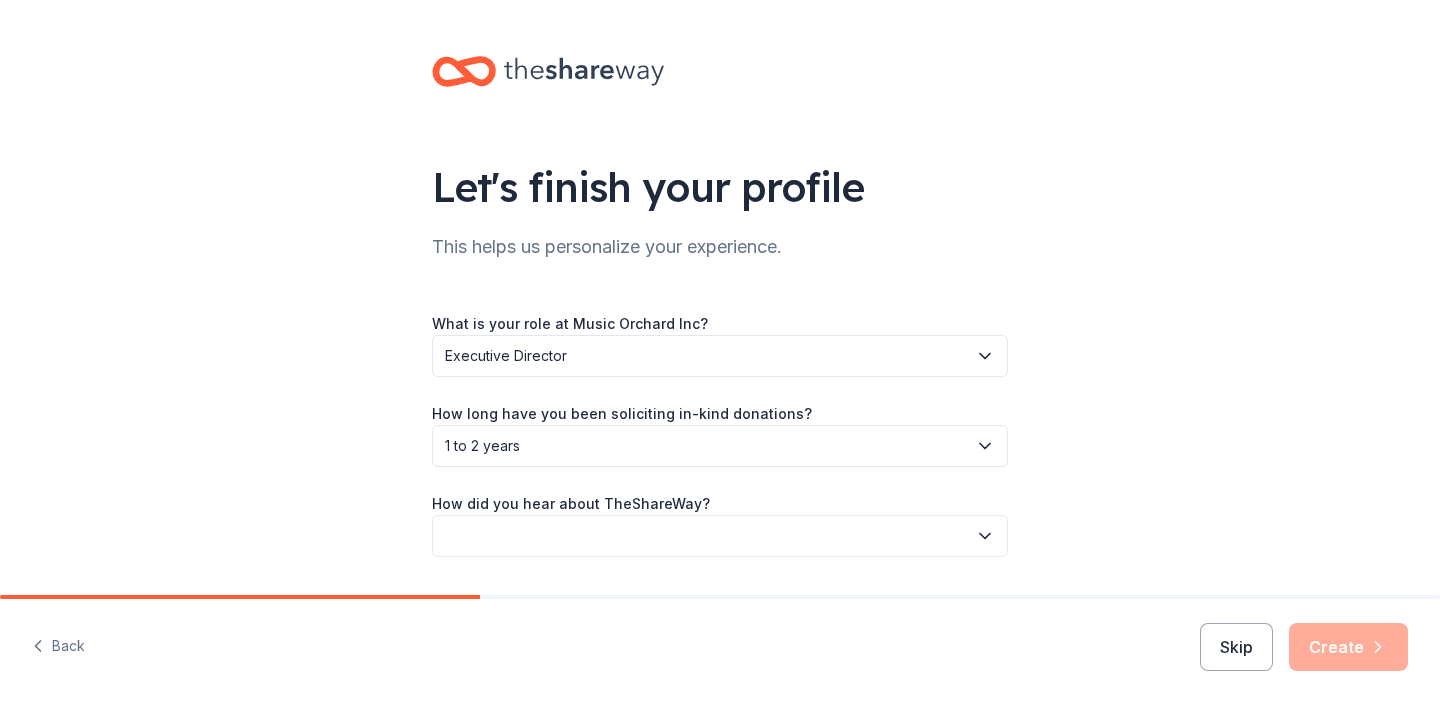click at bounding box center (720, 536) 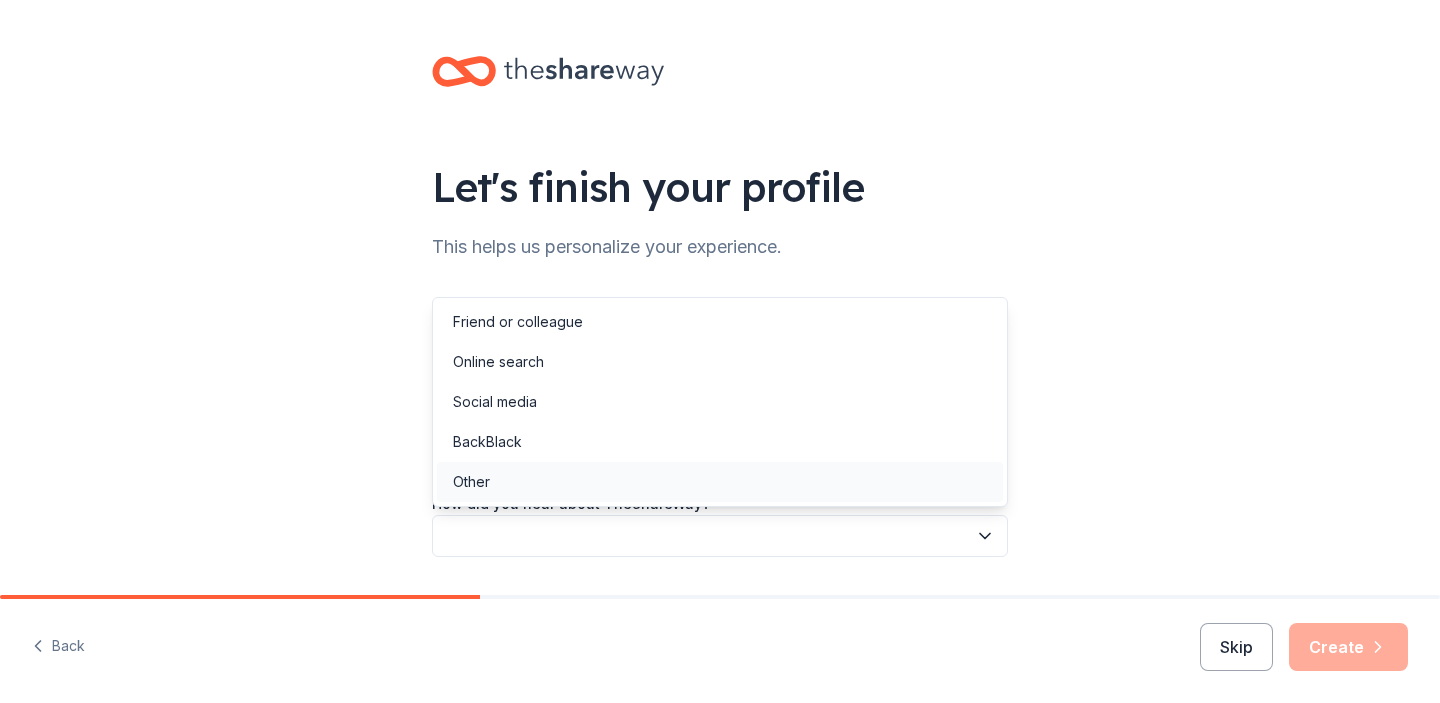 click on "Other" at bounding box center (720, 482) 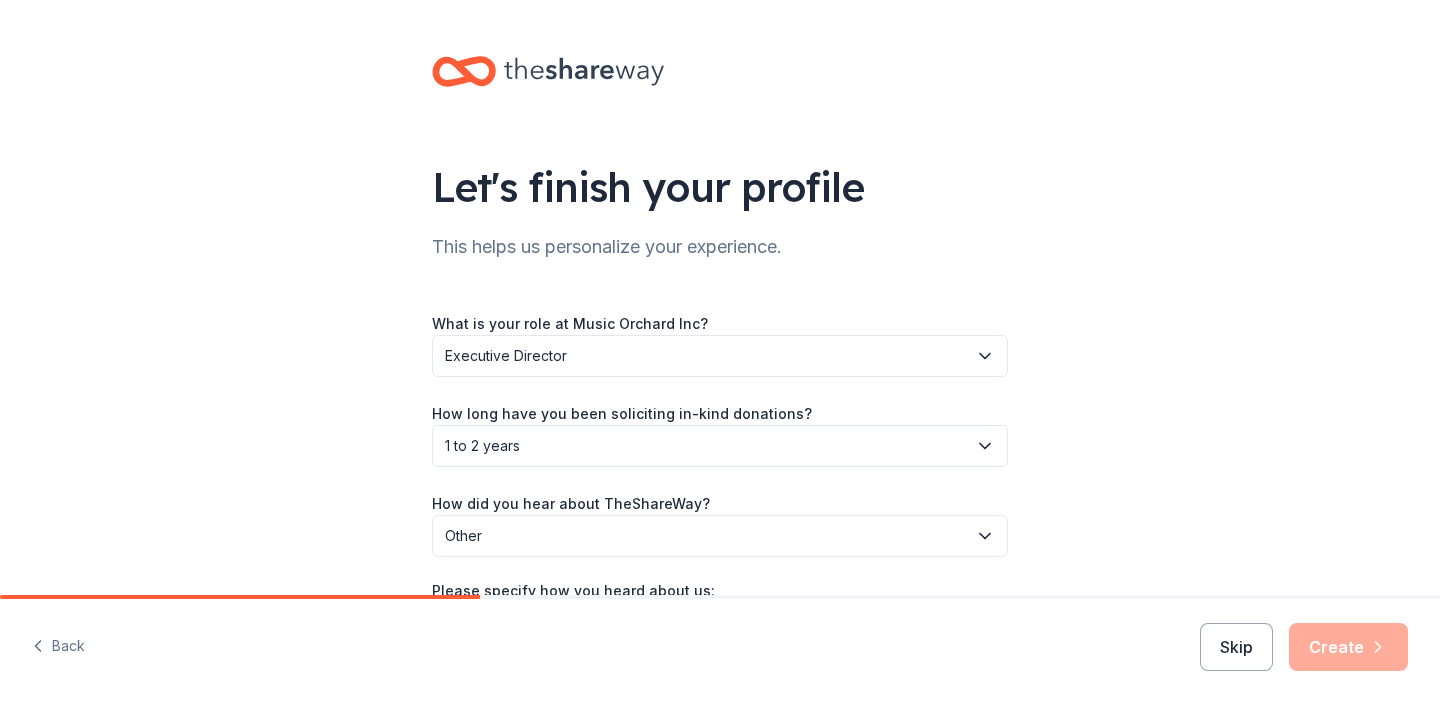 scroll, scrollTop: 151, scrollLeft: 0, axis: vertical 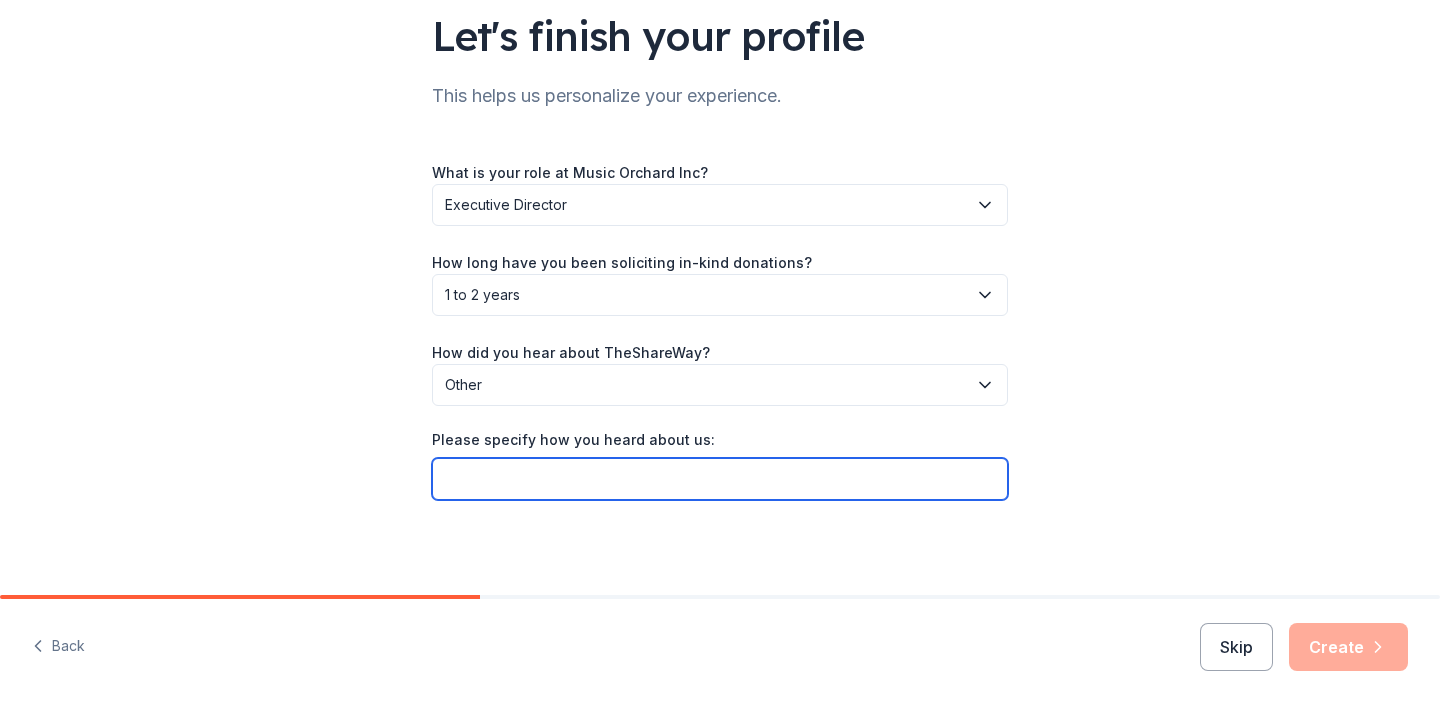 click on "Please specify how you heard about us:" at bounding box center (720, 479) 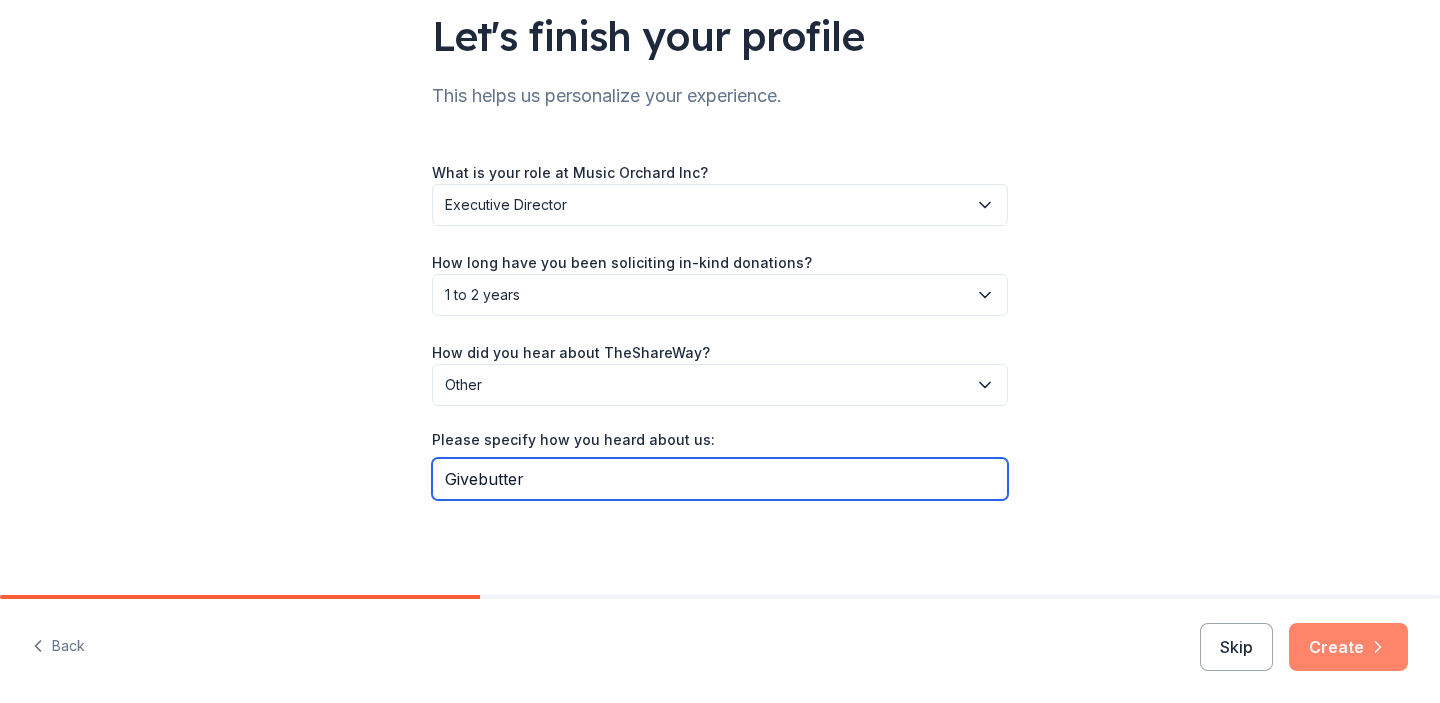 type on "Givebutter" 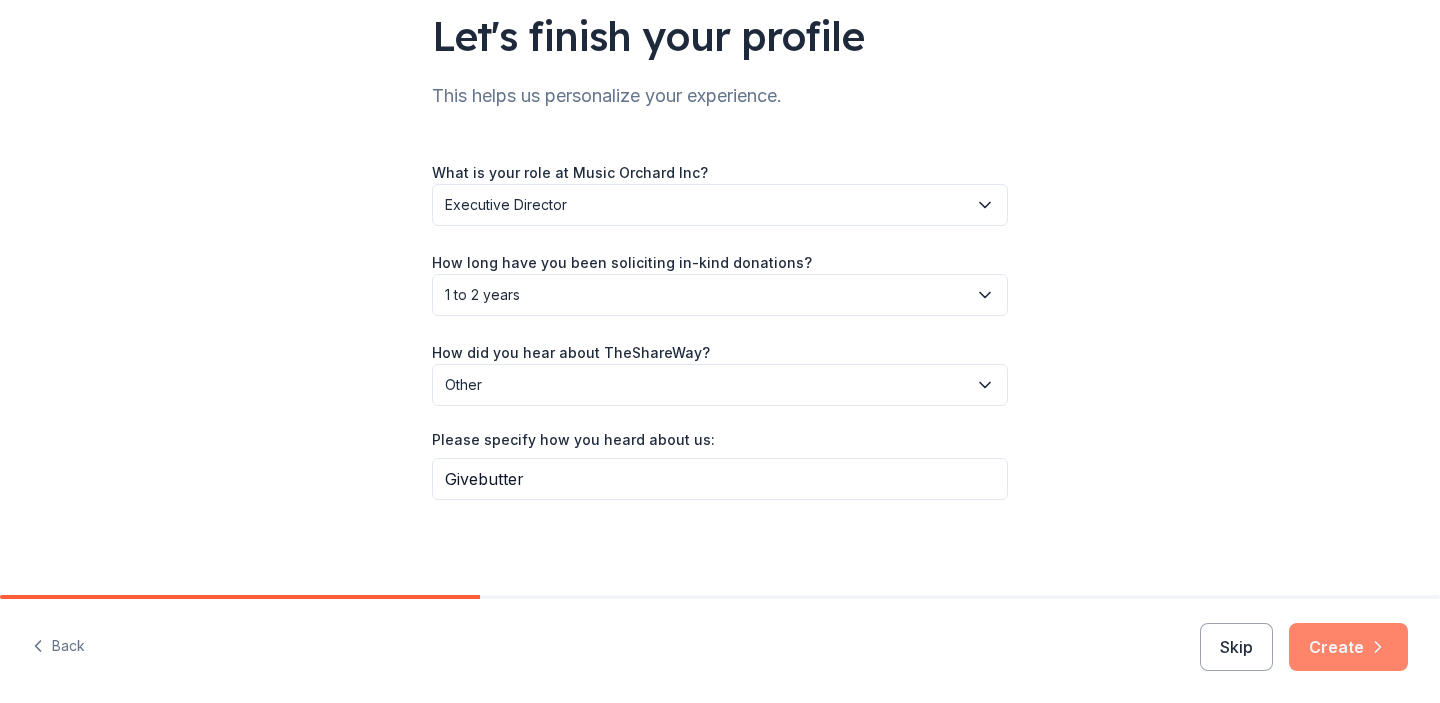 click on "Create" at bounding box center (1348, 647) 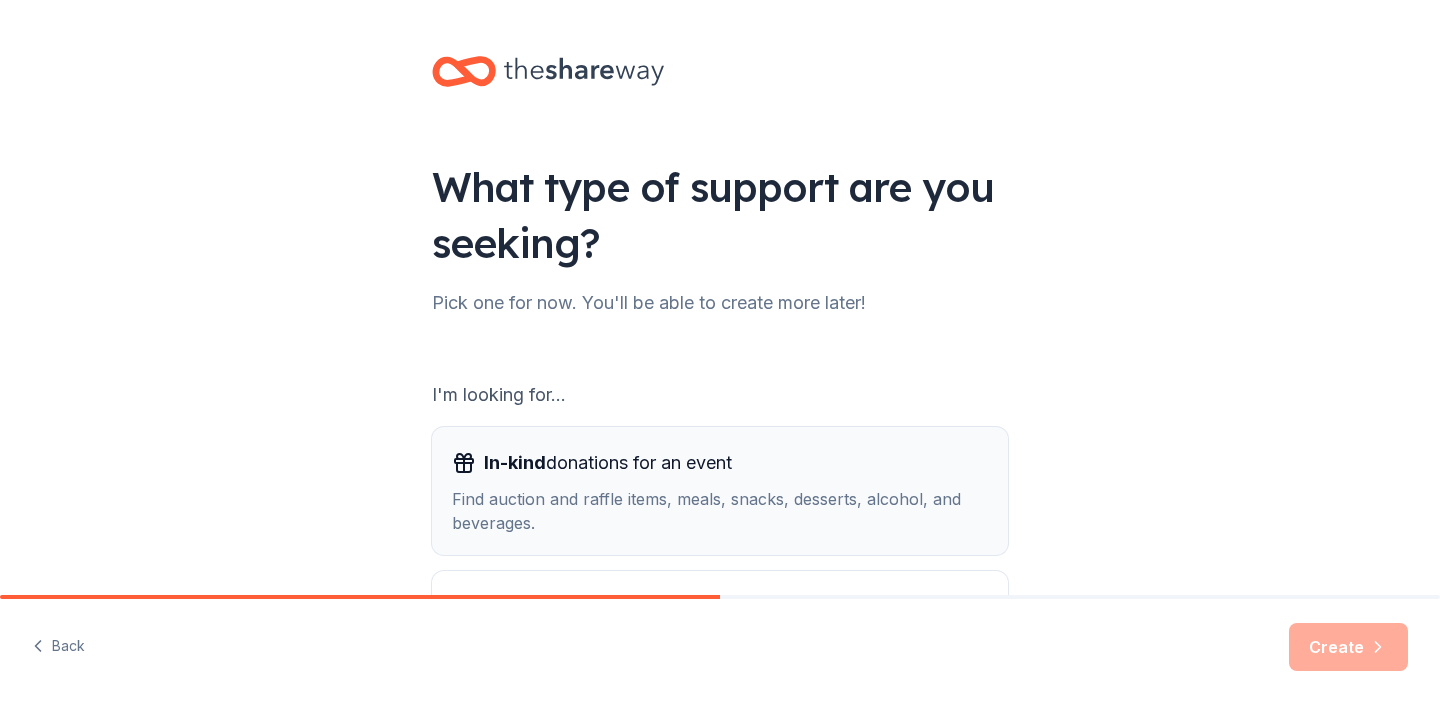 scroll, scrollTop: 212, scrollLeft: 0, axis: vertical 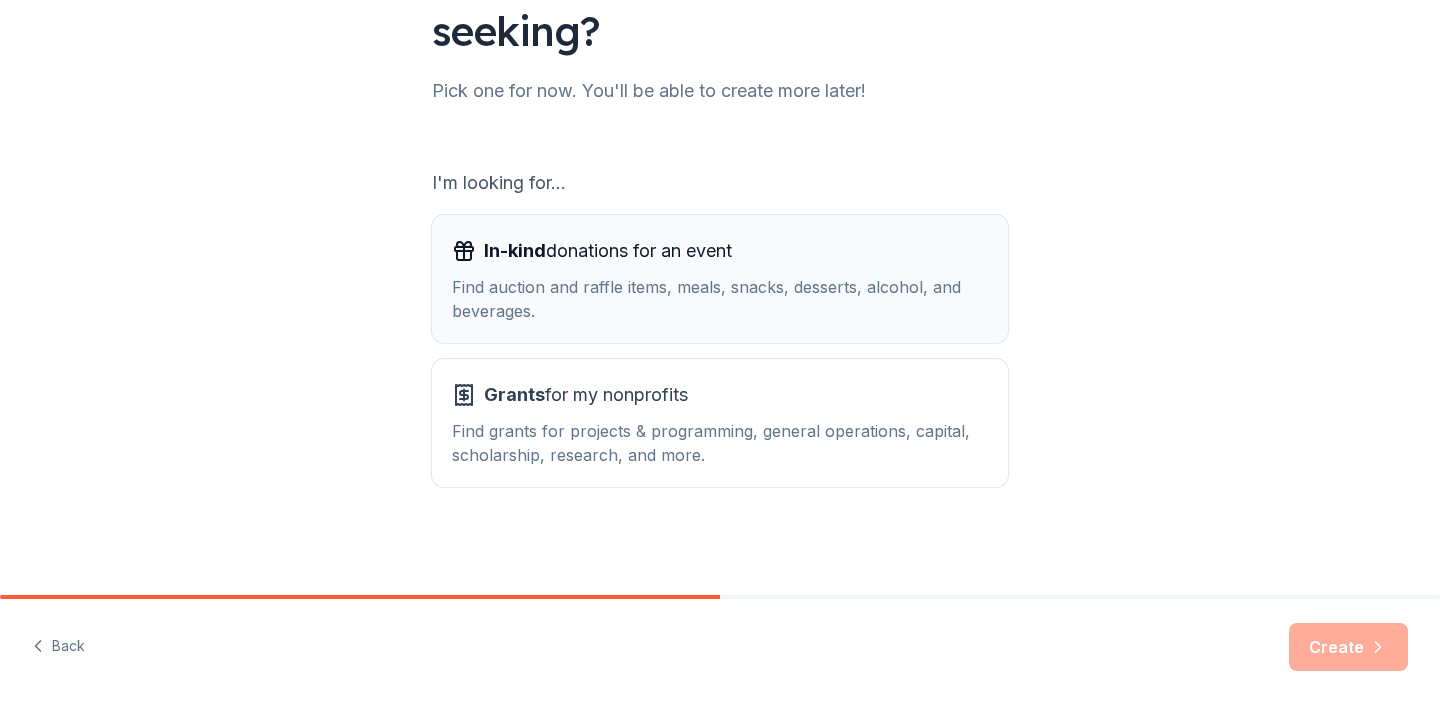 click on "Find auction and raffle items, meals, snacks, desserts, alcohol, and beverages." at bounding box center (720, 299) 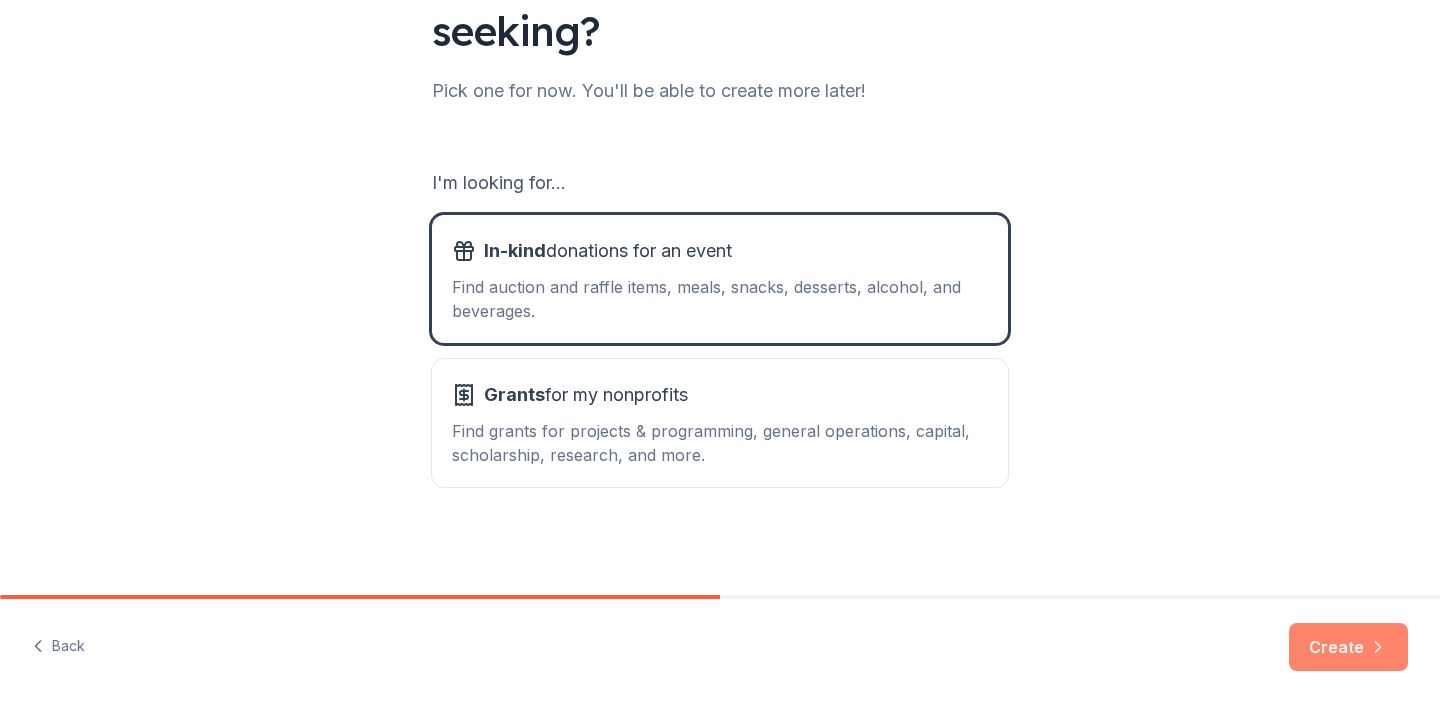 click on "Create" at bounding box center [1348, 647] 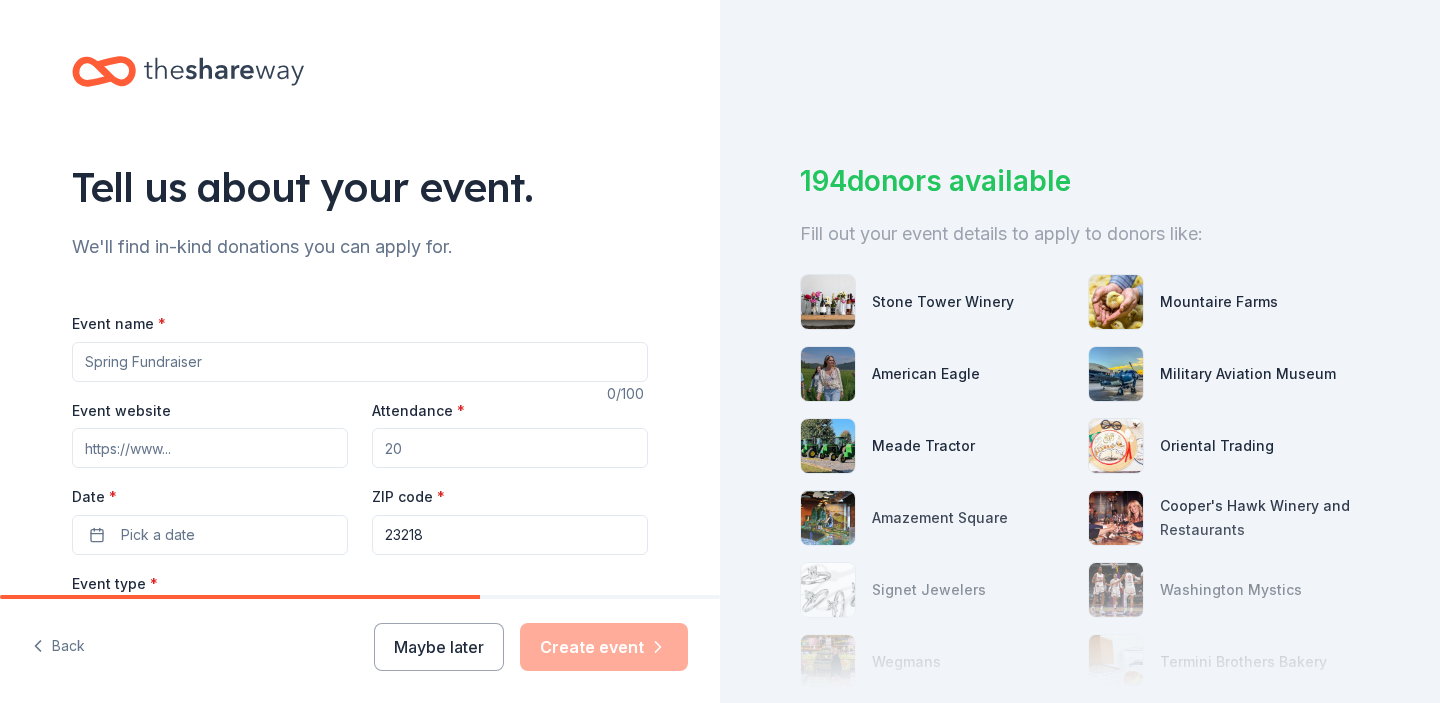 click on "Event name *" at bounding box center (360, 362) 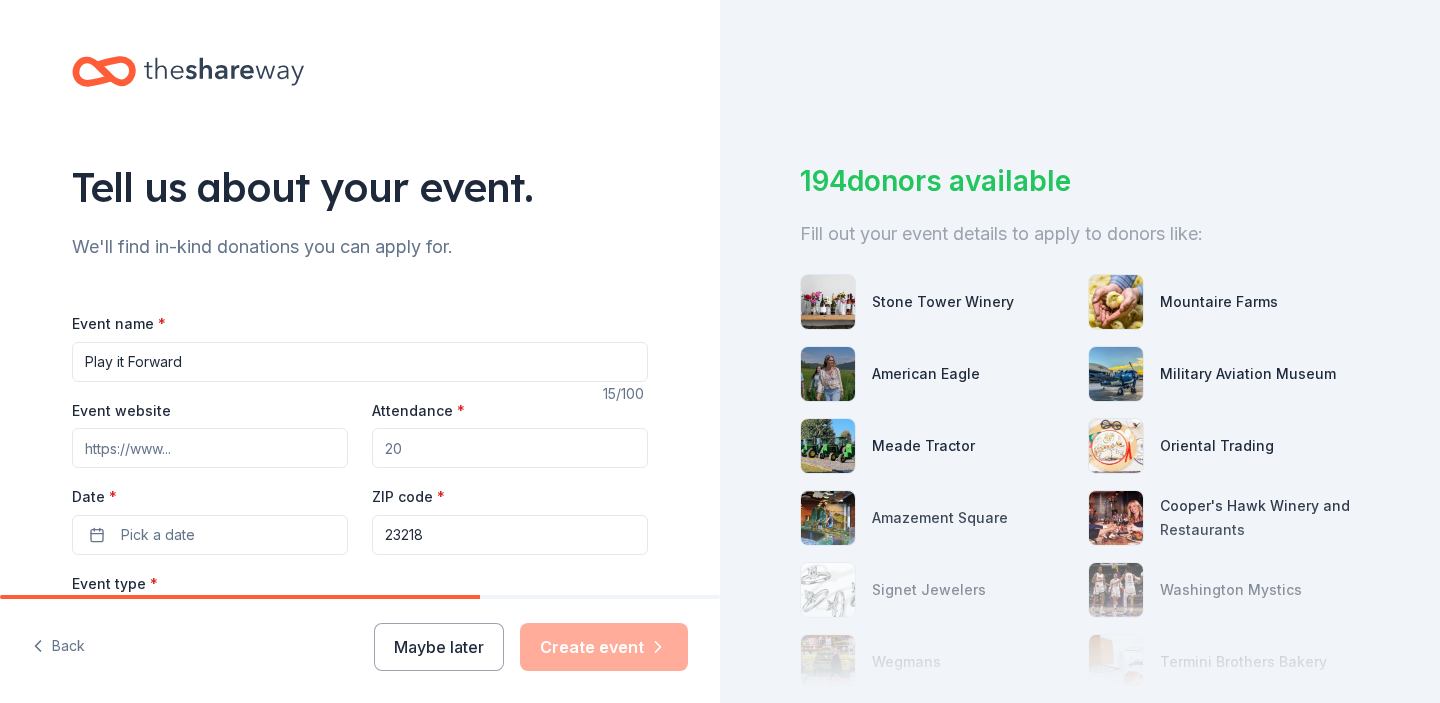 type on "Play it Forward" 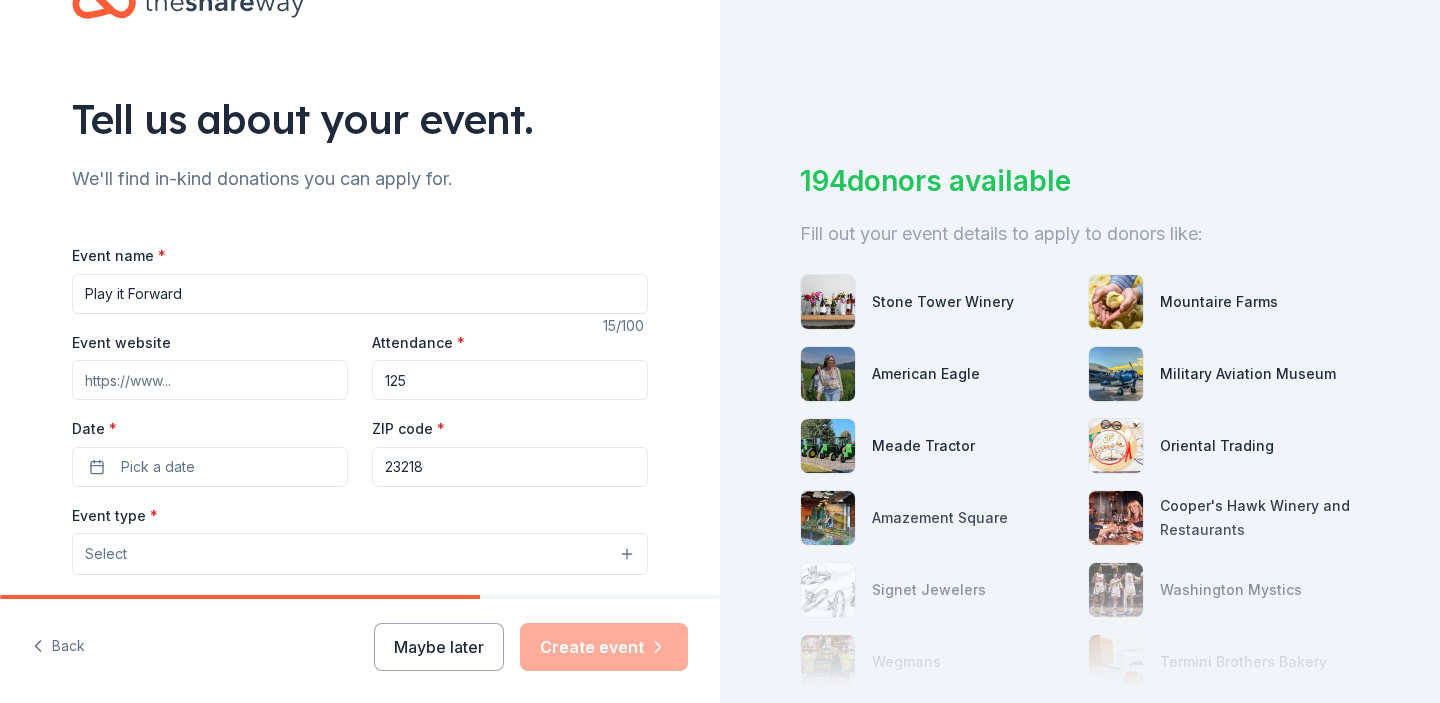 scroll, scrollTop: 70, scrollLeft: 0, axis: vertical 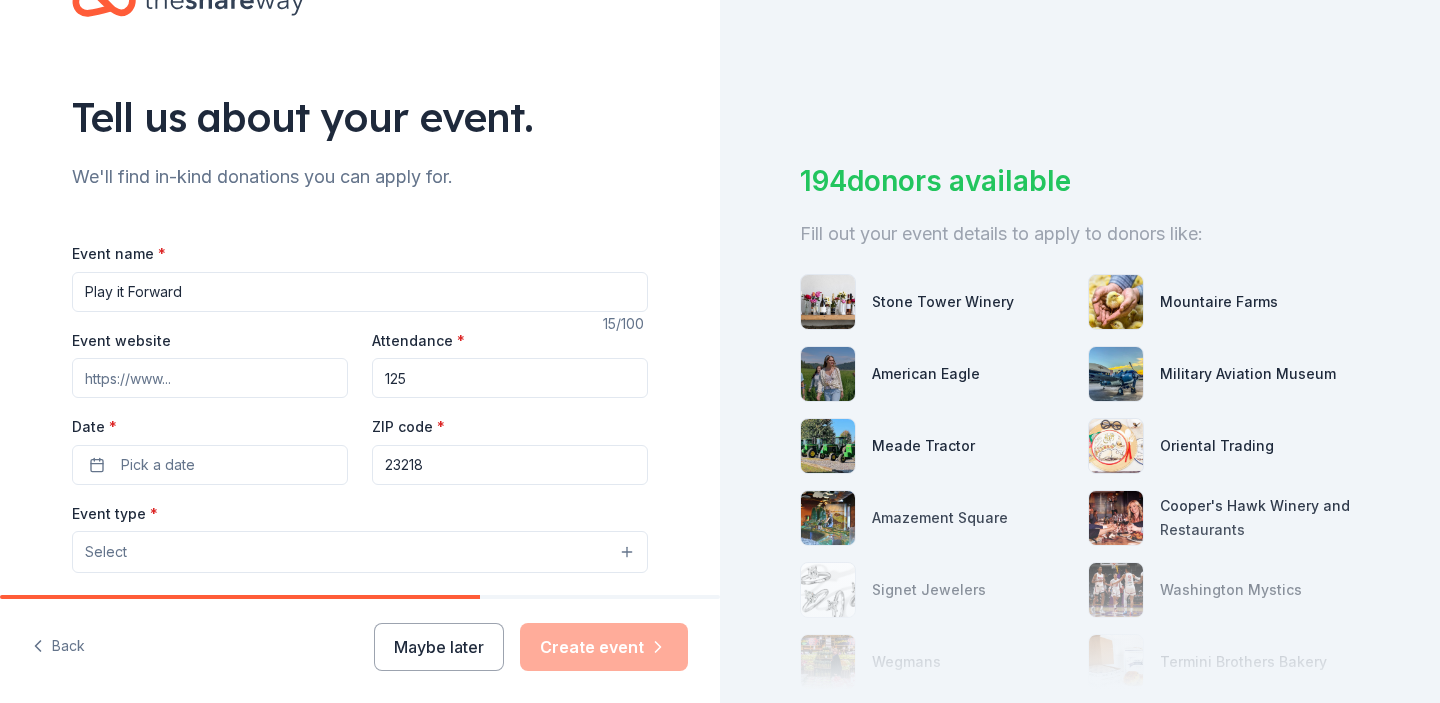 type on "125" 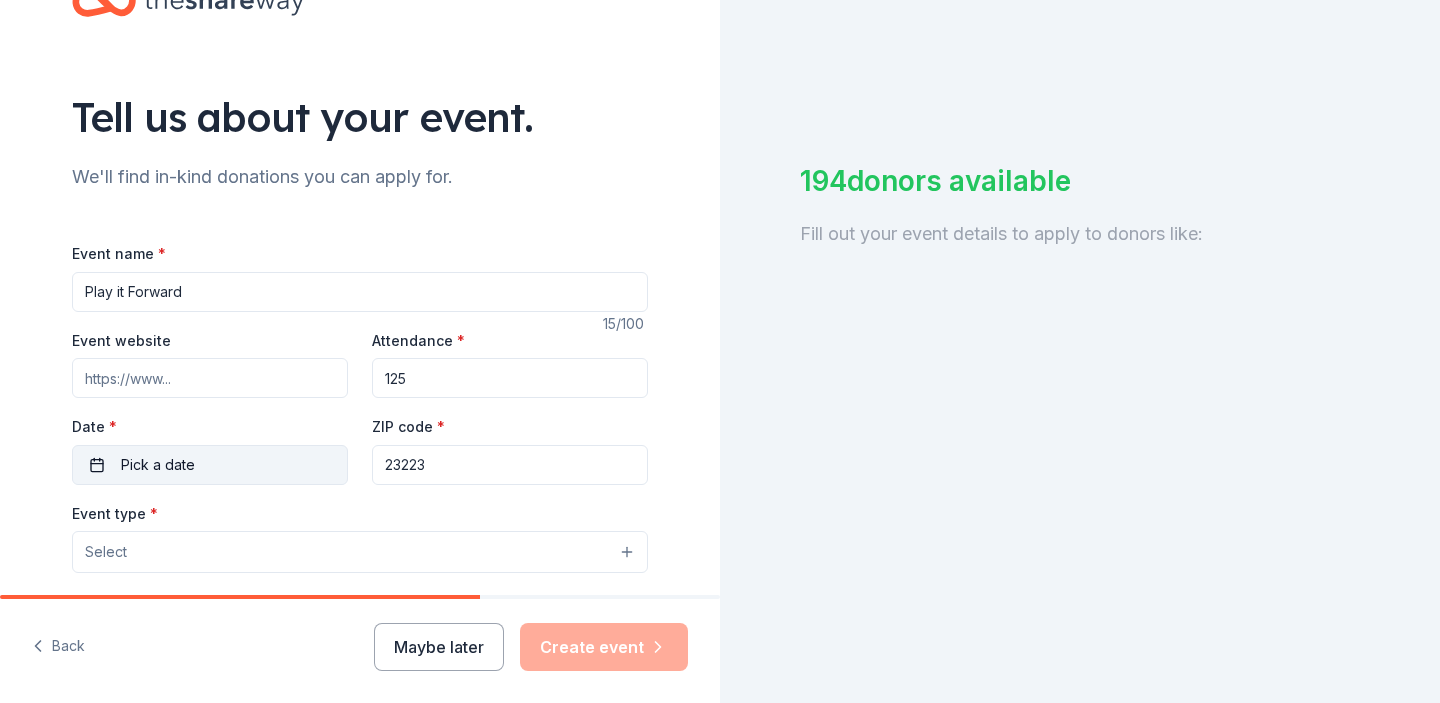 type on "23223" 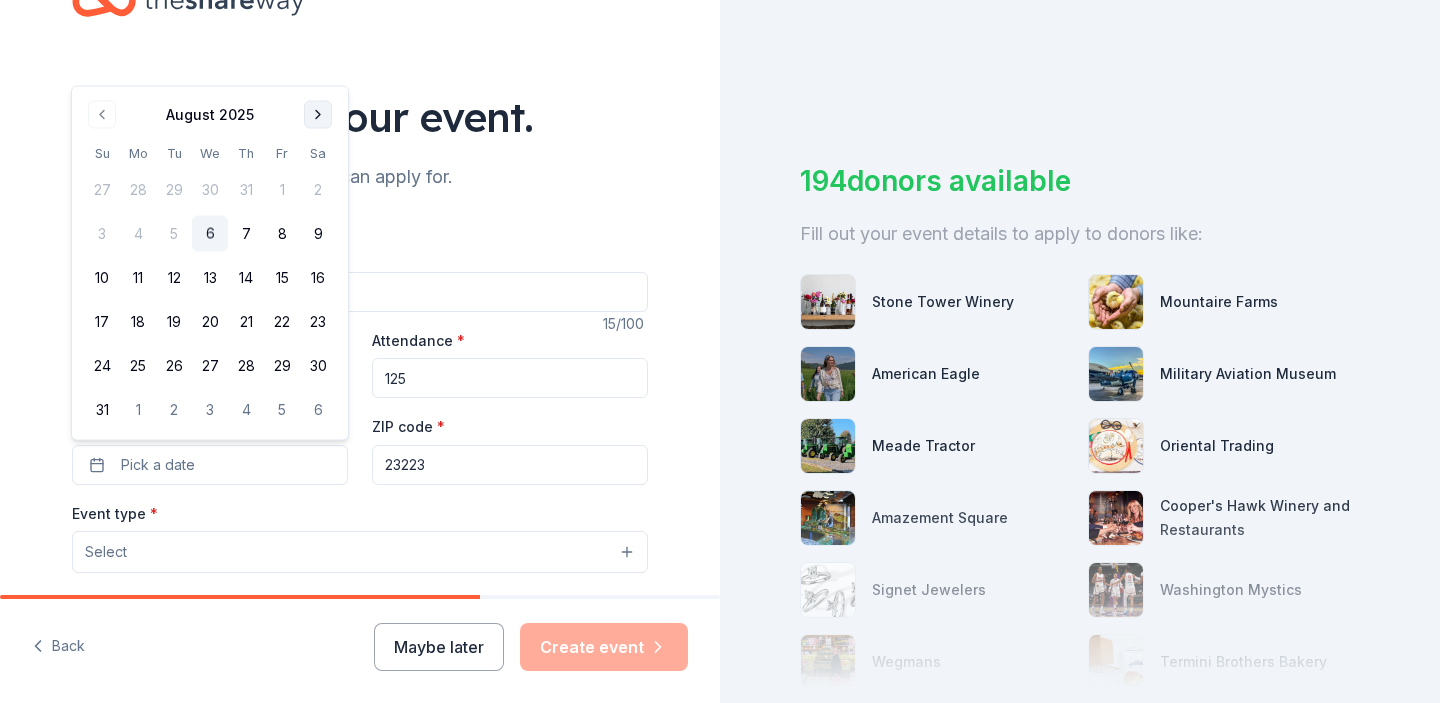 click at bounding box center (318, 115) 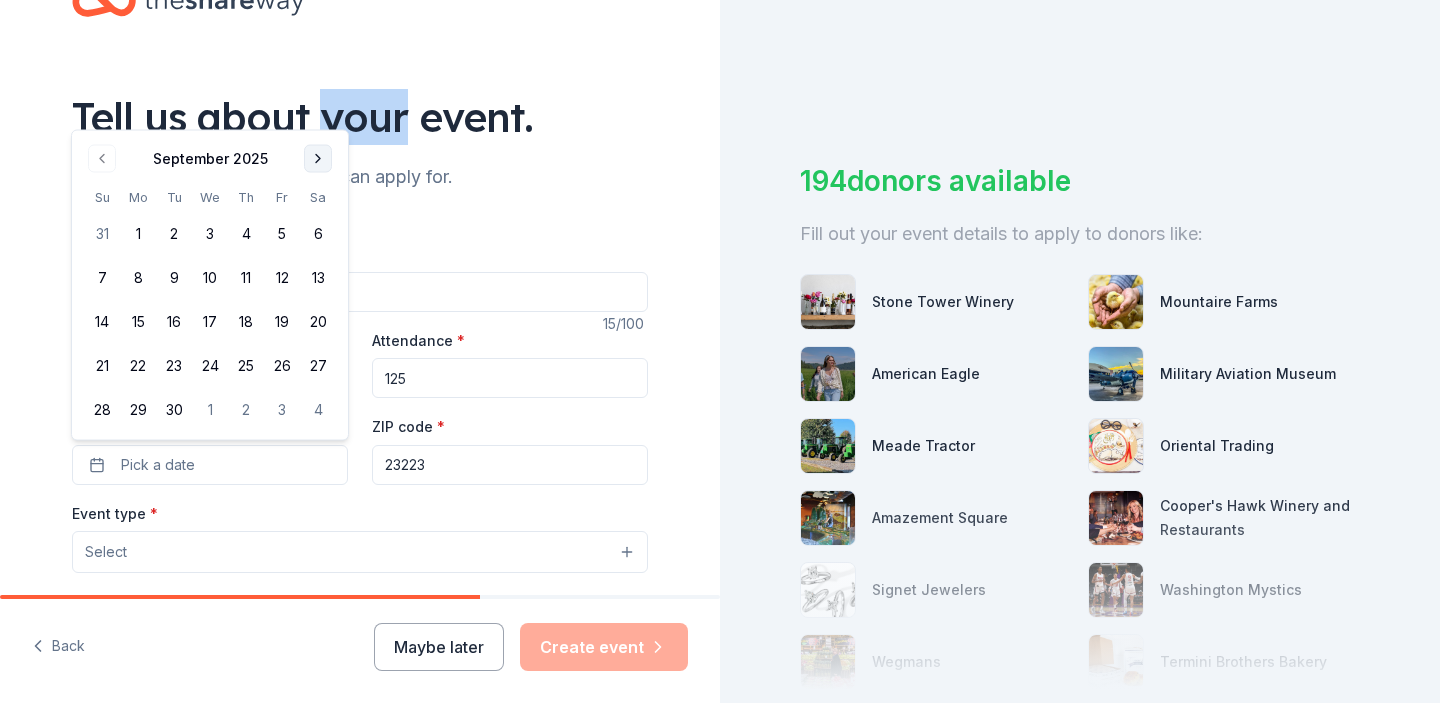 click on "Tell us about your event." at bounding box center [360, 117] 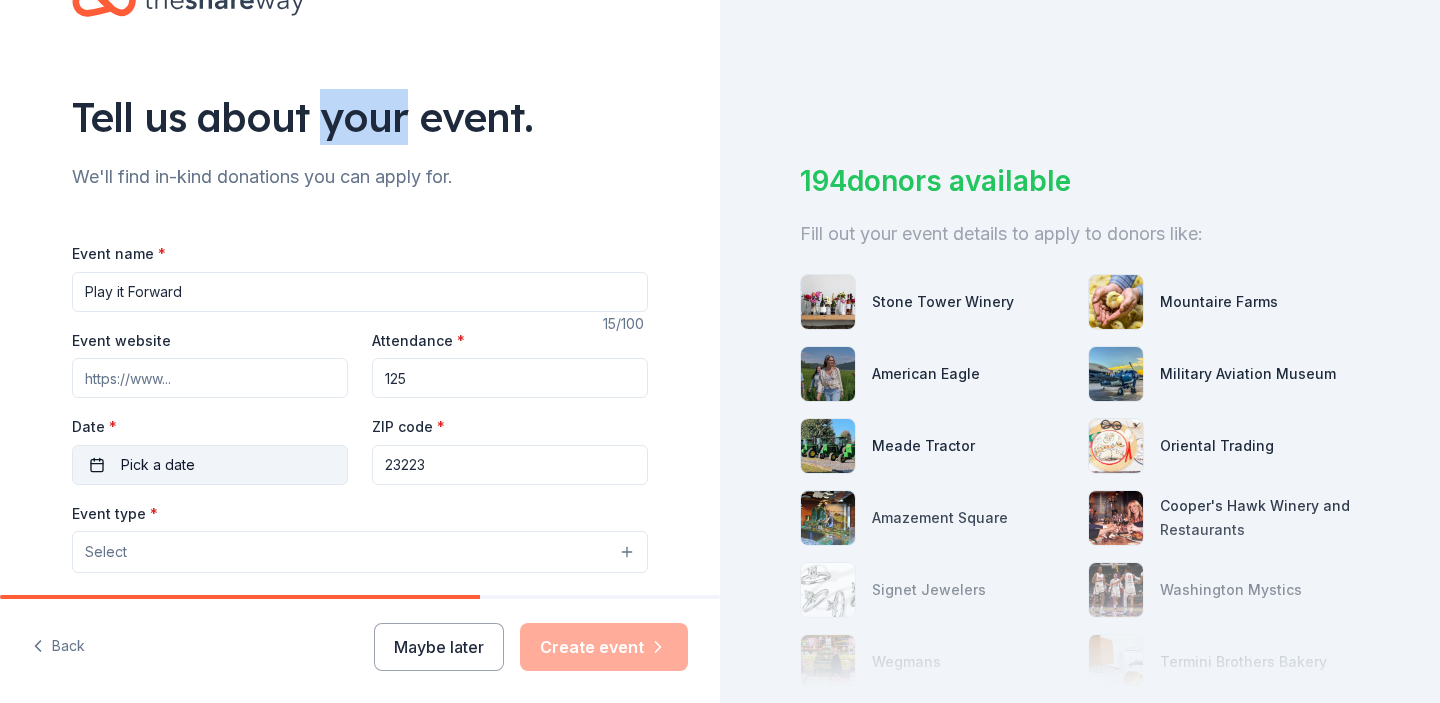 click on "Pick a date" at bounding box center [210, 465] 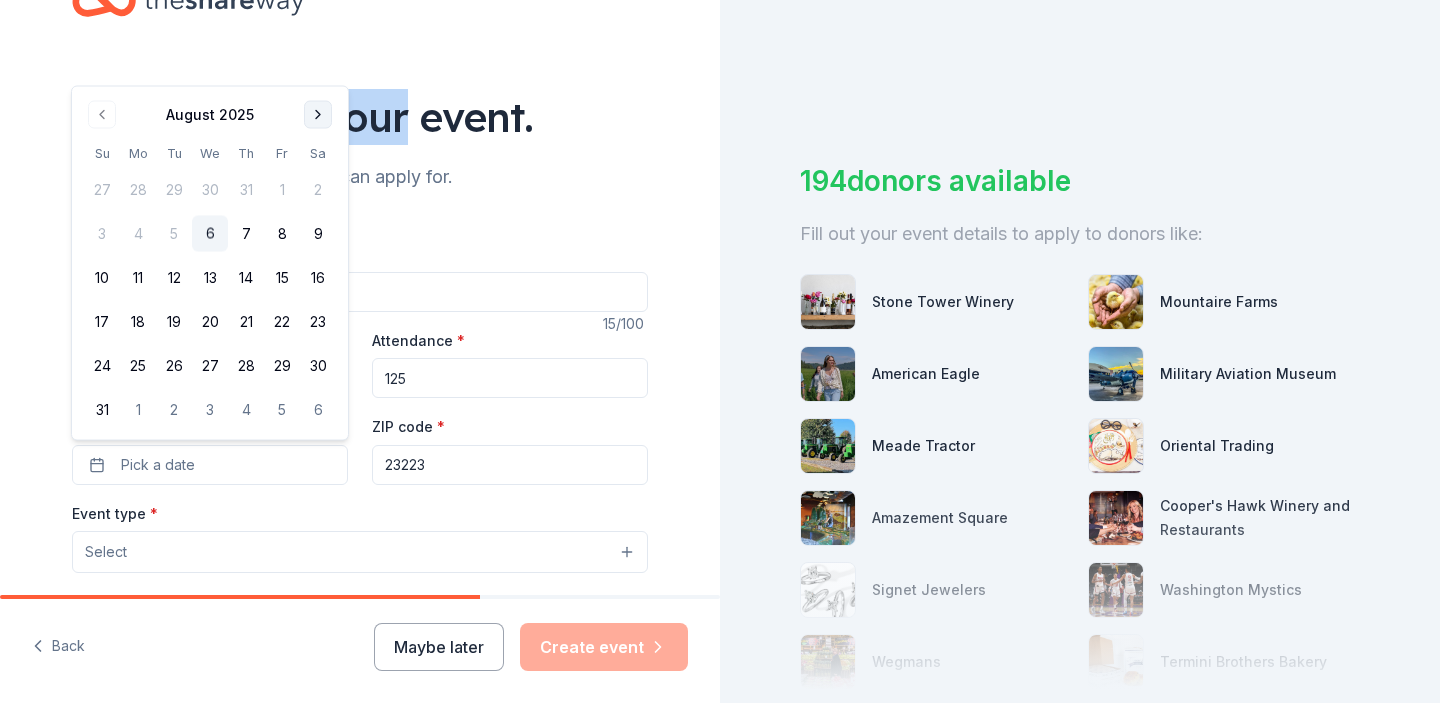 click at bounding box center (318, 115) 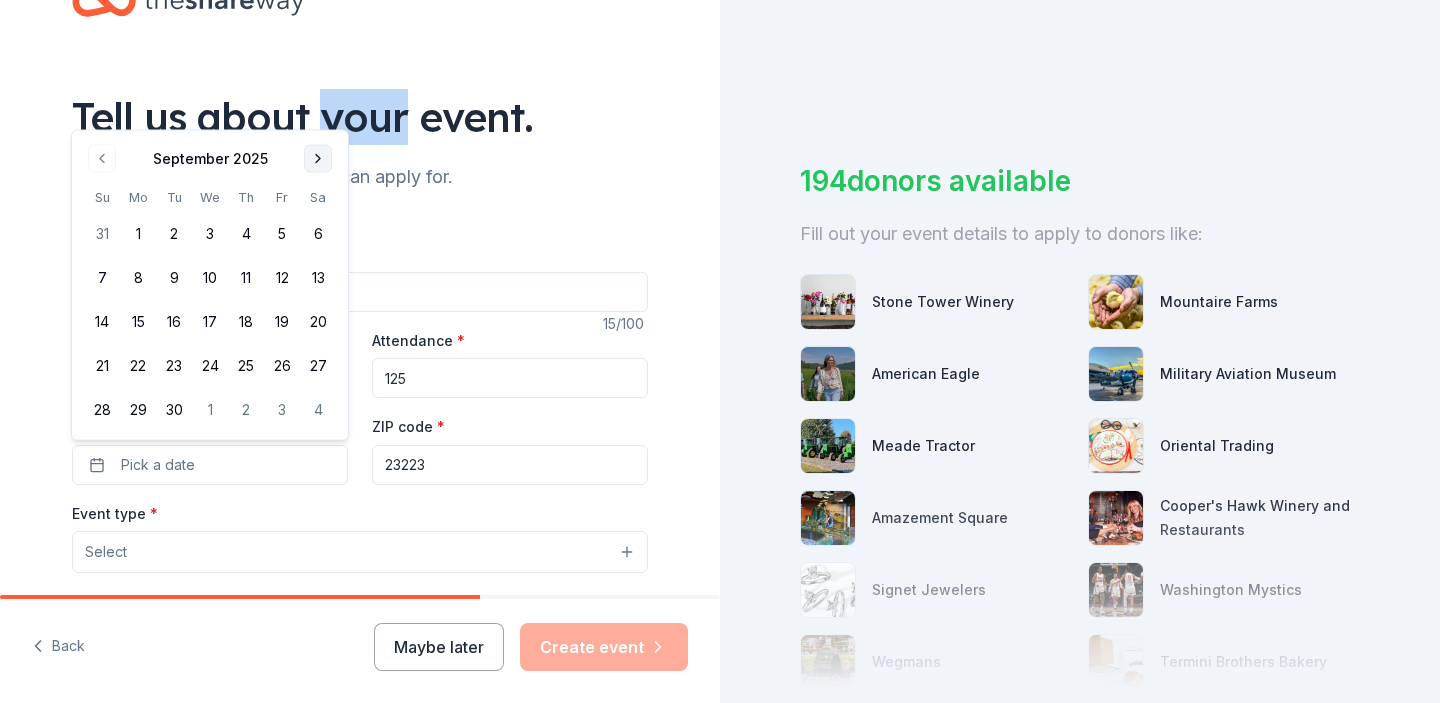click at bounding box center (318, 159) 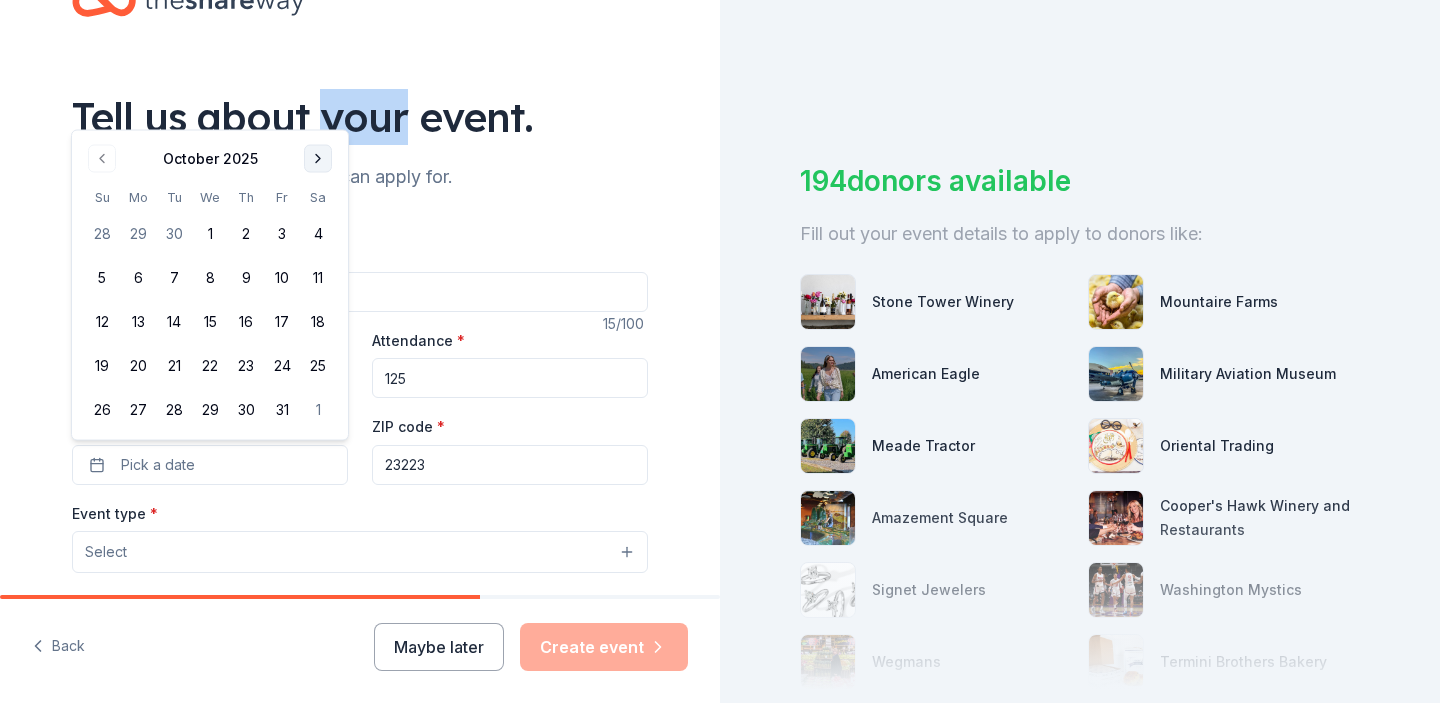 click at bounding box center (318, 159) 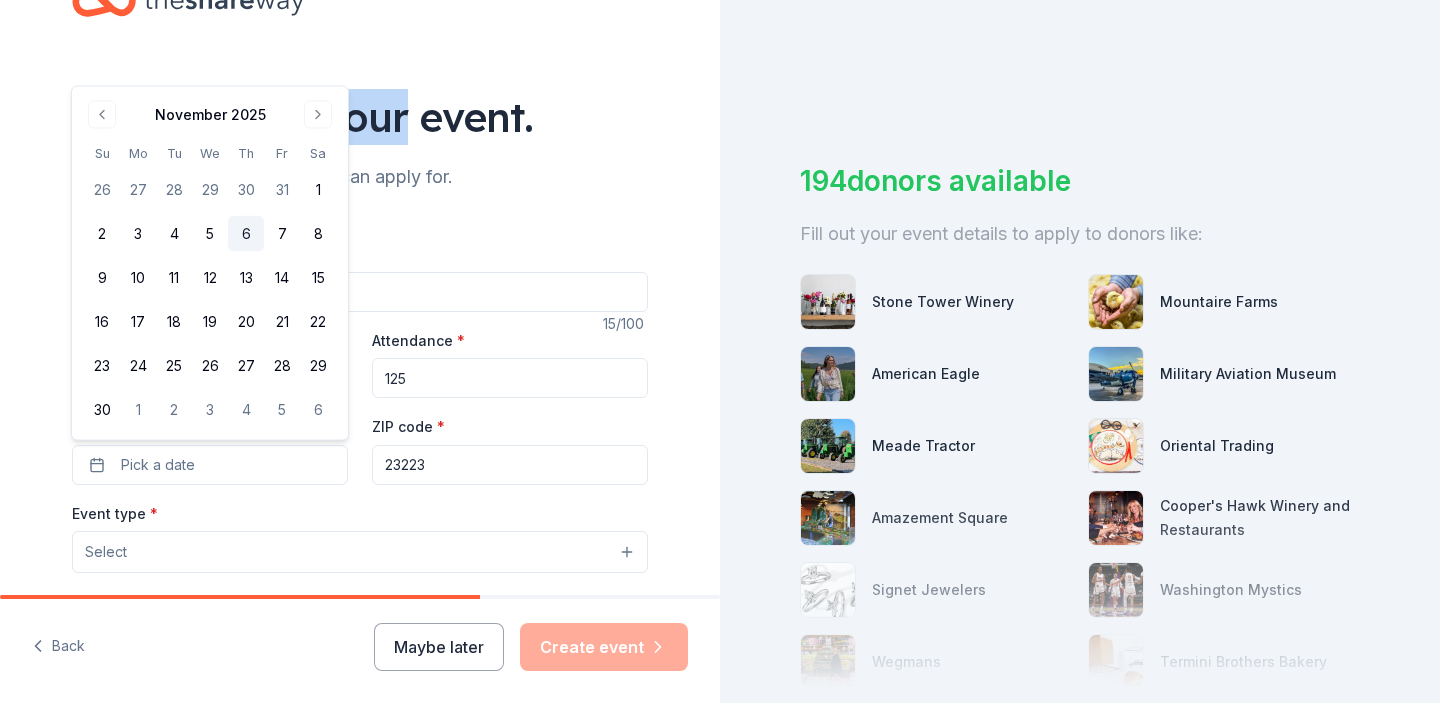 click on "6" at bounding box center [246, 234] 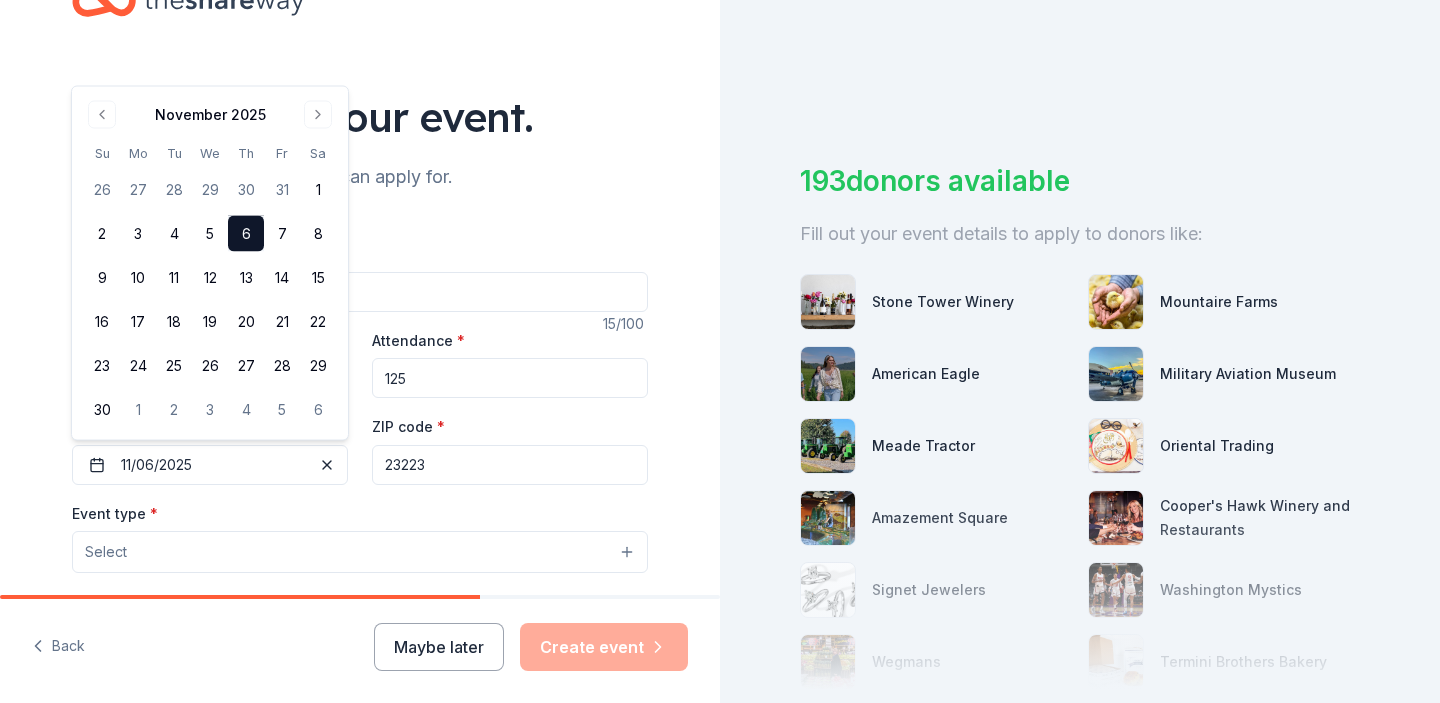 click on "Event type * Select" at bounding box center (360, 537) 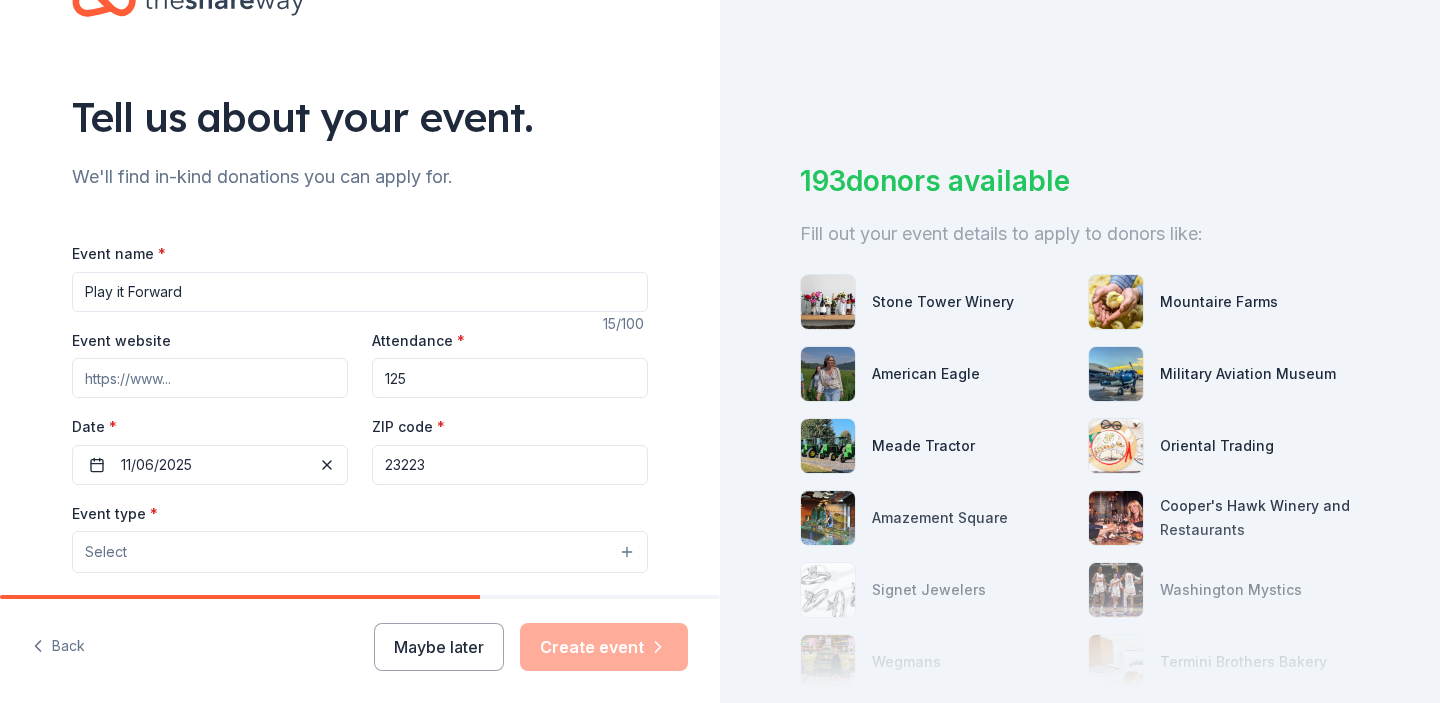 click on "Event website" at bounding box center [210, 378] 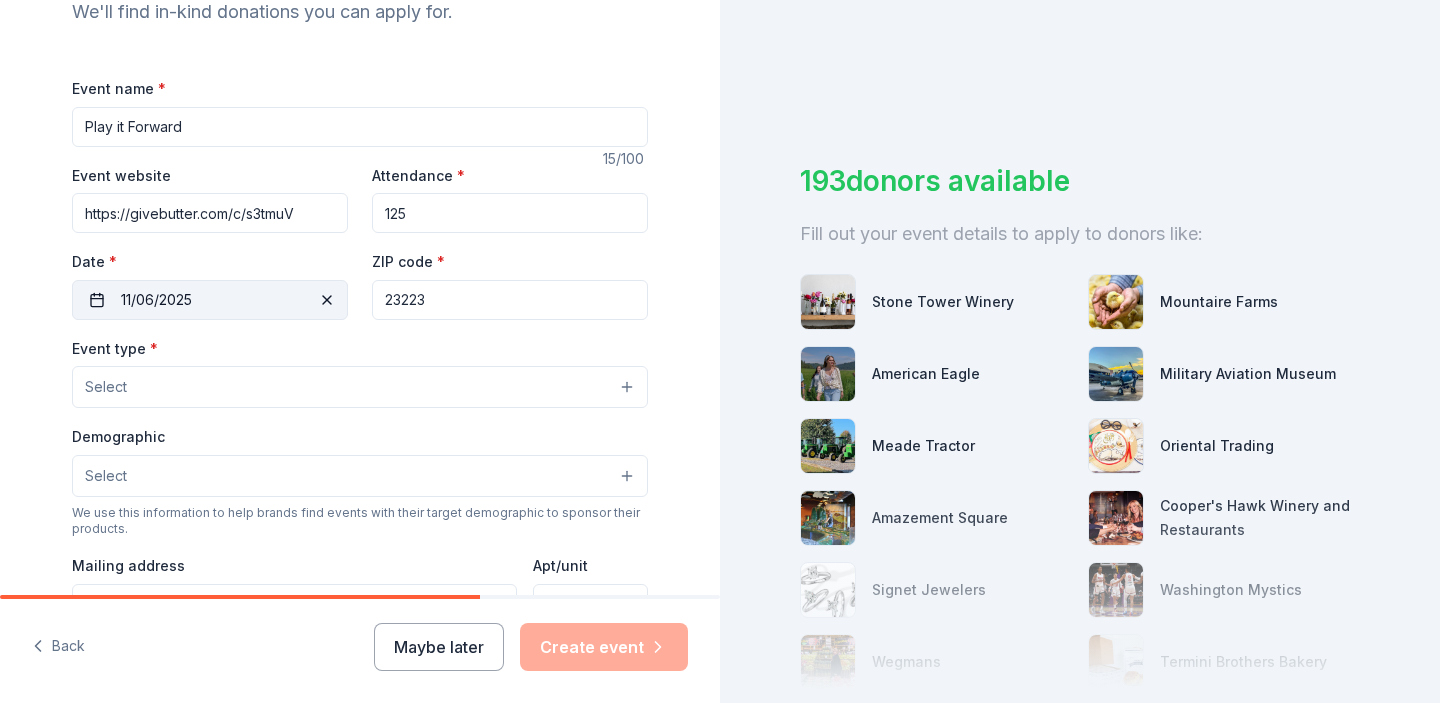 scroll, scrollTop: 246, scrollLeft: 0, axis: vertical 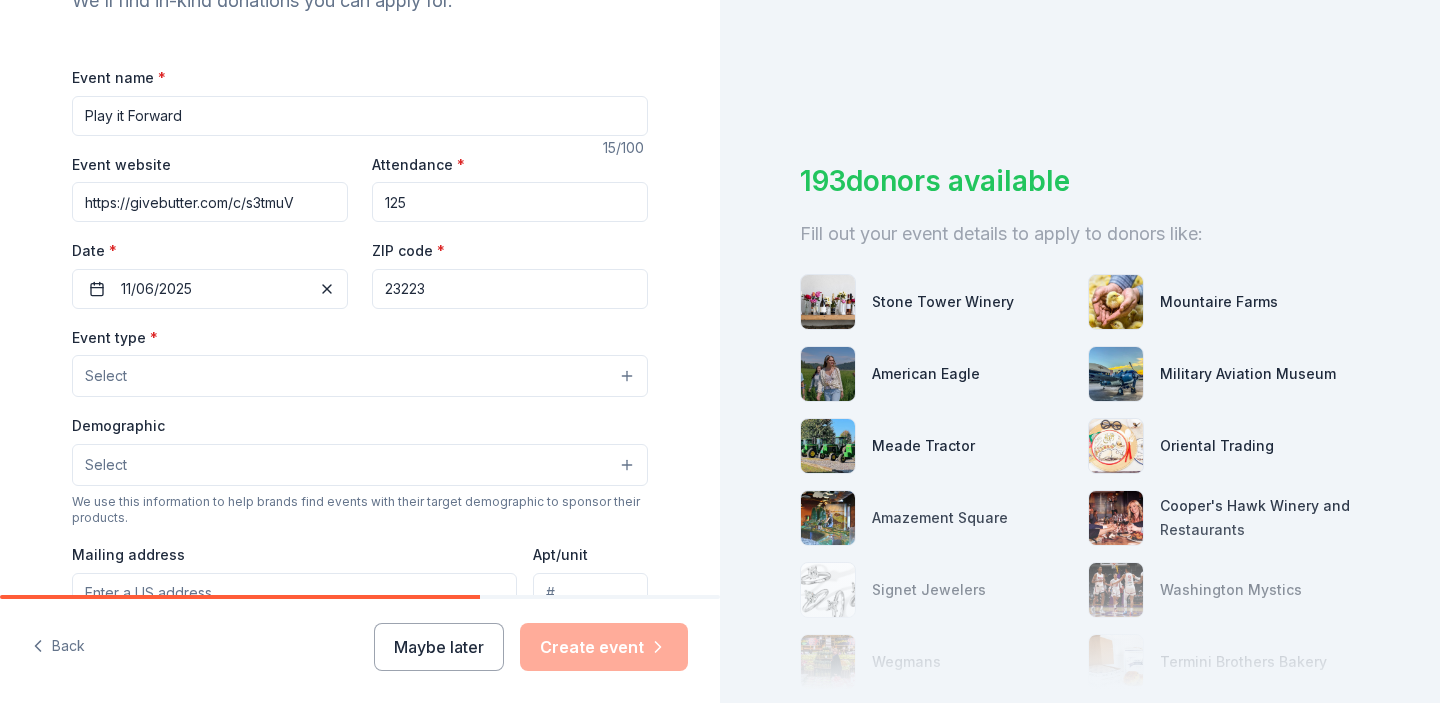 type on "https://givebutter.com/c/s3tmuV" 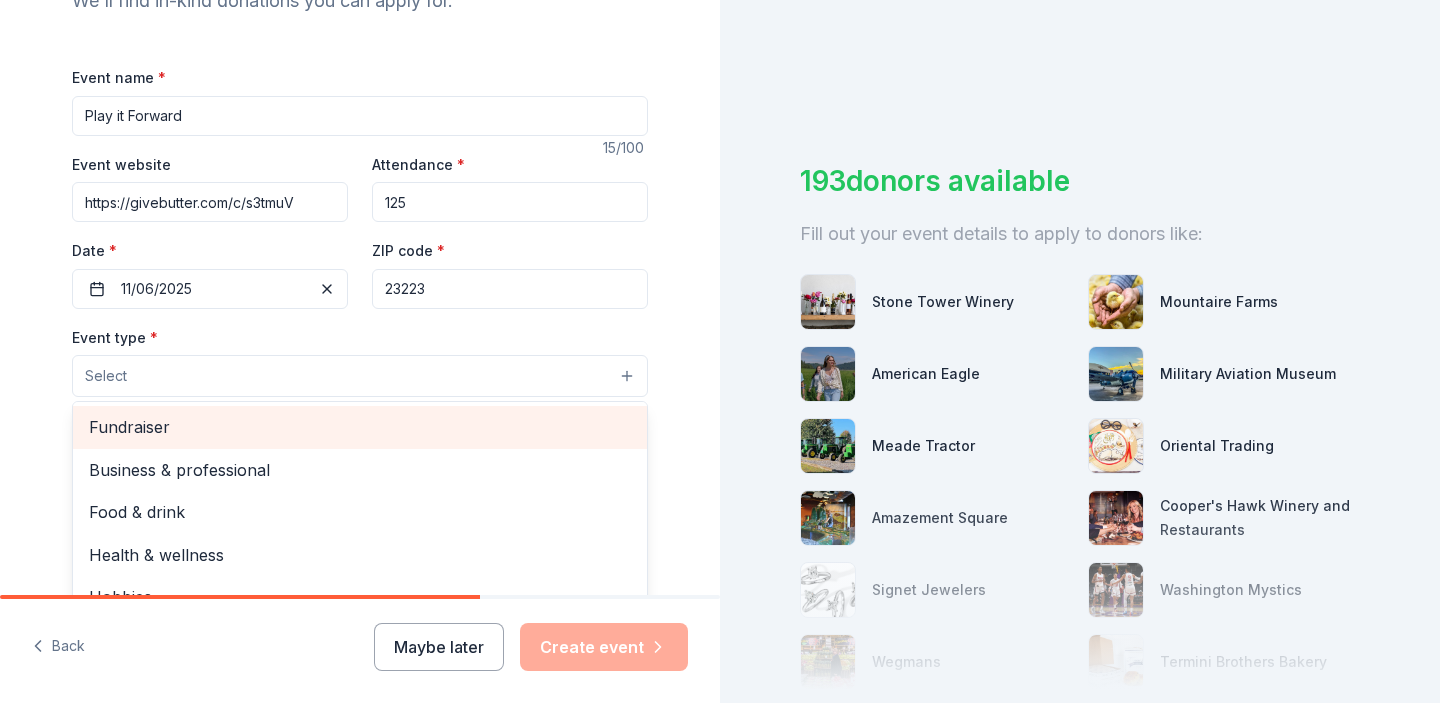 click on "Fundraiser" at bounding box center [360, 427] 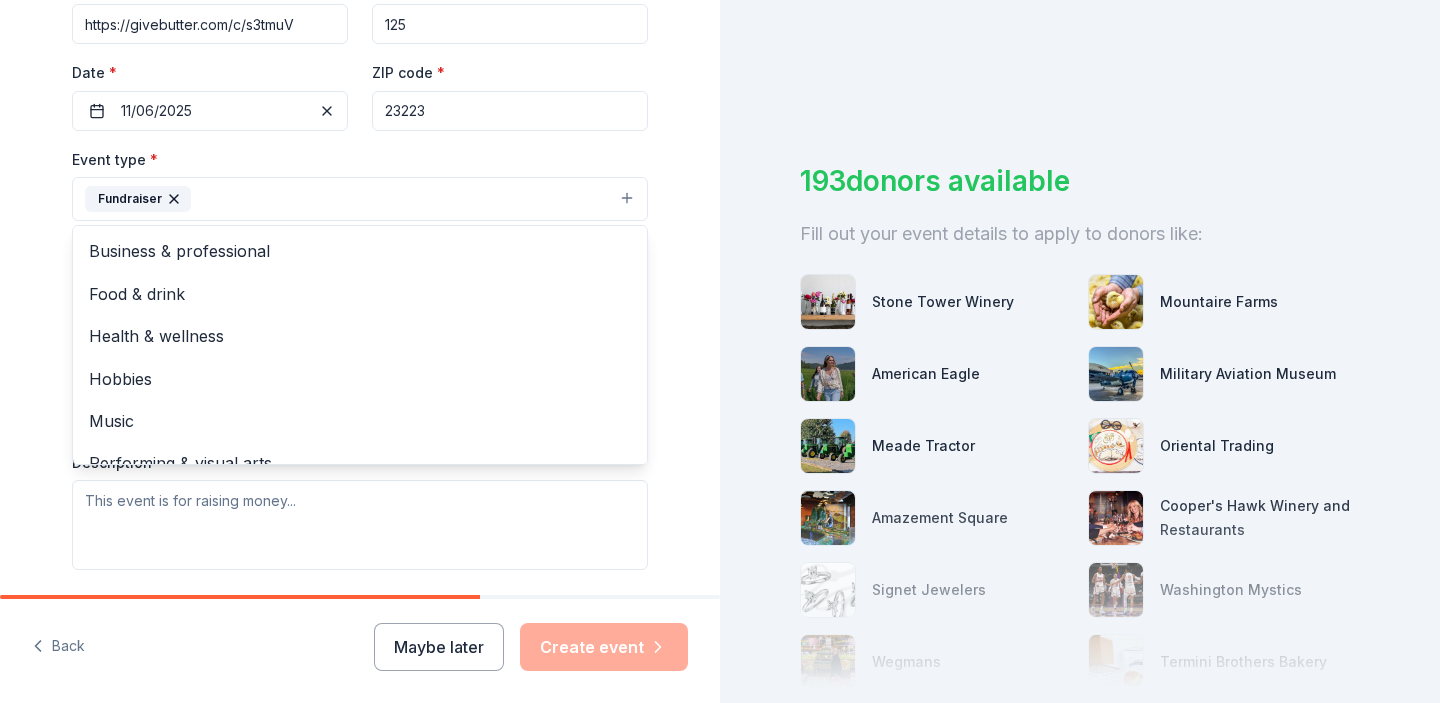 scroll, scrollTop: 429, scrollLeft: 0, axis: vertical 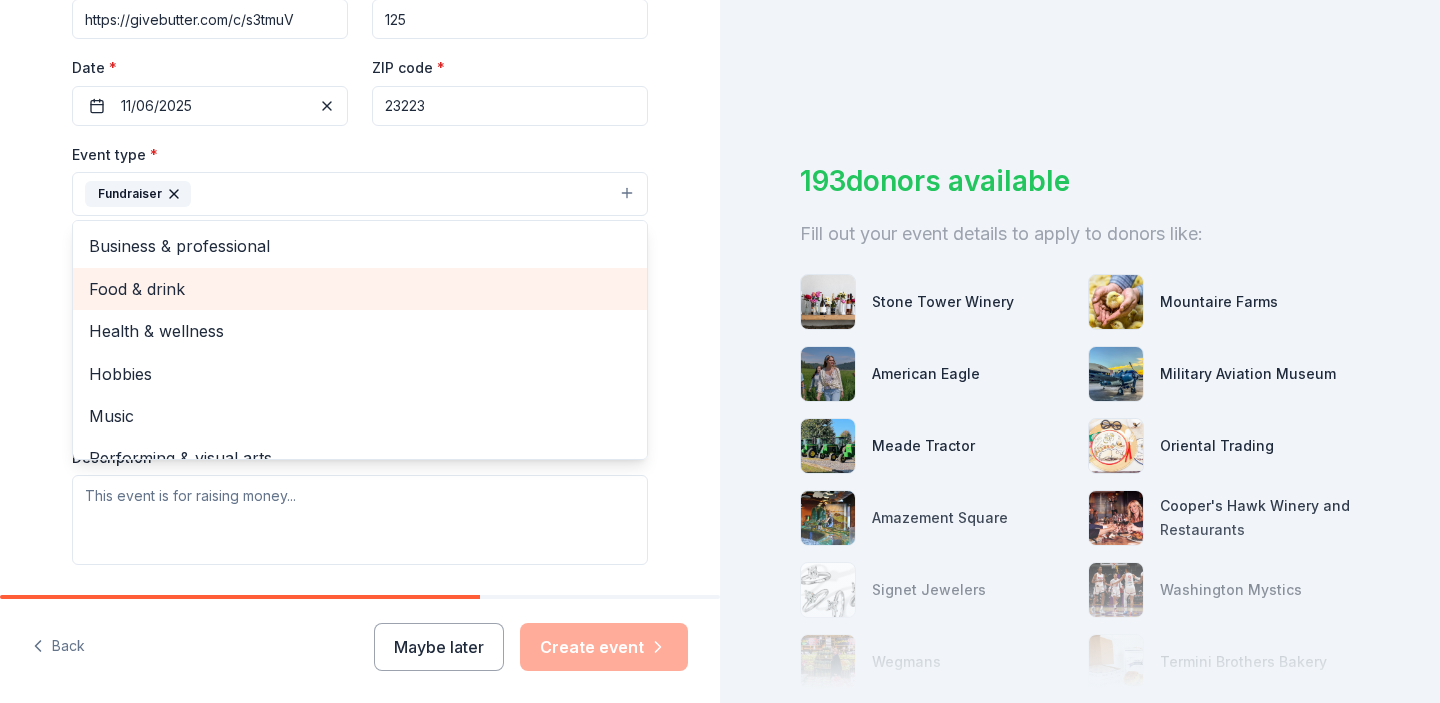 click on "Food & drink" at bounding box center (360, 289) 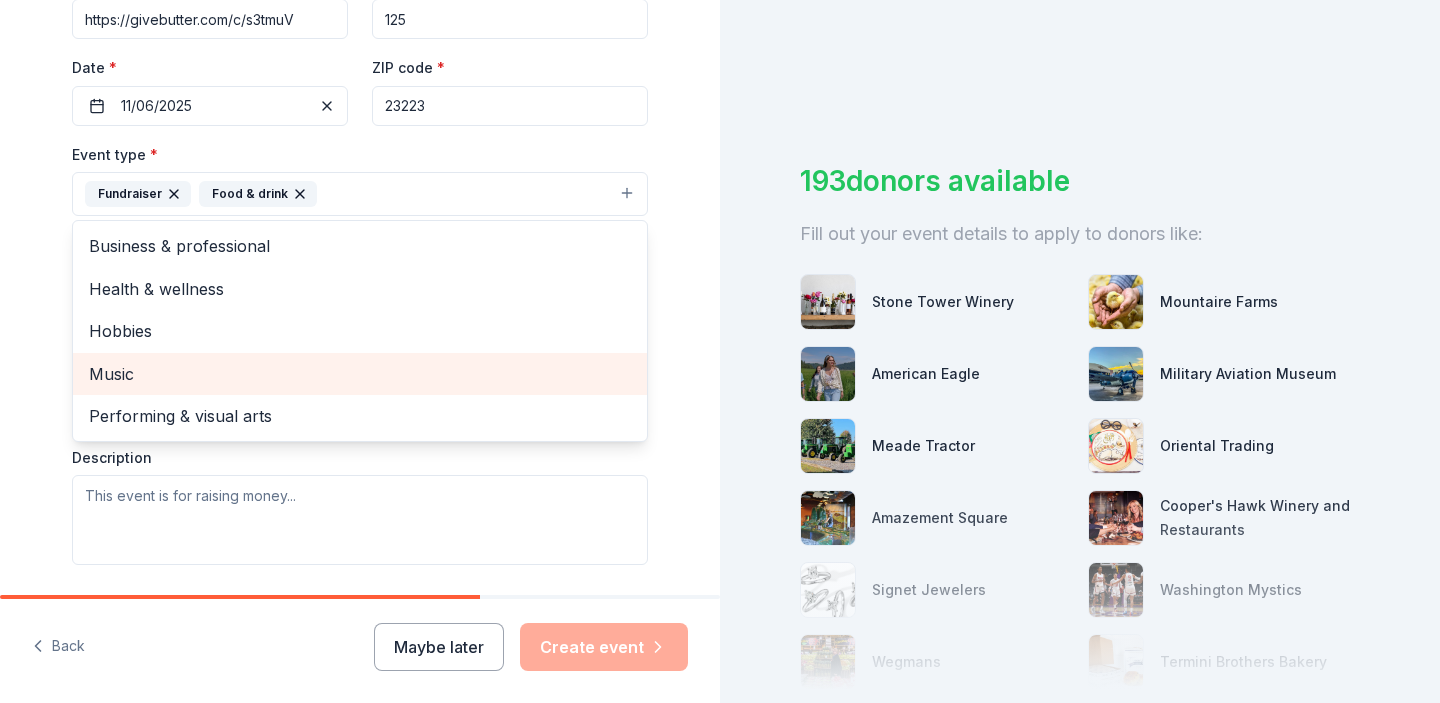 click on "Music" at bounding box center [360, 374] 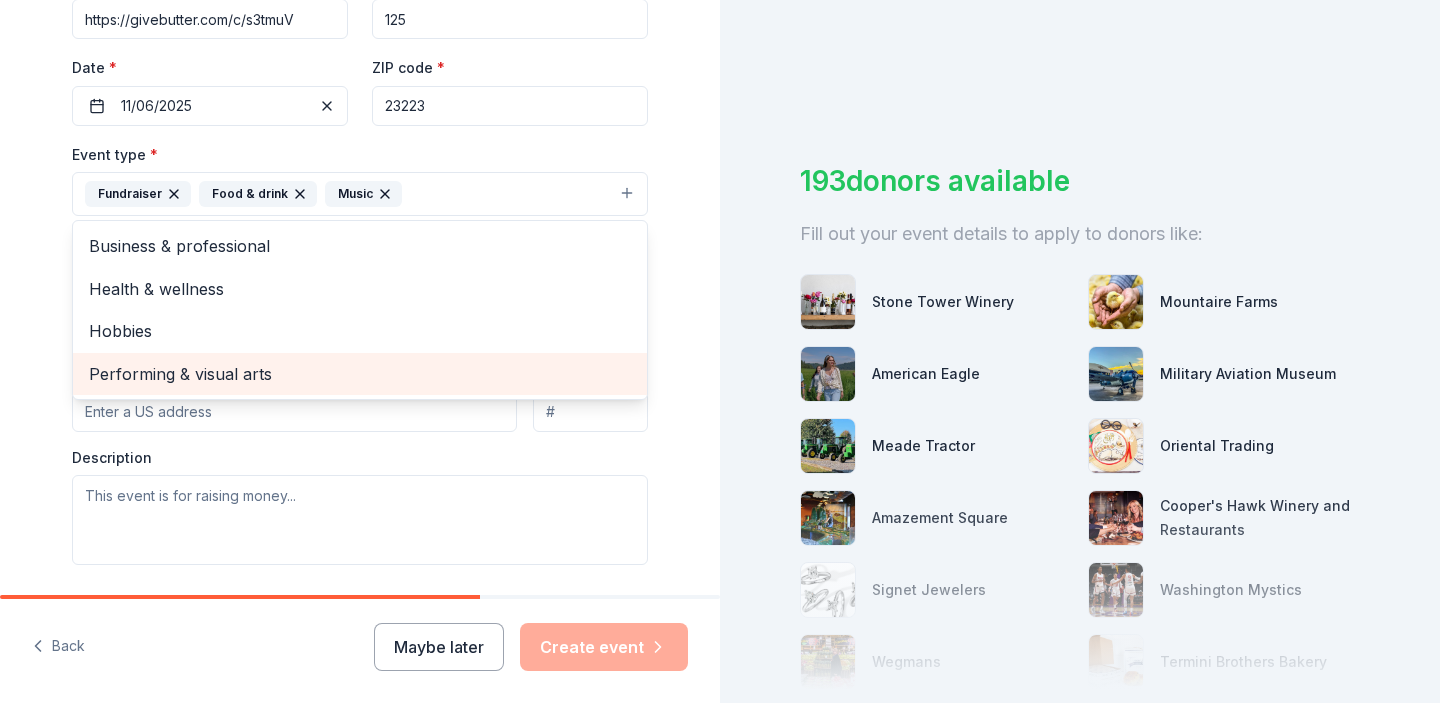 click on "Performing & visual arts" at bounding box center (360, 374) 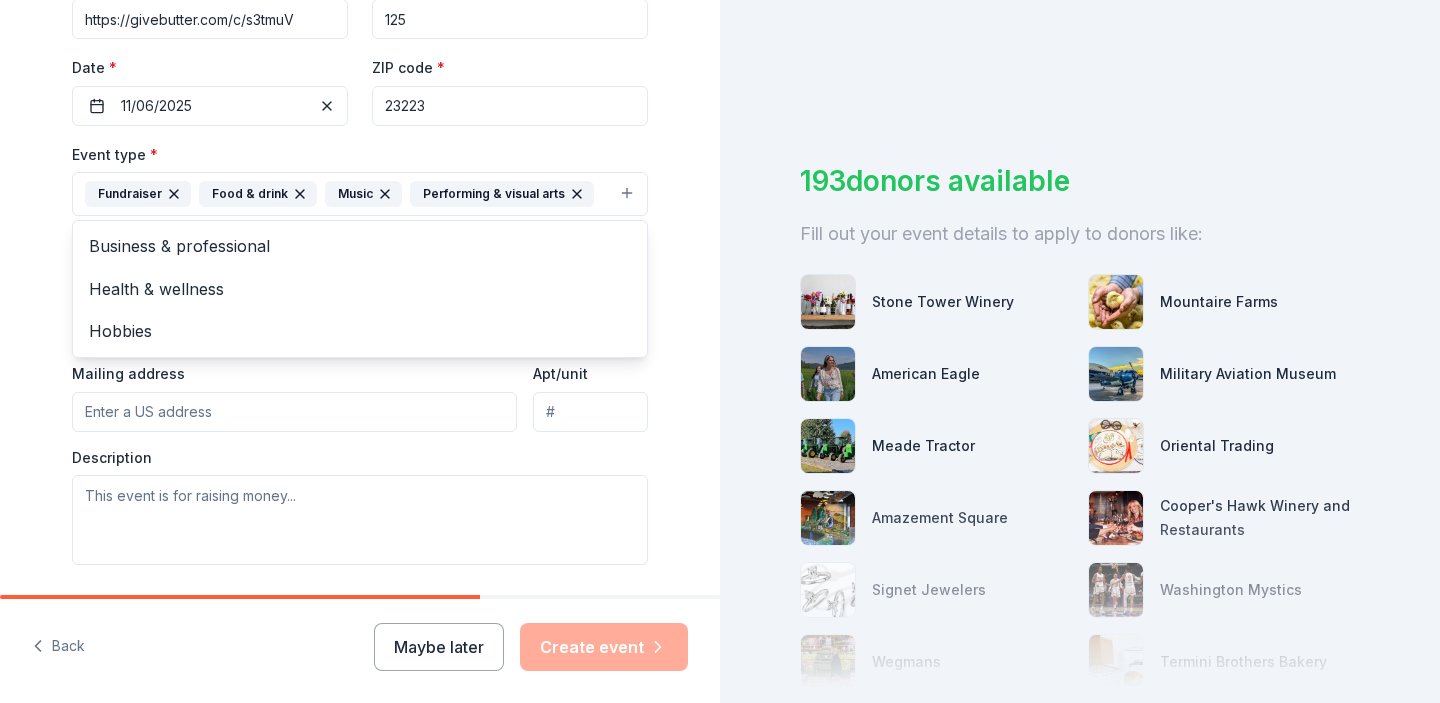 click on "Tell us about your event. We'll find in-kind donations you can apply for. Event name * Play it Forward 15 /100 Event website https://givebutter.com/c/s3tmuV Attendance * 125 Date * 11/06/2025 ZIP code * 23223 Event type * Fundraiser Food & drink Music Performing & visual arts Business & professional Health & wellness Hobbies Demographic Select We use this information to help brands find events with their target demographic to sponsor their products. Mailing address Apt/unit Description What are you looking for? * Auction & raffle Meals Snacks Desserts Alcohol Beverages Send me reminders Email me reminders of donor application deadlines Recurring event" at bounding box center [360, 237] 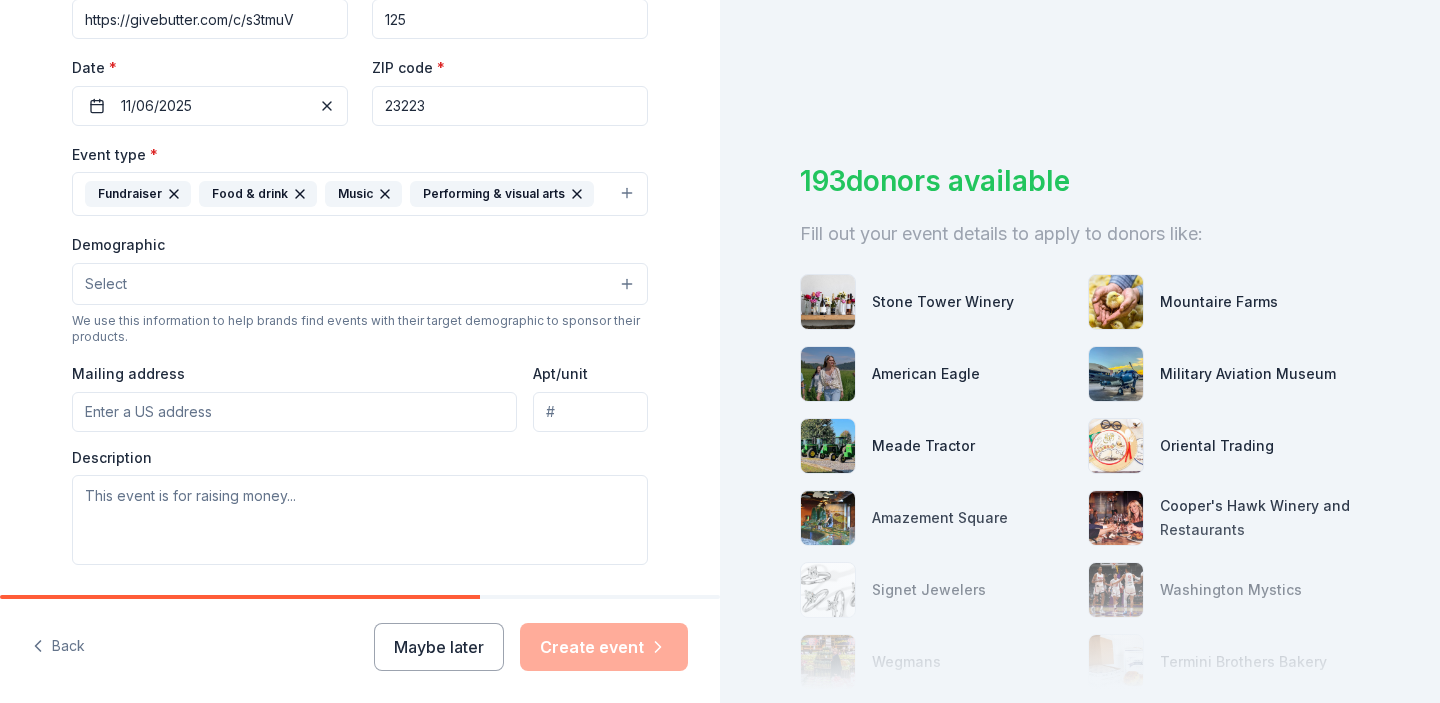 click on "Select" at bounding box center (360, 284) 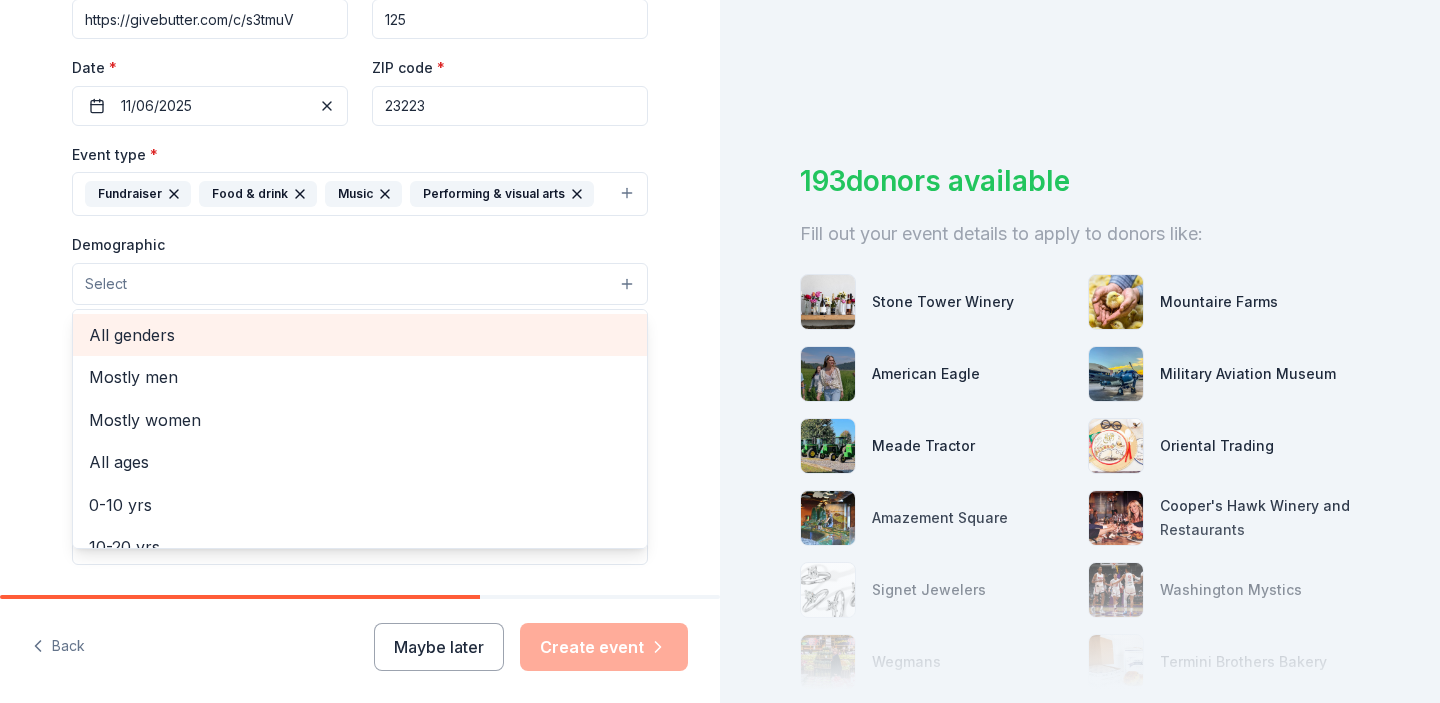 click on "All genders" at bounding box center (360, 335) 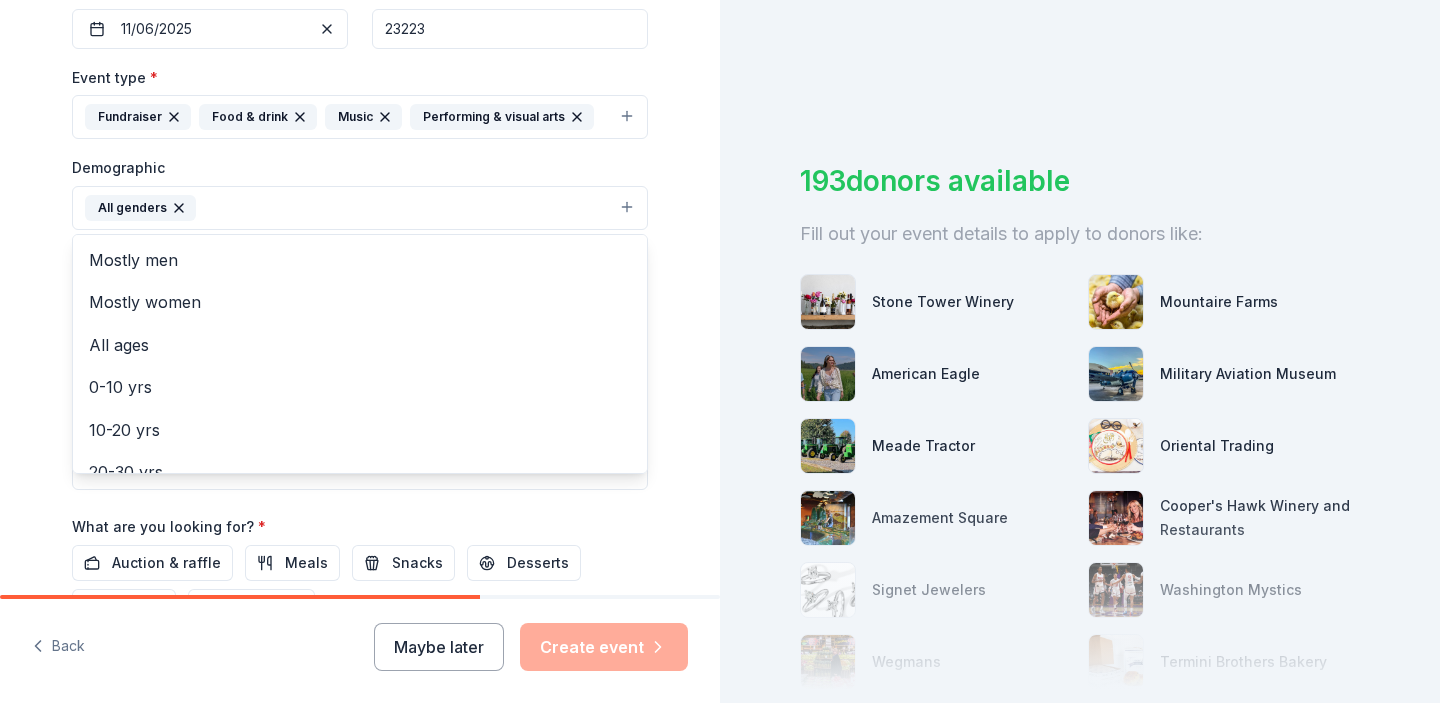 scroll, scrollTop: 508, scrollLeft: 0, axis: vertical 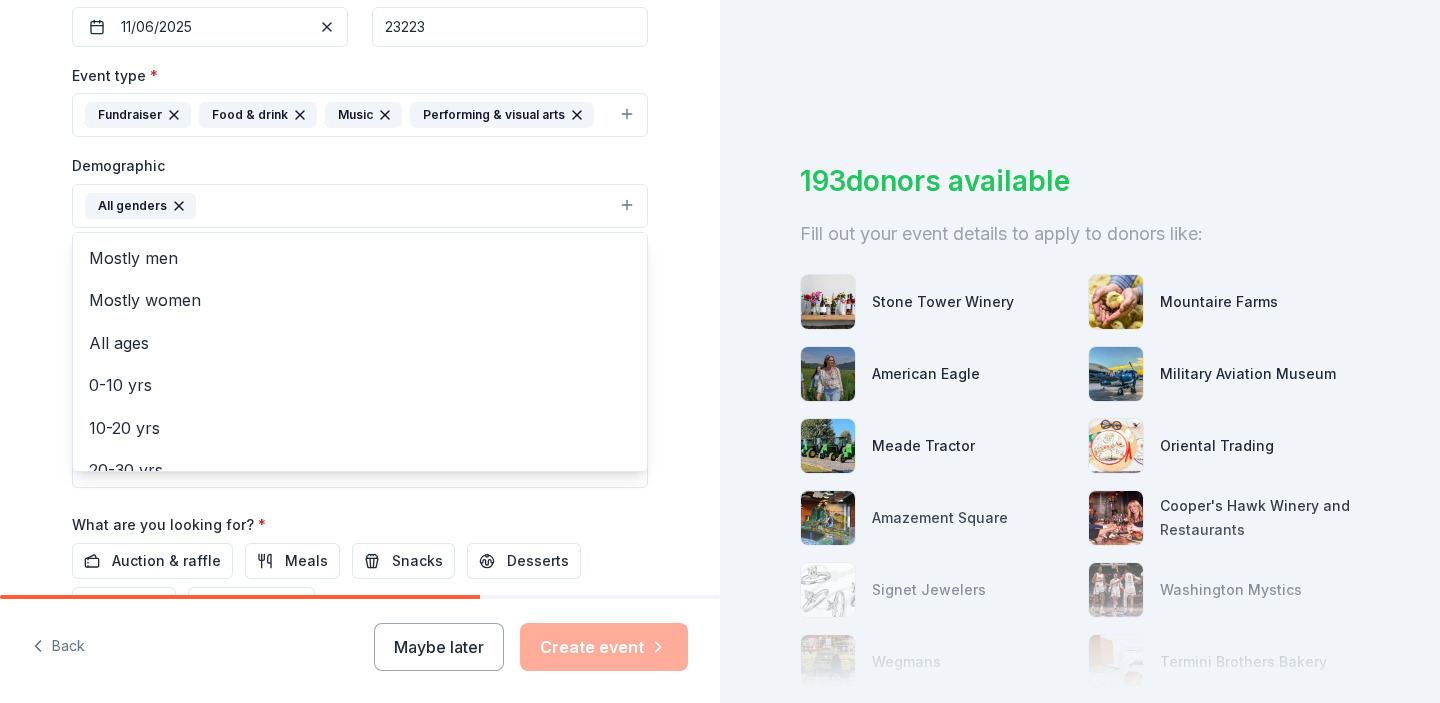 click on "Tell us about your event. We'll find in-kind donations you can apply for. Event name * Play it Forward 15 /100 Event website https://givebutter.com/c/s3tmuV Attendance * 125 Date * 11/06/2025 ZIP code * 23223 Event type * Fundraiser Food & drink Music Performing & visual arts Demographic All genders Mostly men Mostly women All ages 0-10 yrs 10-20 yrs 20-30 yrs 30-40 yrs 40-50 yrs 50-60 yrs 60-70 yrs 70-80 yrs 80+ yrs We use this information to help brands find events with their target demographic to sponsor their products. Mailing address Apt/unit Description What are you looking for? * Auction & raffle Meals Snacks Desserts Alcohol Beverages Send me reminders Email me reminders of donor application deadlines Recurring event" at bounding box center [360, 159] 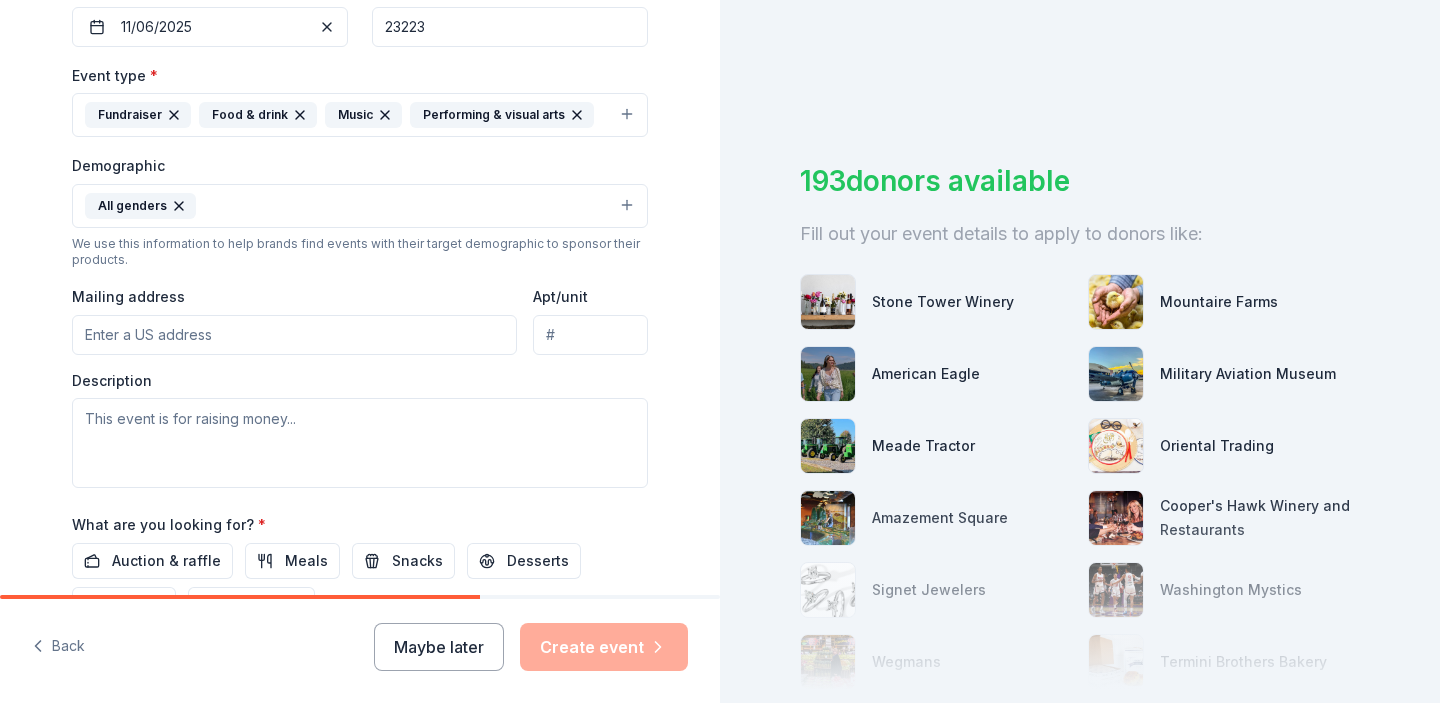 click on "Mailing address" at bounding box center (294, 335) 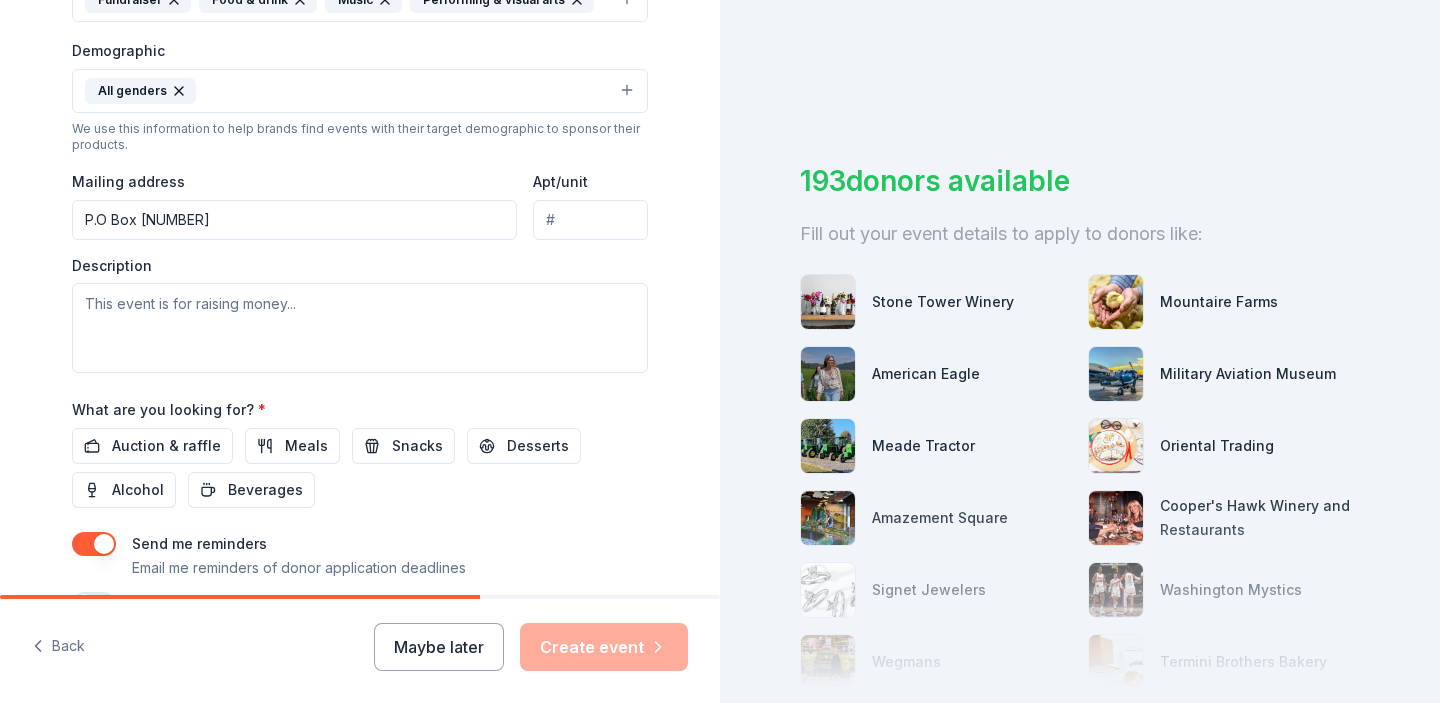 scroll, scrollTop: 642, scrollLeft: 0, axis: vertical 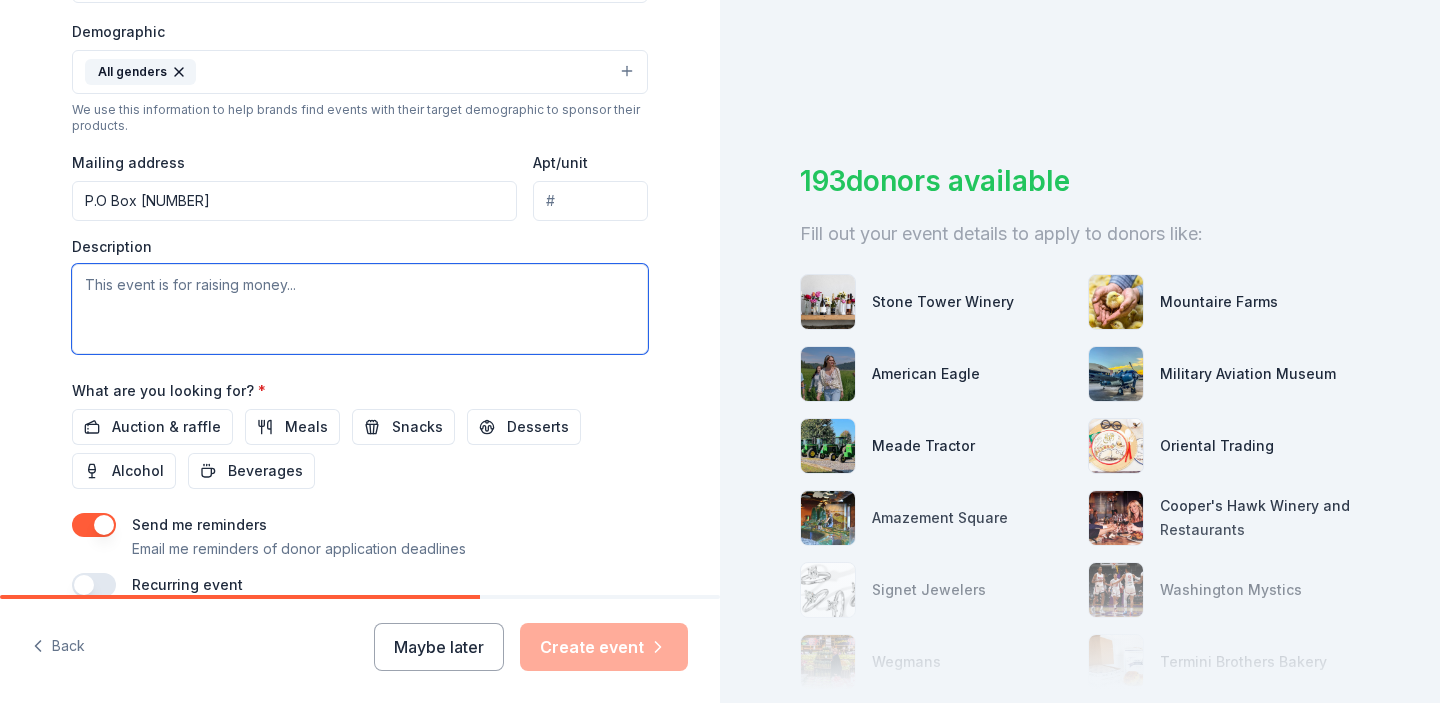 click at bounding box center [360, 309] 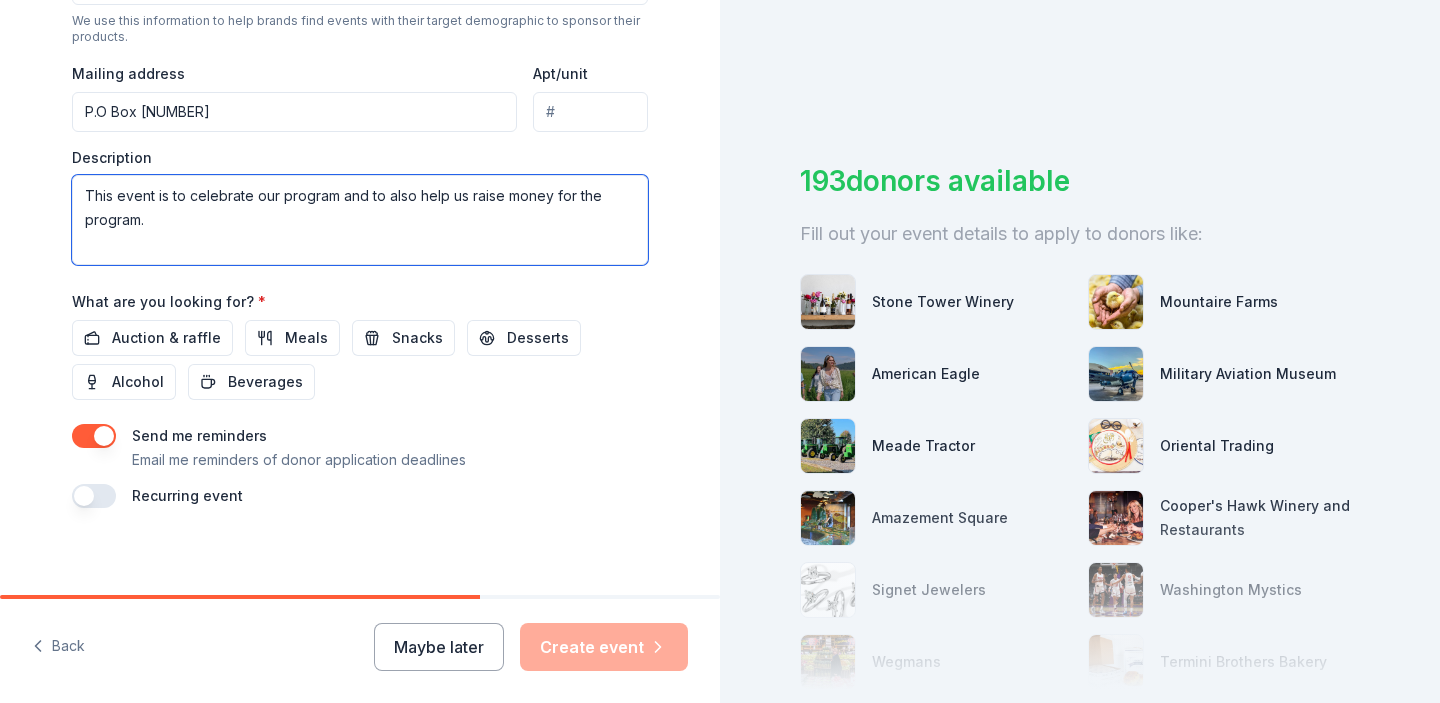 scroll, scrollTop: 740, scrollLeft: 0, axis: vertical 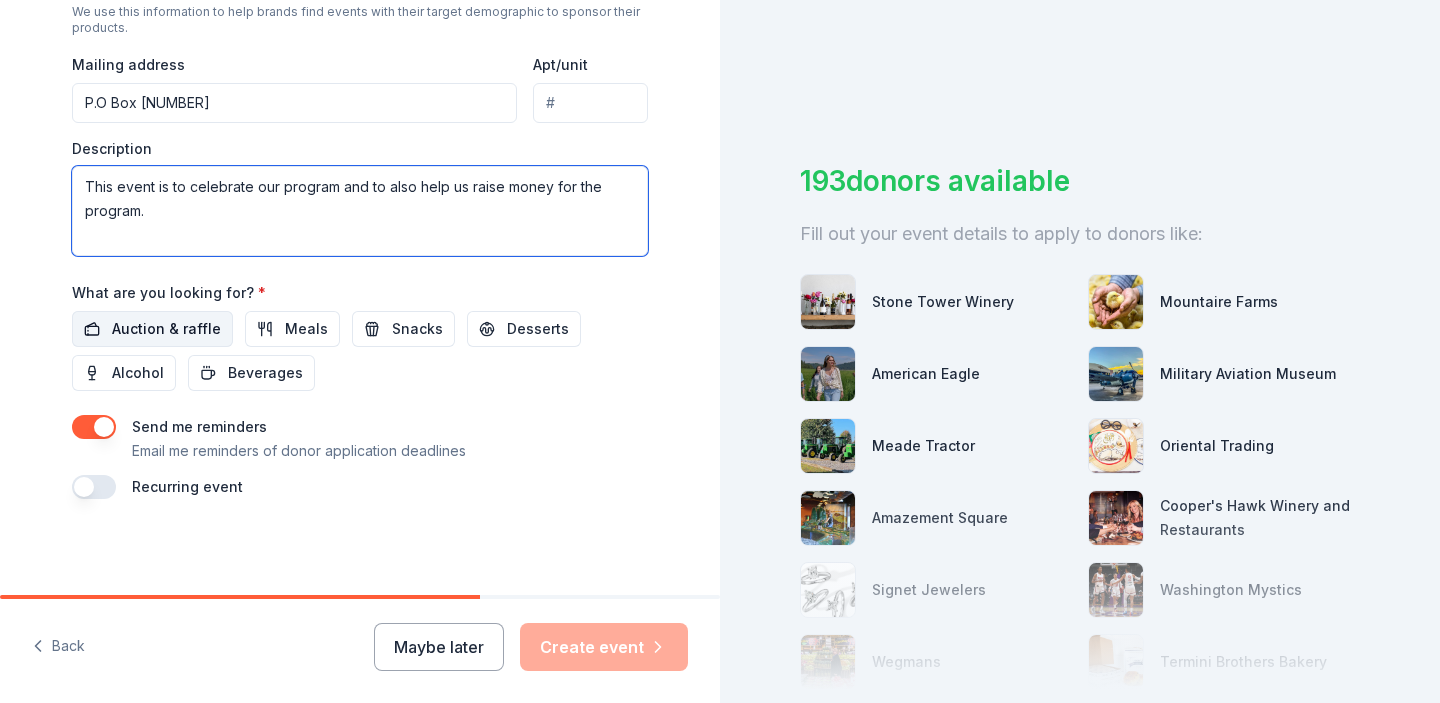 type on "This event is to celebrate our program and to also help us raise money for the program." 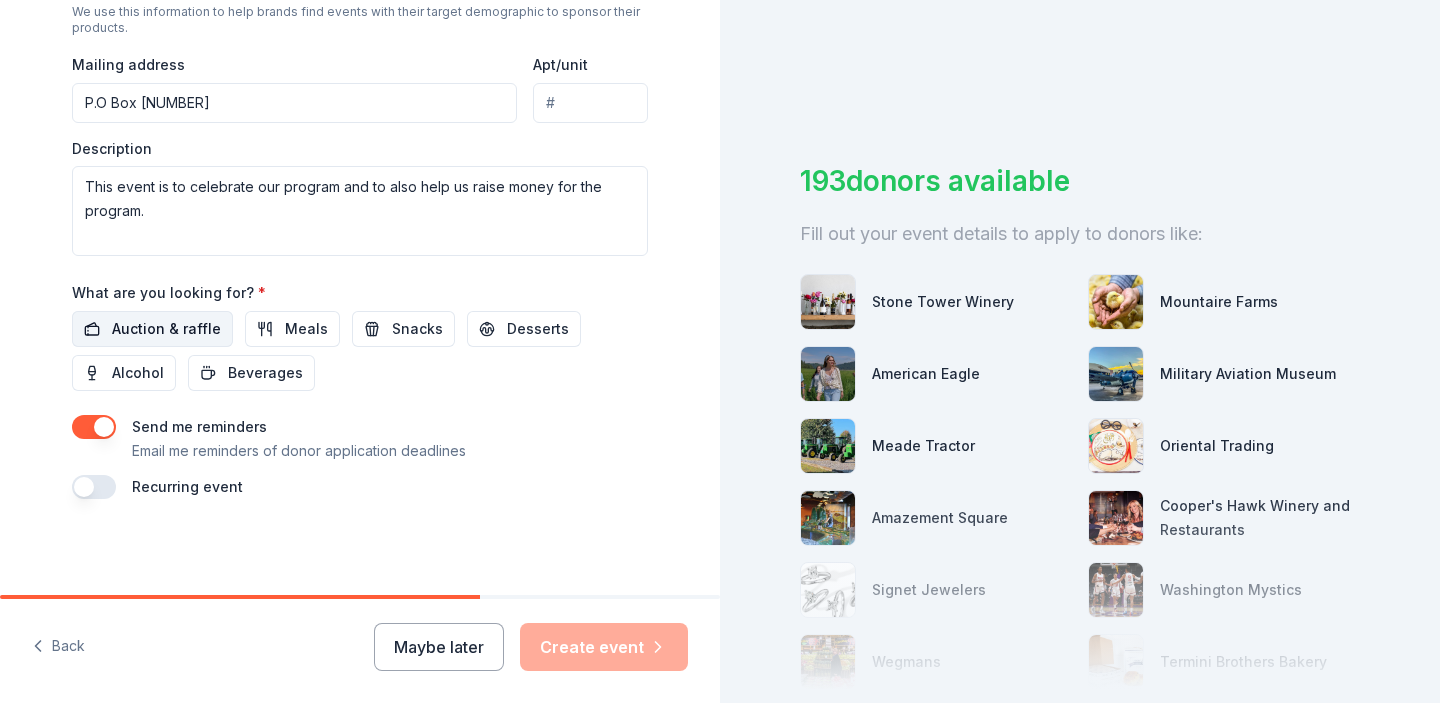 click on "Auction & raffle" at bounding box center [166, 329] 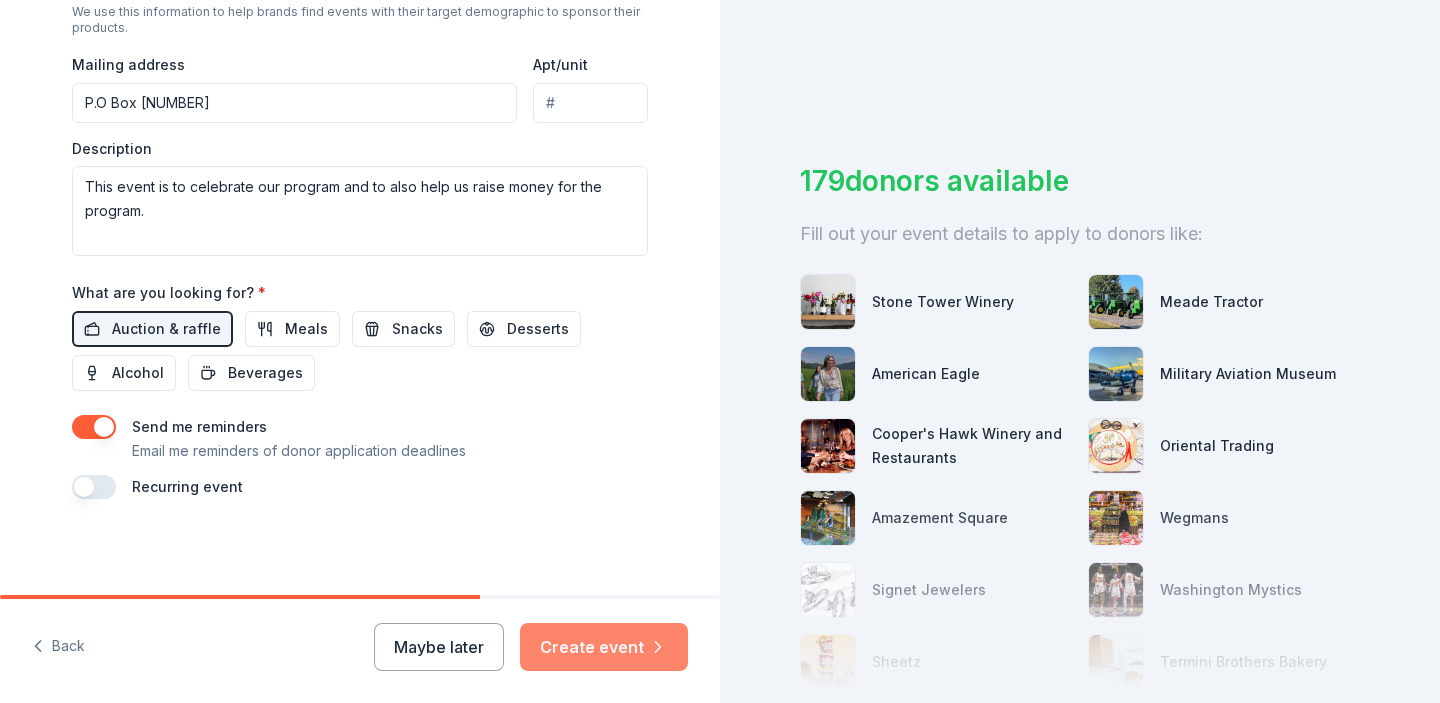 click on "Create event" at bounding box center (604, 647) 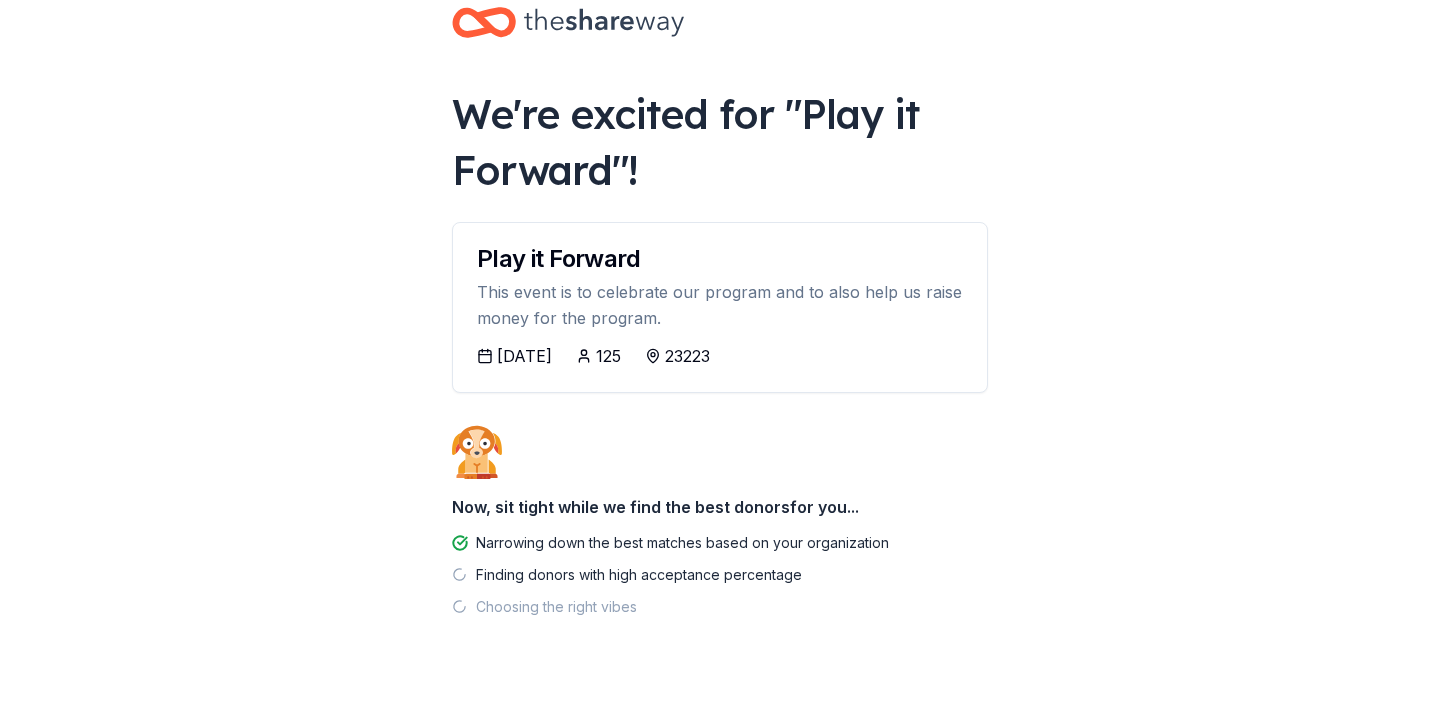 scroll, scrollTop: 89, scrollLeft: 0, axis: vertical 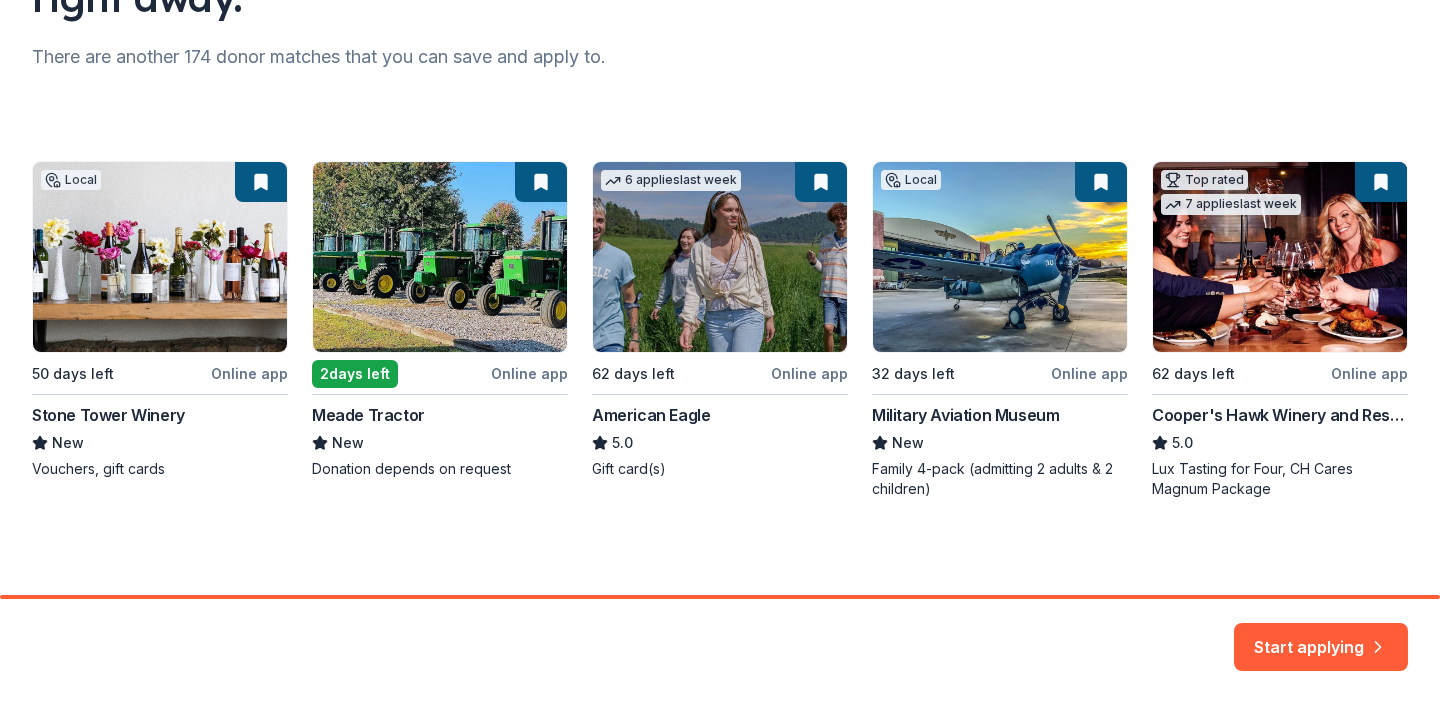 click on "Local 50 days left Online app Stone Tower Winery New Vouchers, gift cards 2  days left Online app Meade Tractor New Donation depends on request 6   applies  last week 62 days left Online app American Eagle 5.0 Gift card(s) Local 32 days left Online app Military Aviation Museum New Family 4-pack (admitting 2 adults & 2 children) Top rated 7   applies  last week 62 days left Online app Cooper's Hawk Winery and Restaurants 5.0 Lux Tasting for Four, CH Cares Magnum Package" at bounding box center (720, 330) 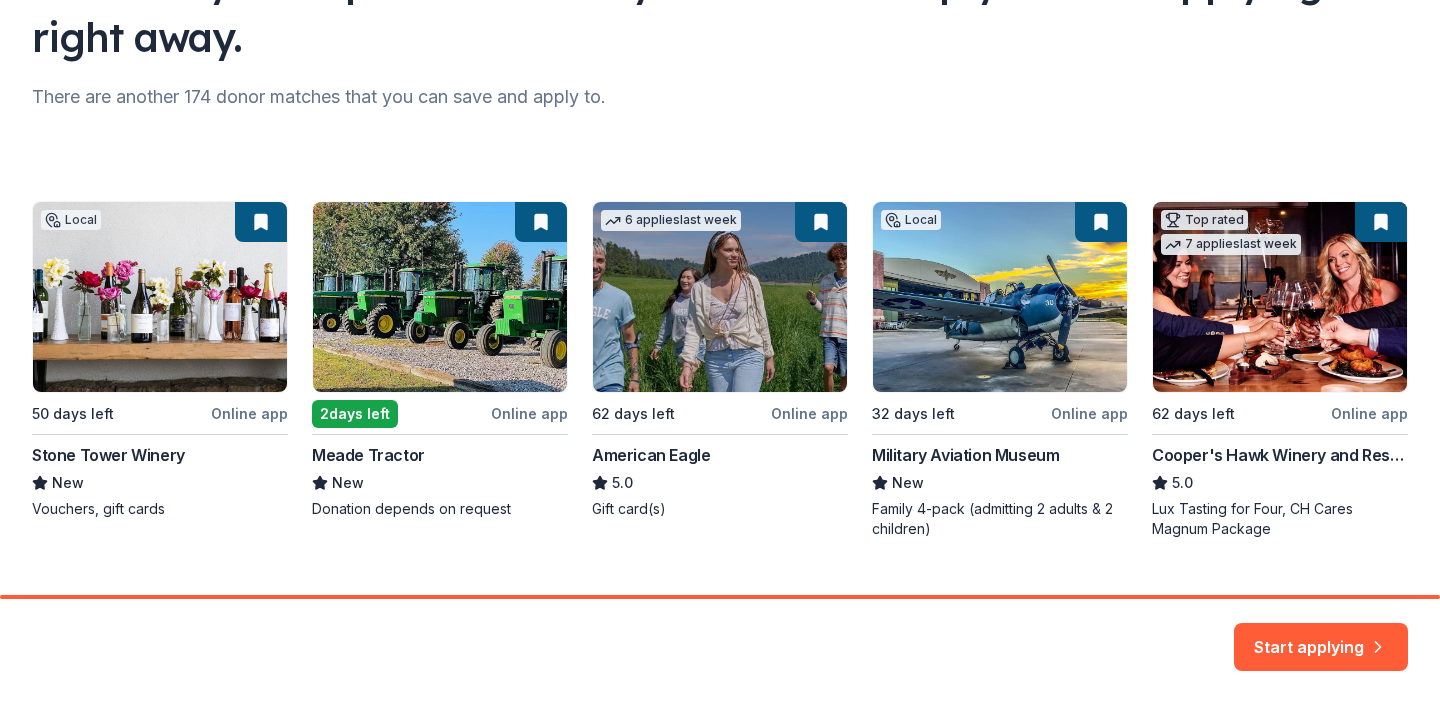 scroll, scrollTop: 197, scrollLeft: 0, axis: vertical 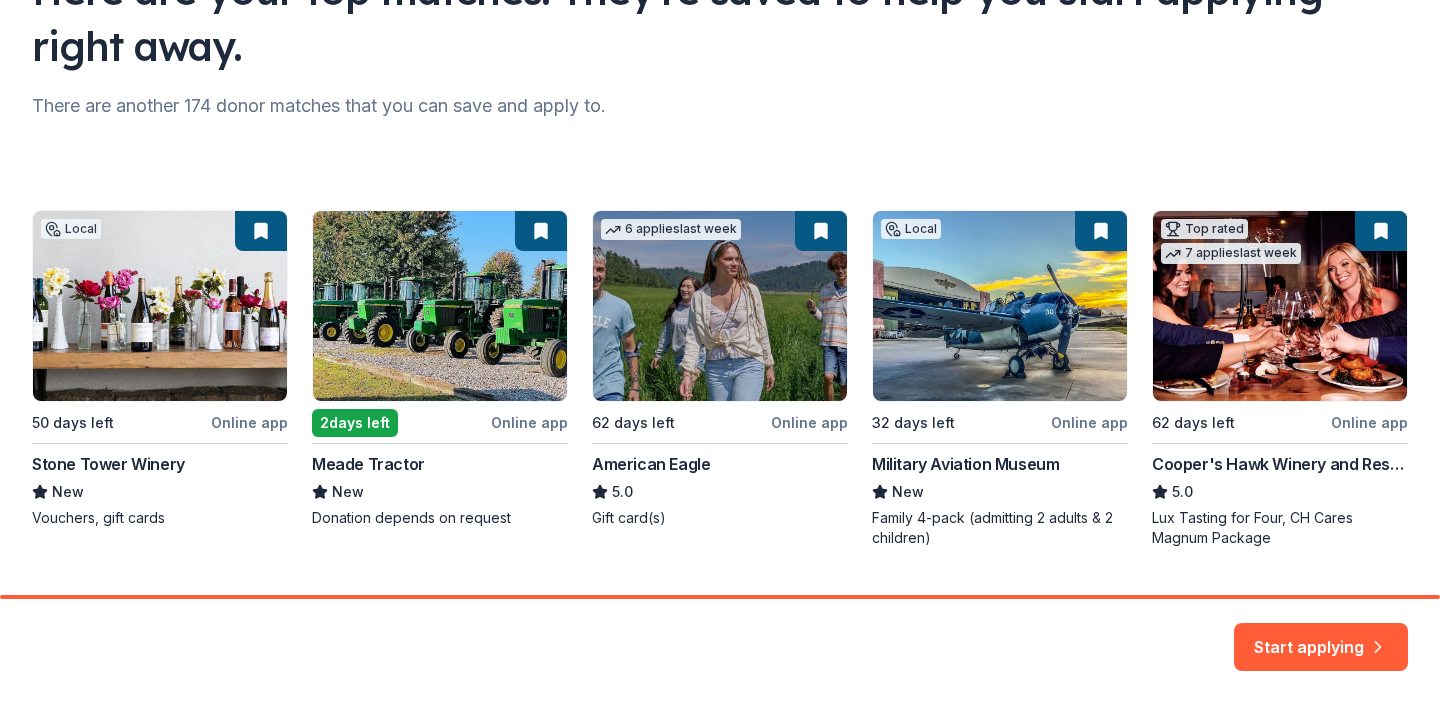 click on "Local 50 days left Online app Stone Tower Winery New Vouchers, gift cards 2  days left Online app Meade Tractor New Donation depends on request 6   applies  last week 62 days left Online app American Eagle 5.0 Gift card(s) Local 32 days left Online app Military Aviation Museum New Family 4-pack (admitting 2 adults & 2 children) Top rated 7   applies  last week 62 days left Online app Cooper's Hawk Winery and Restaurants 5.0 Lux Tasting for Four, CH Cares Magnum Package" at bounding box center (720, 379) 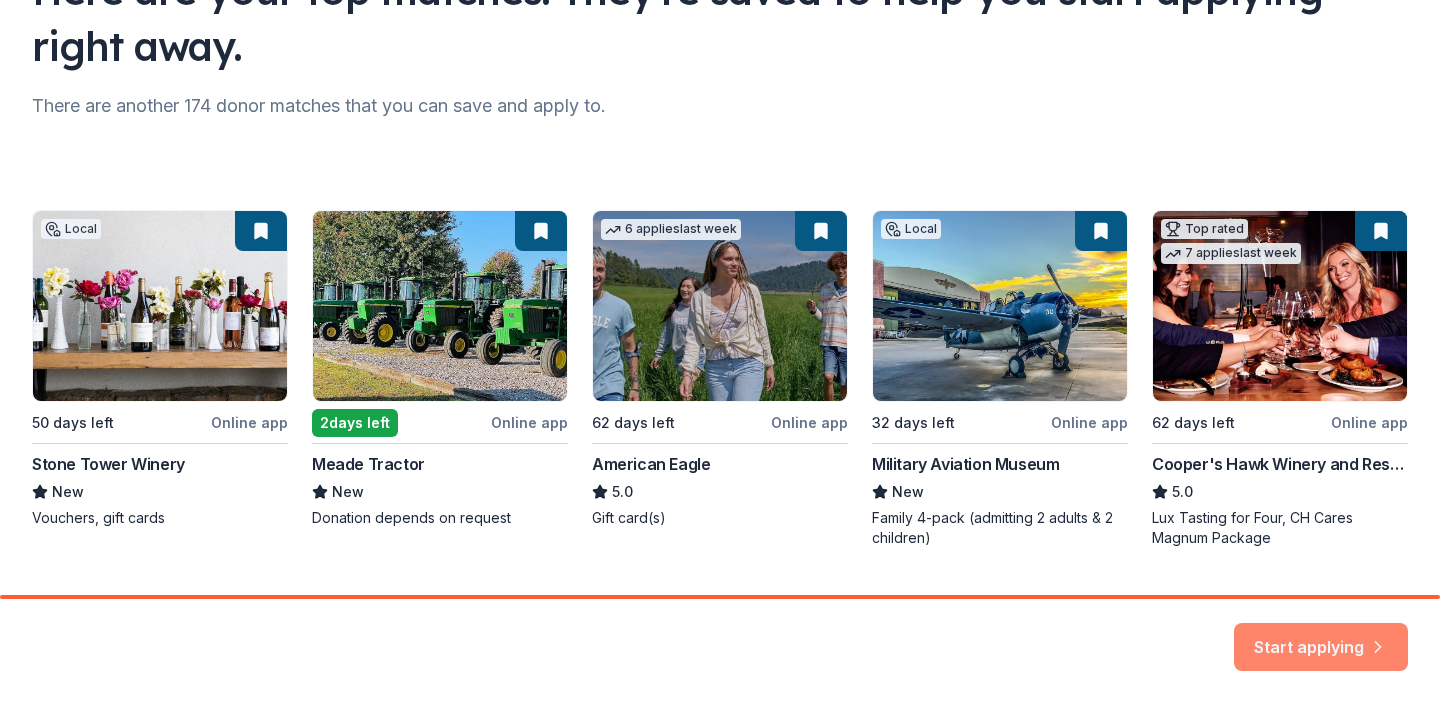 click on "Start applying" at bounding box center (1321, 638) 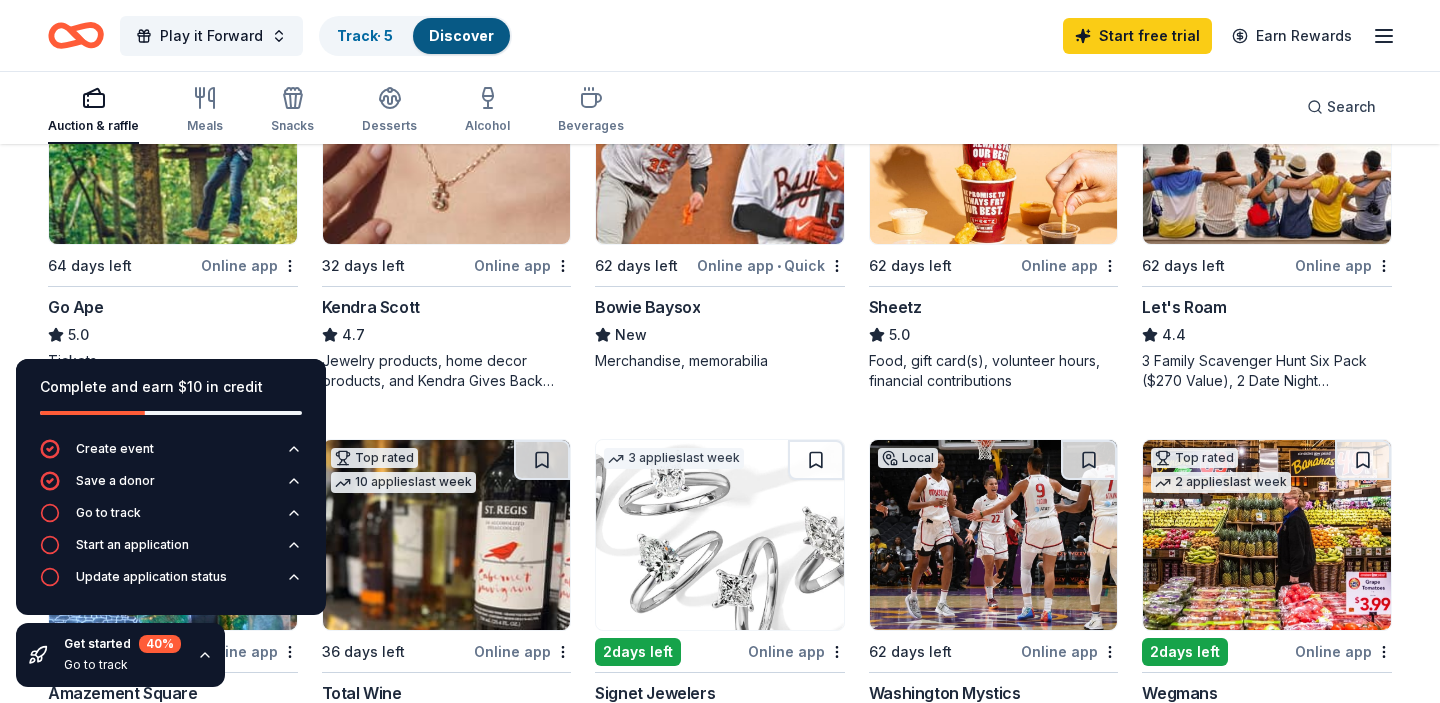 scroll, scrollTop: 1080, scrollLeft: 0, axis: vertical 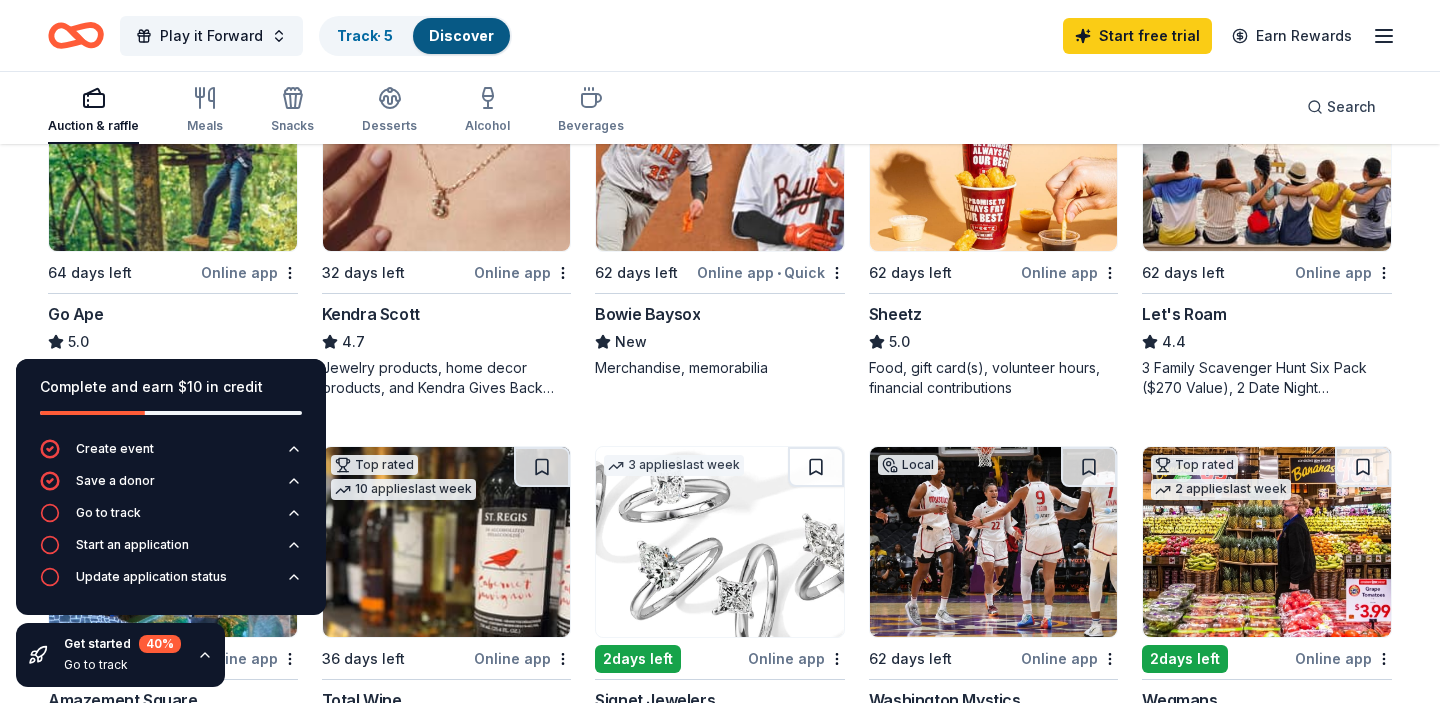 click on "Kendra Scott" at bounding box center (371, 314) 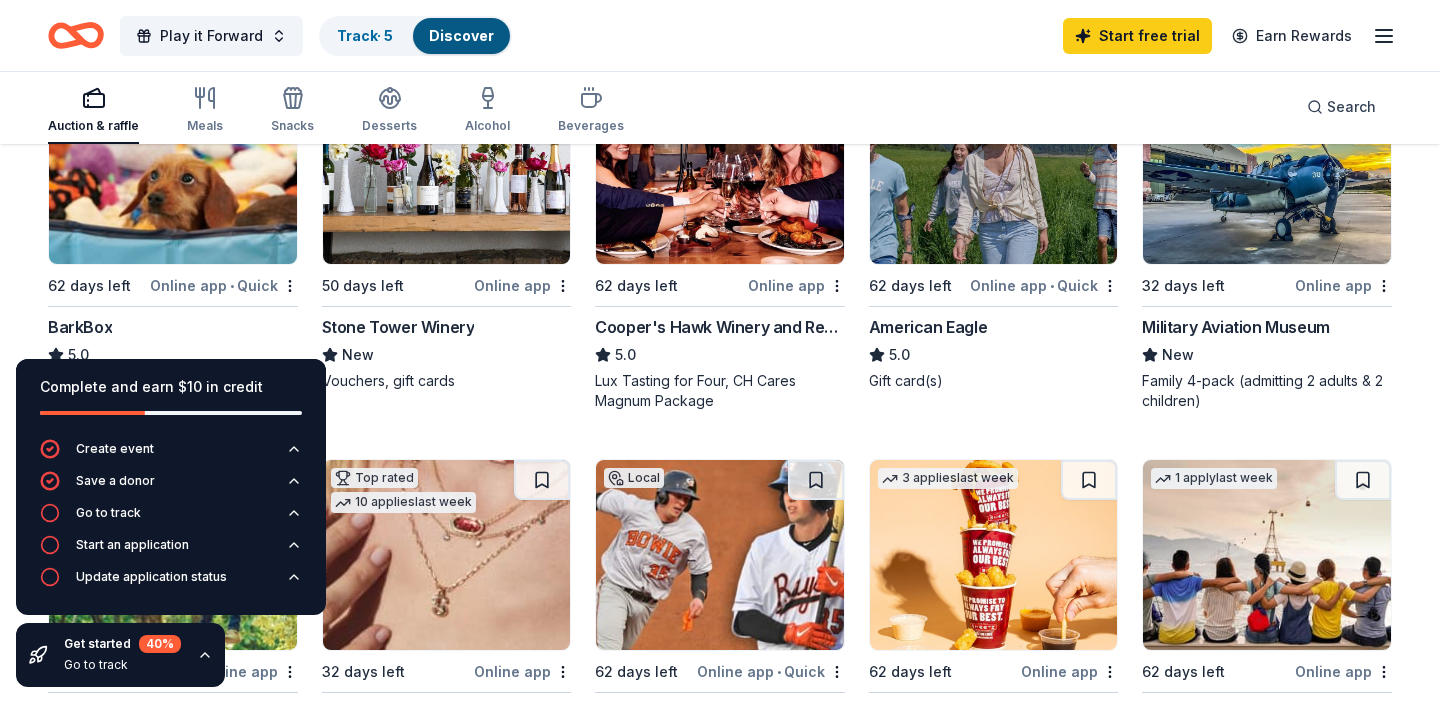 scroll, scrollTop: 680, scrollLeft: 0, axis: vertical 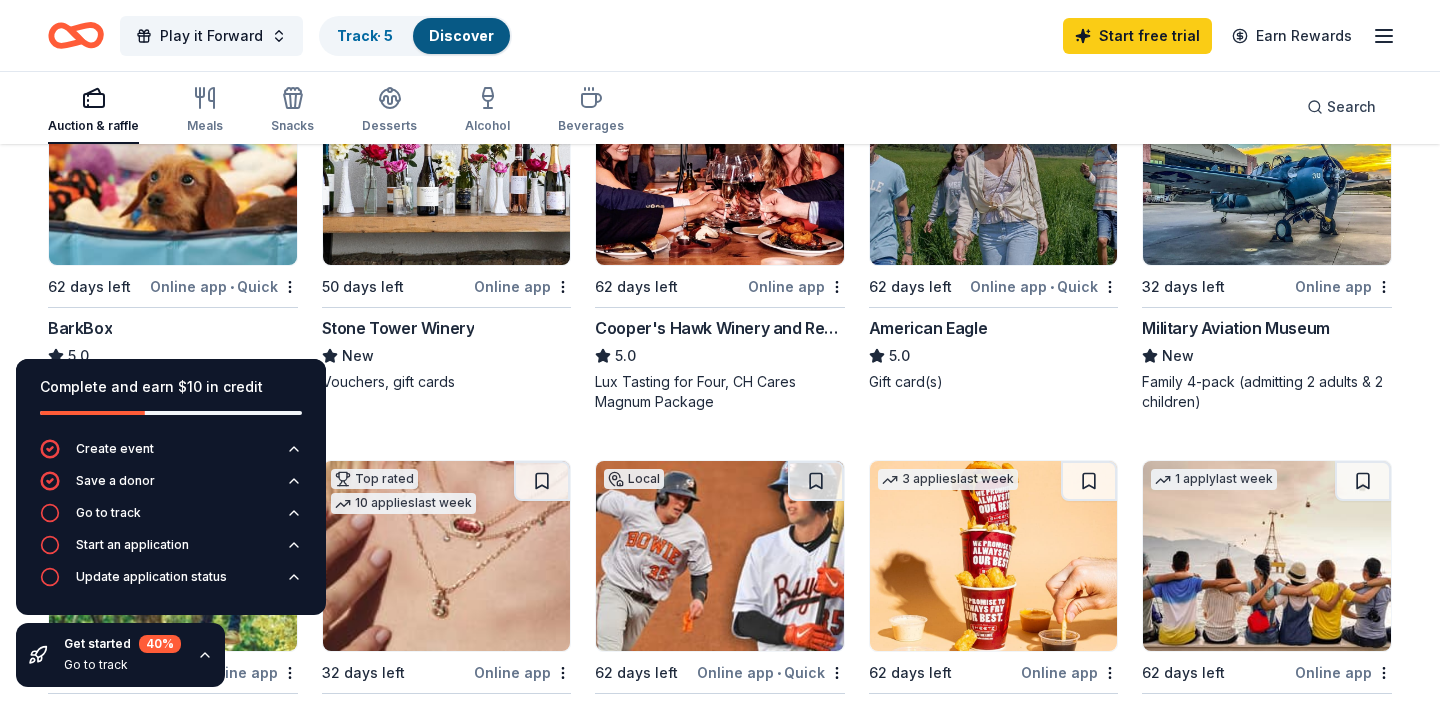 click on "Stone Tower Winery" at bounding box center [398, 328] 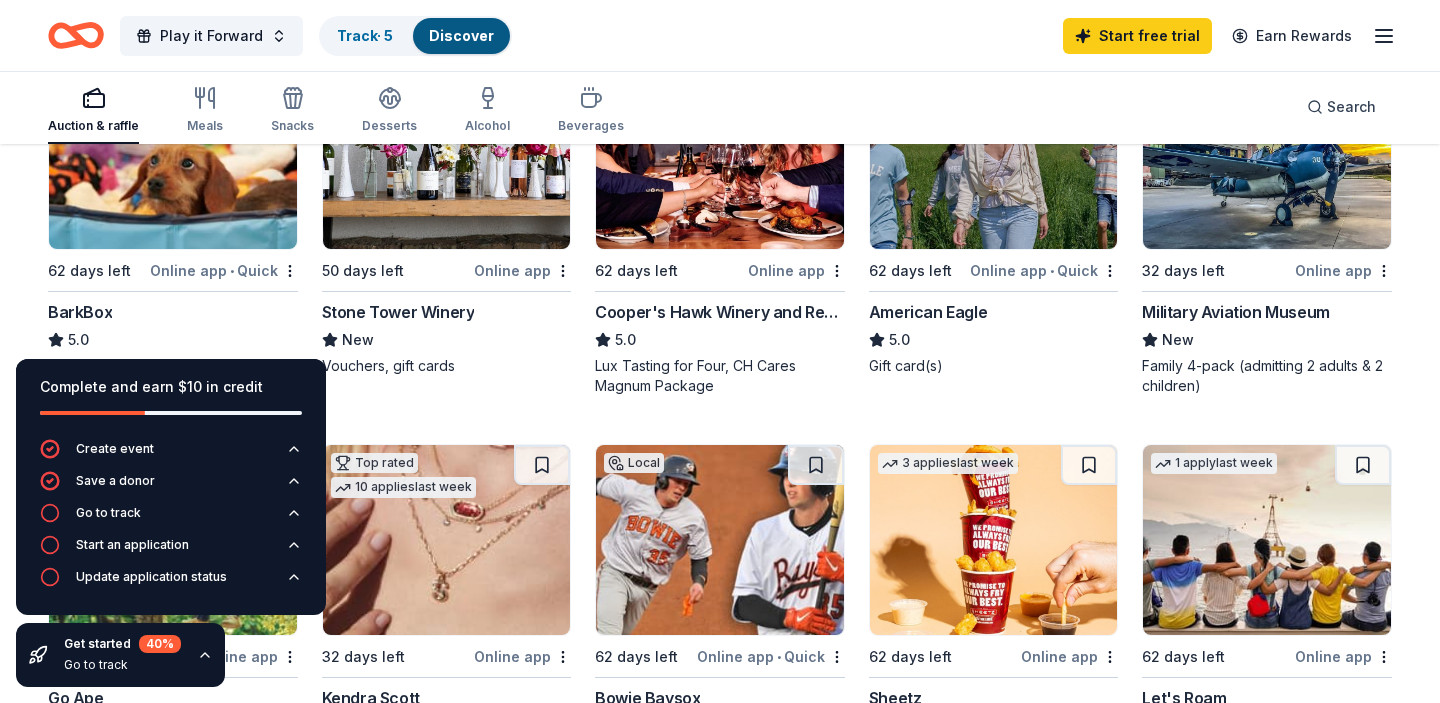 scroll, scrollTop: 700, scrollLeft: 0, axis: vertical 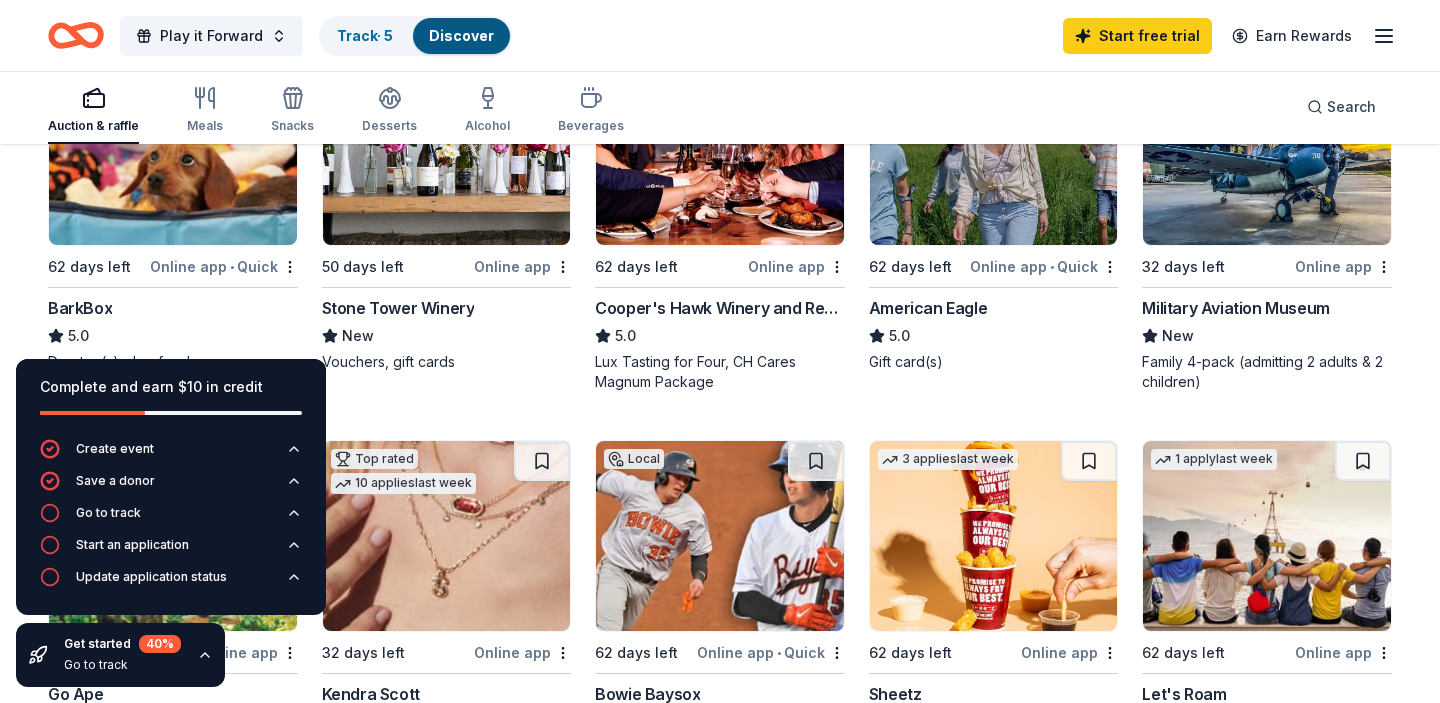 click on "BarkBox" at bounding box center [80, 308] 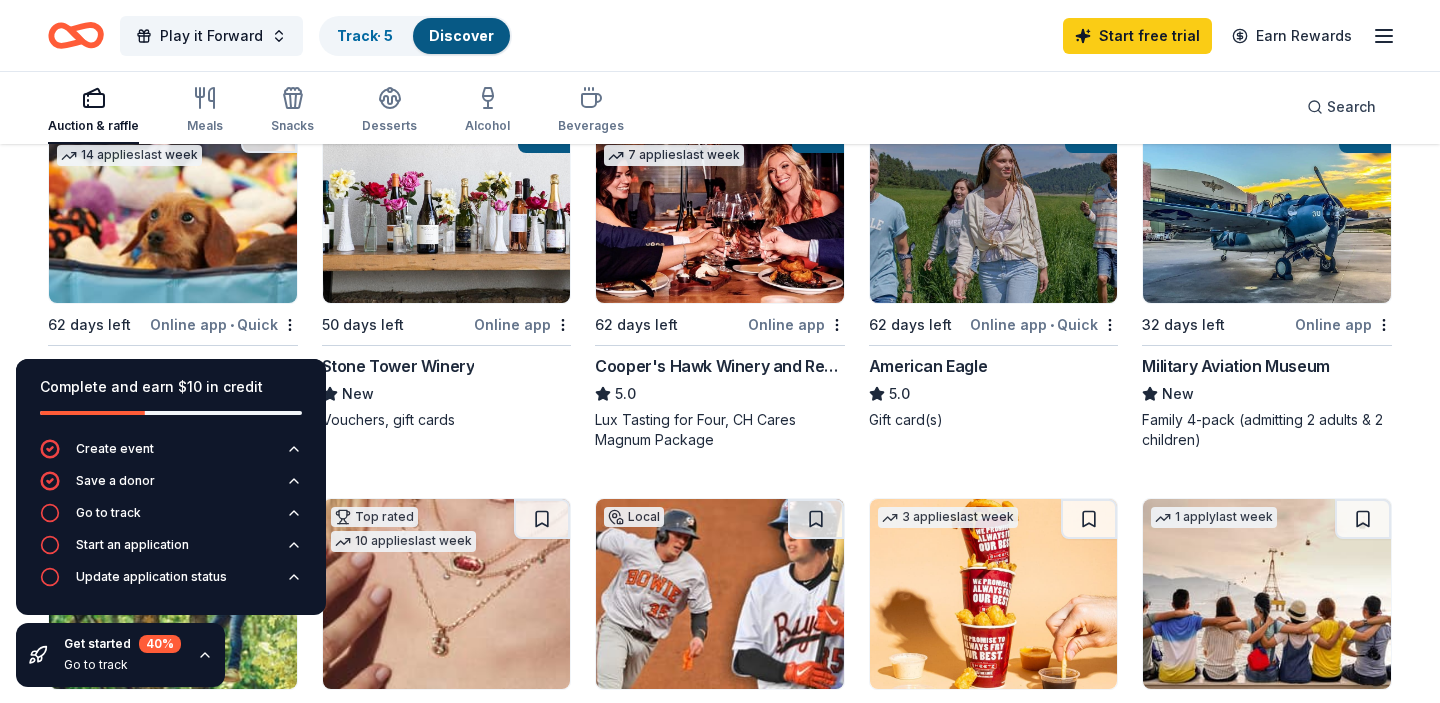 scroll, scrollTop: 637, scrollLeft: 0, axis: vertical 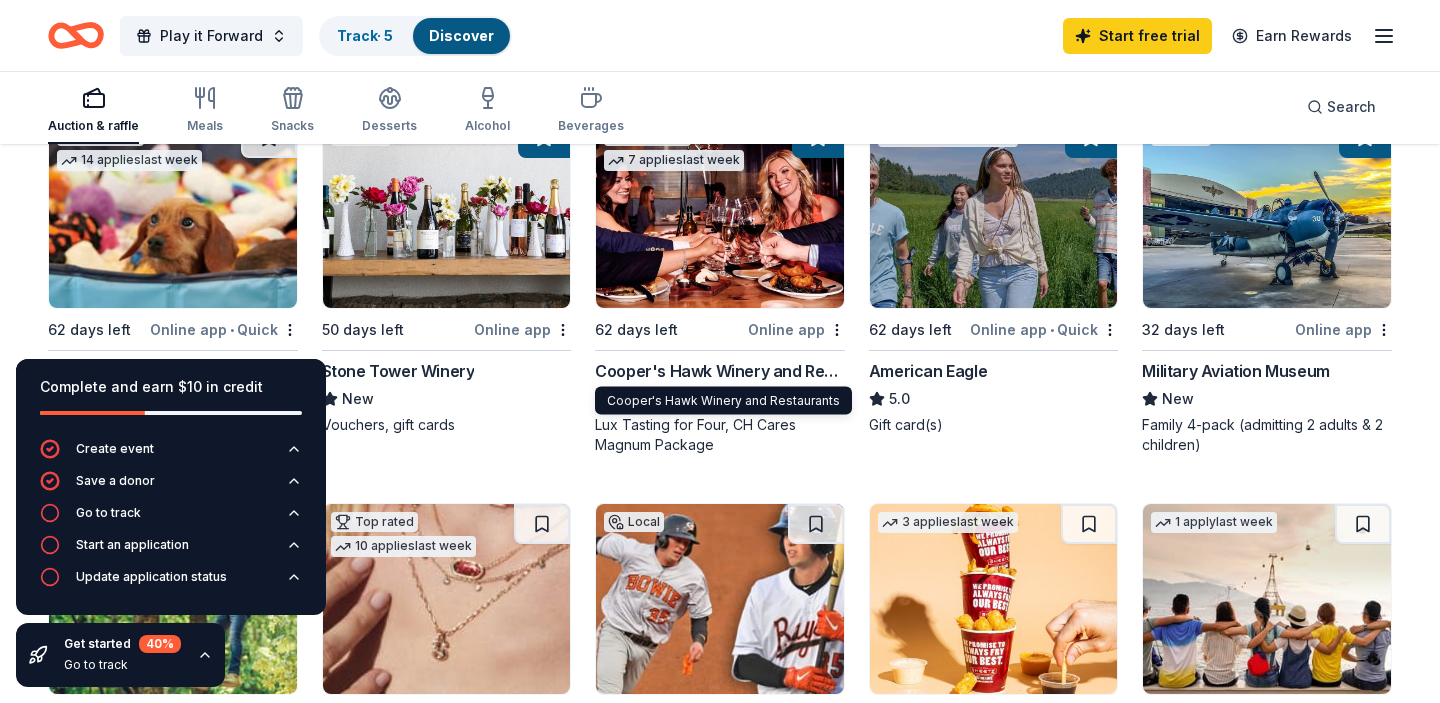 click on "Cooper's Hawk Winery and Restaurants" at bounding box center (720, 371) 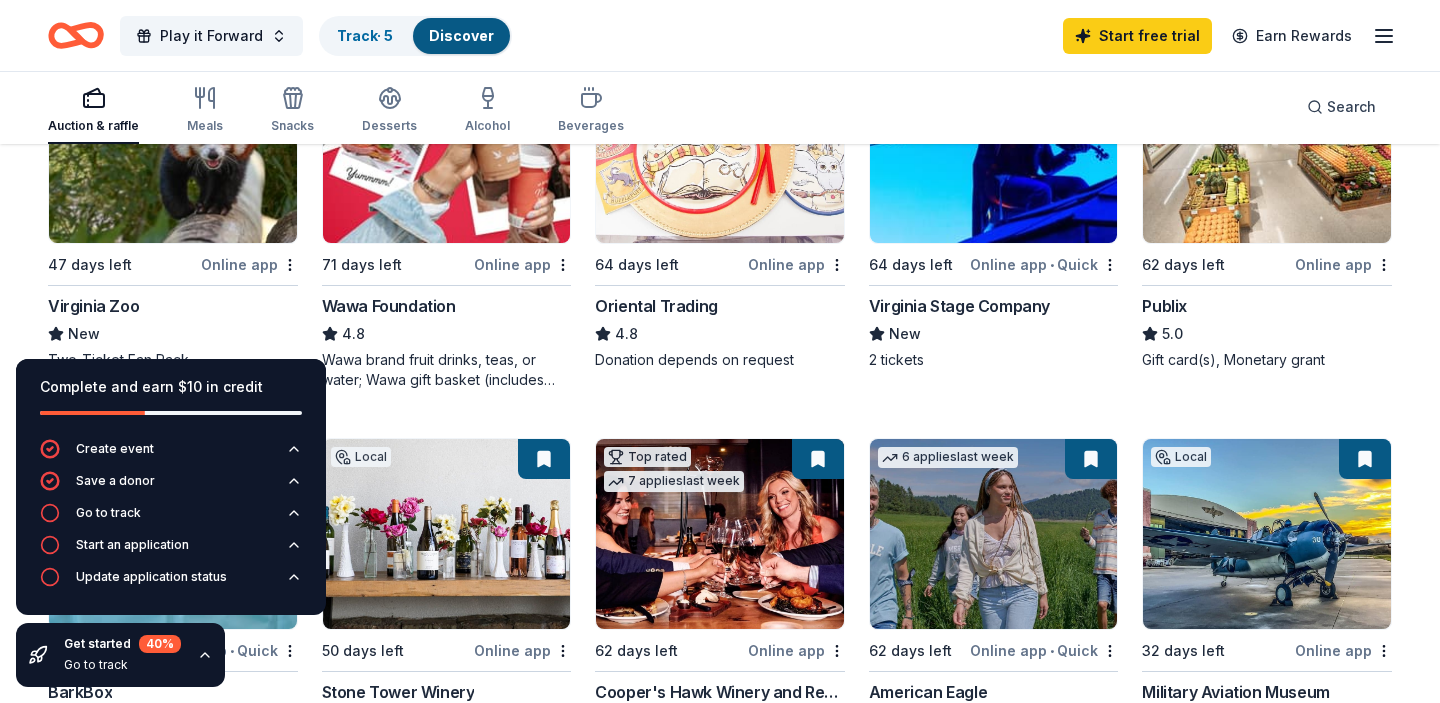 scroll, scrollTop: 314, scrollLeft: 0, axis: vertical 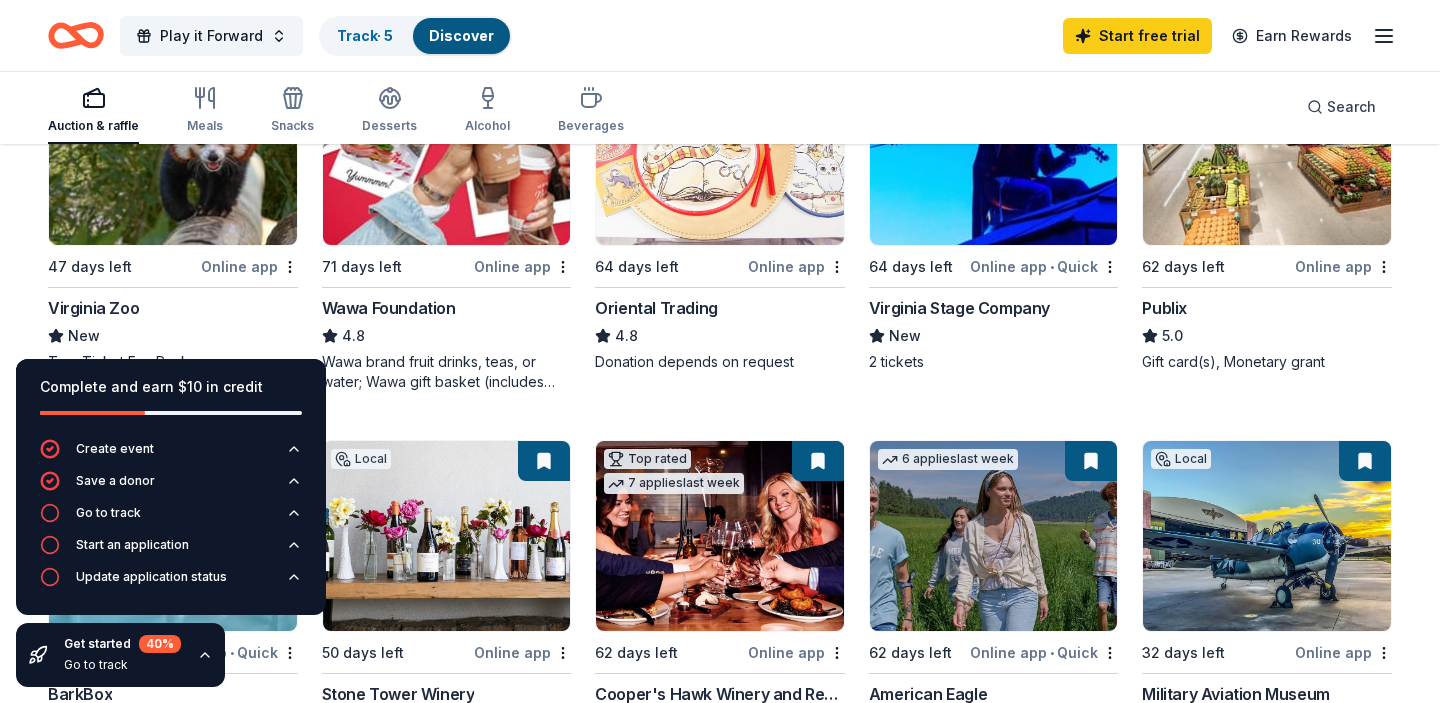 click on "Virginia Zoo" at bounding box center (93, 308) 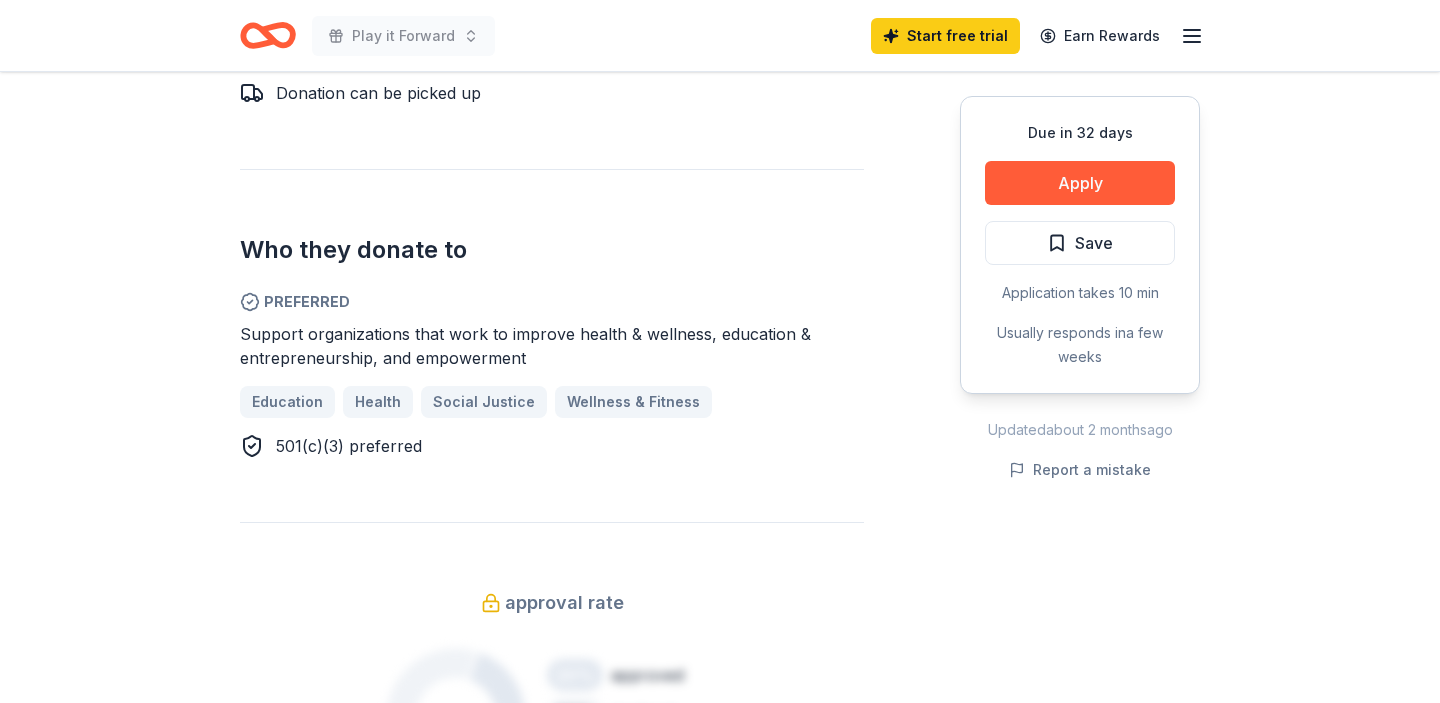 scroll, scrollTop: 1150, scrollLeft: 0, axis: vertical 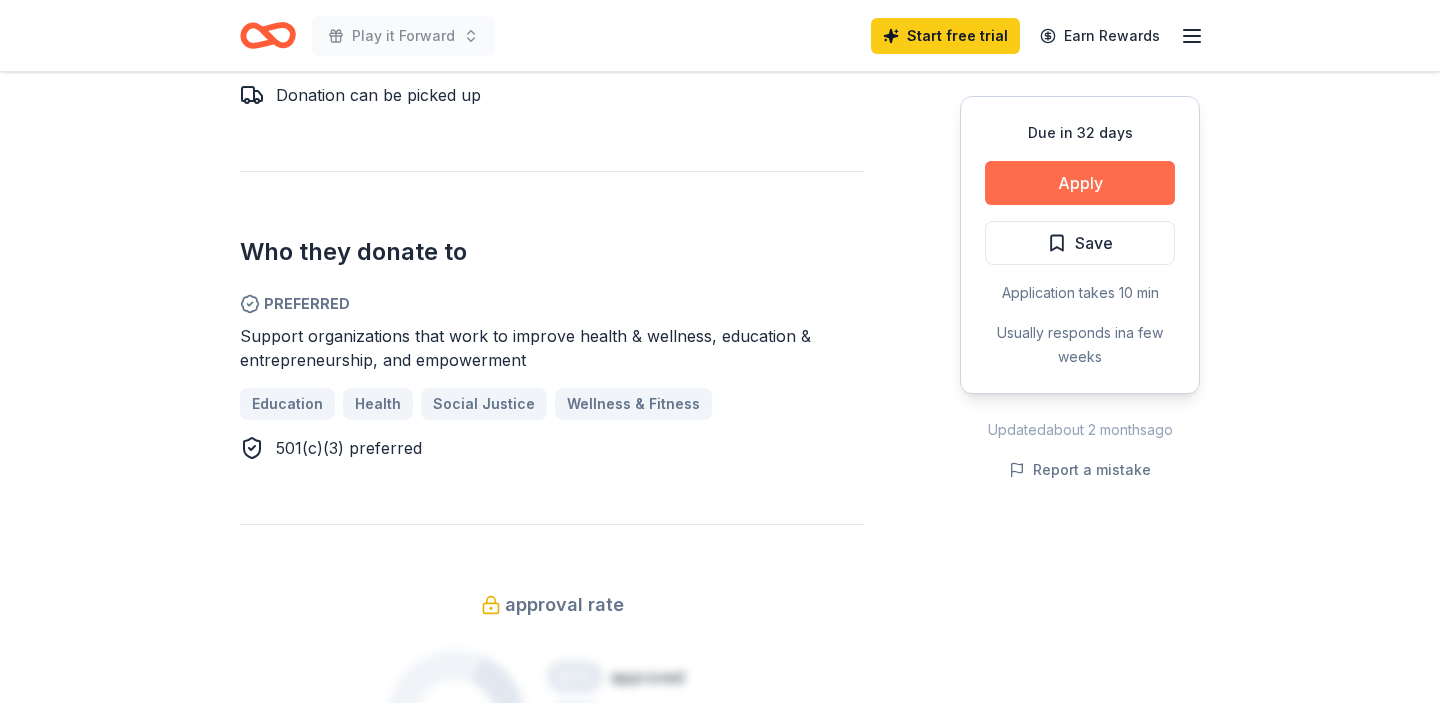 click on "Apply" at bounding box center (1080, 183) 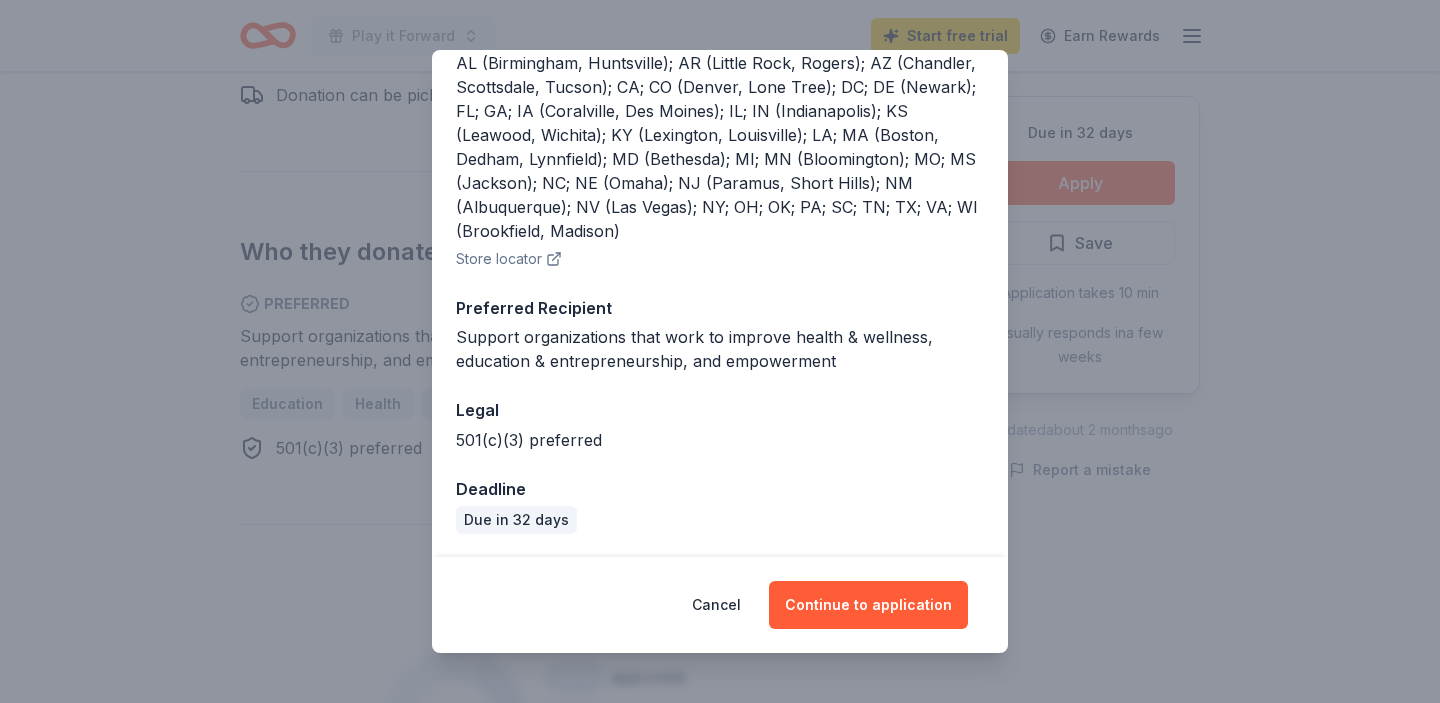 scroll, scrollTop: 270, scrollLeft: 0, axis: vertical 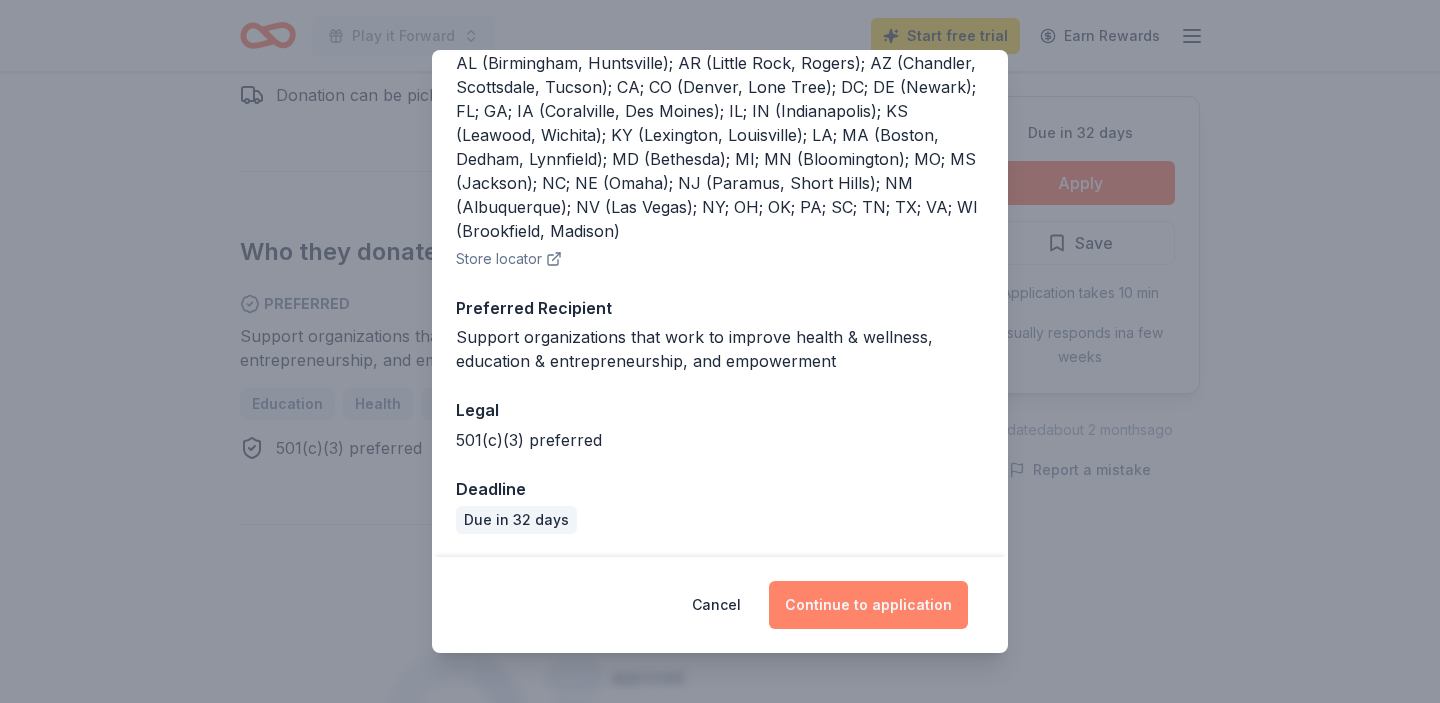 click on "Continue to application" at bounding box center [868, 605] 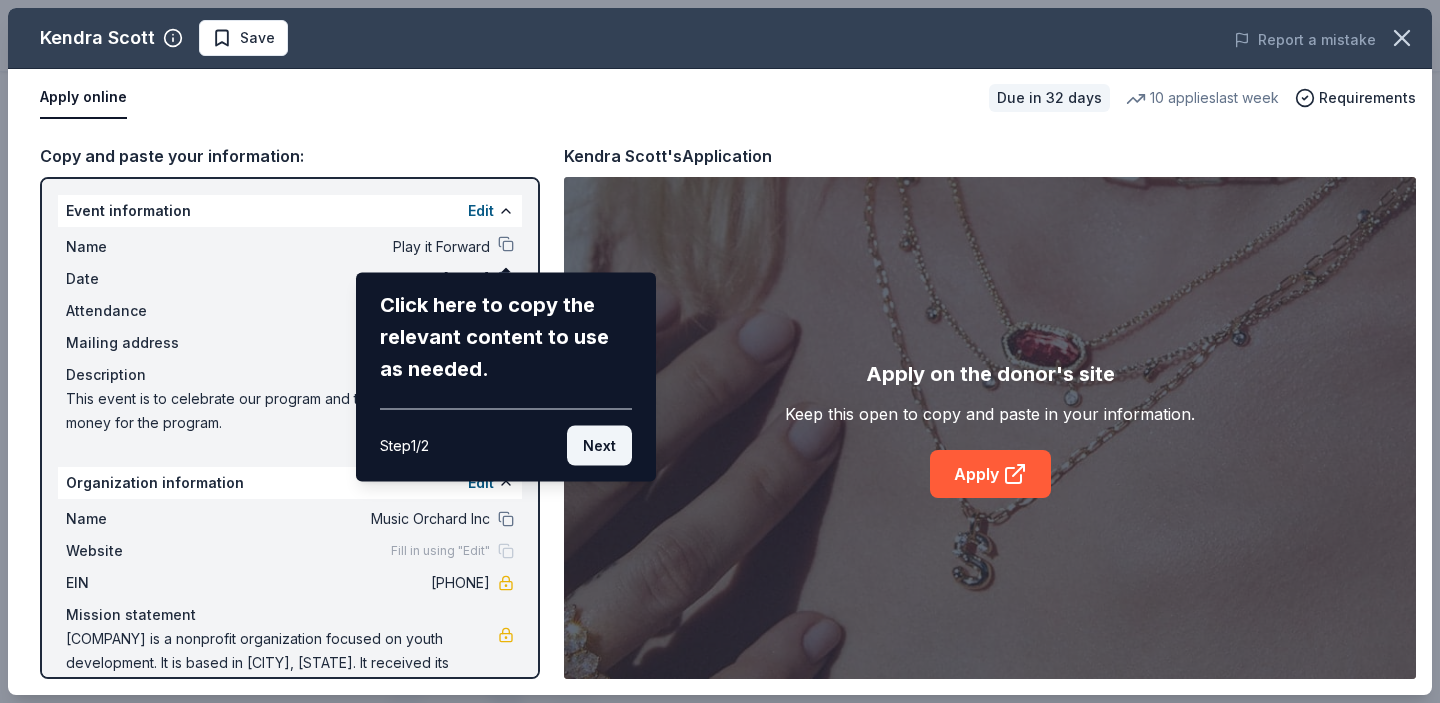 click on "Next" at bounding box center [599, 446] 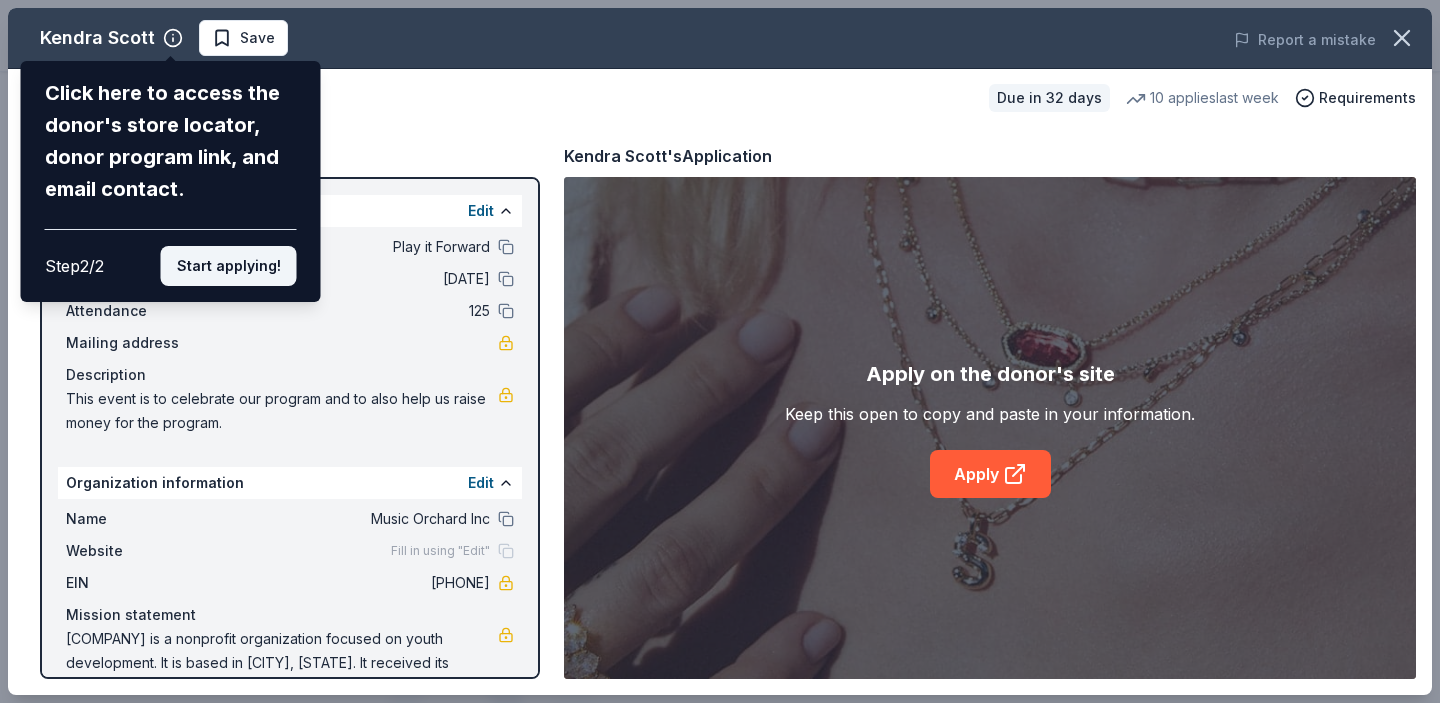click on "Start applying!" at bounding box center [229, 266] 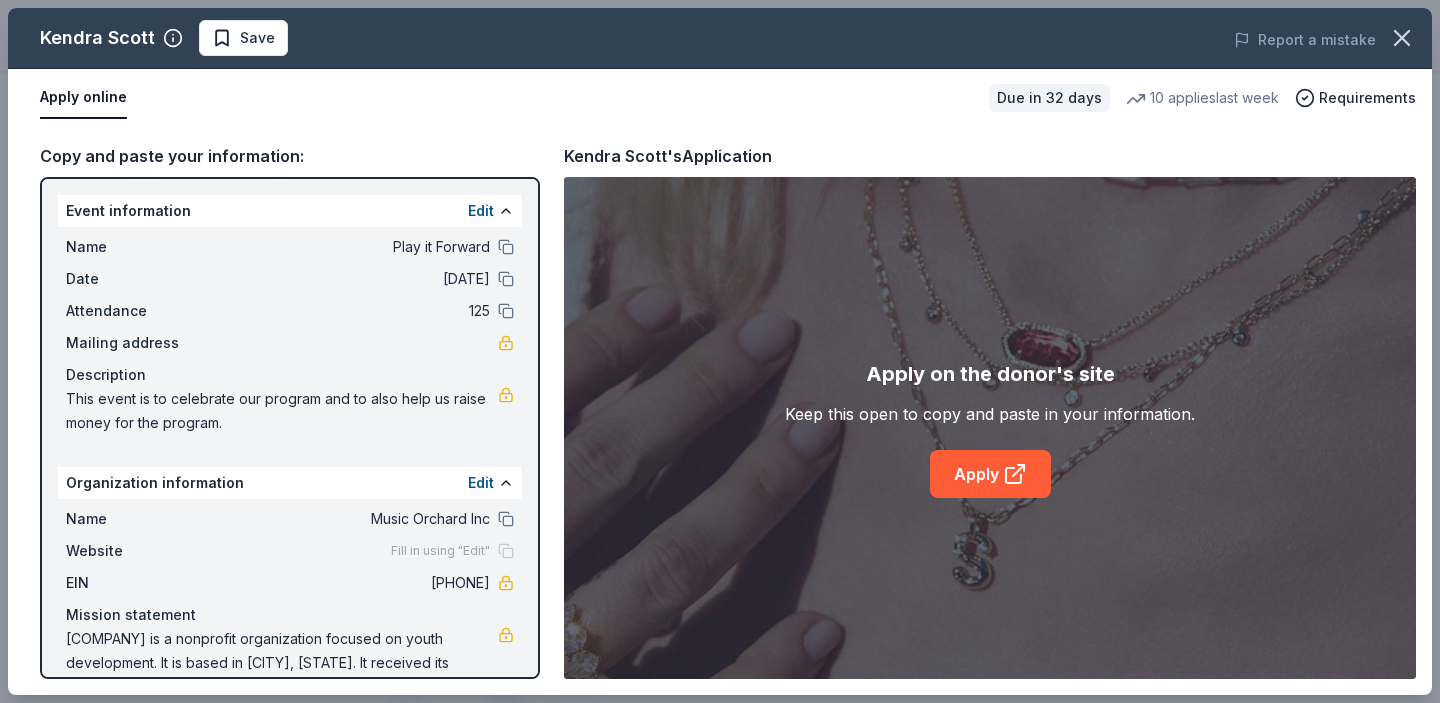 click on "This event is to celebrate our program and to also help us raise money for the program." at bounding box center [282, 411] 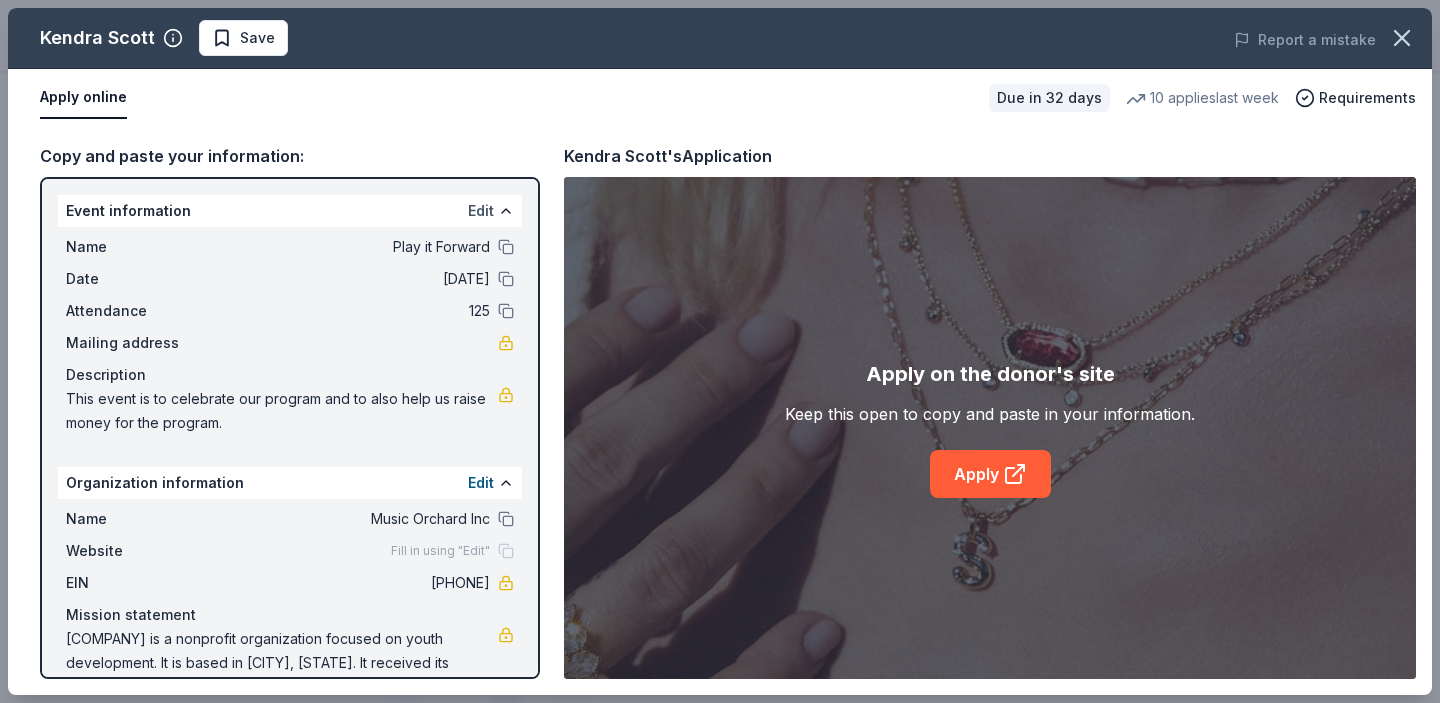 click on "Edit" at bounding box center (481, 211) 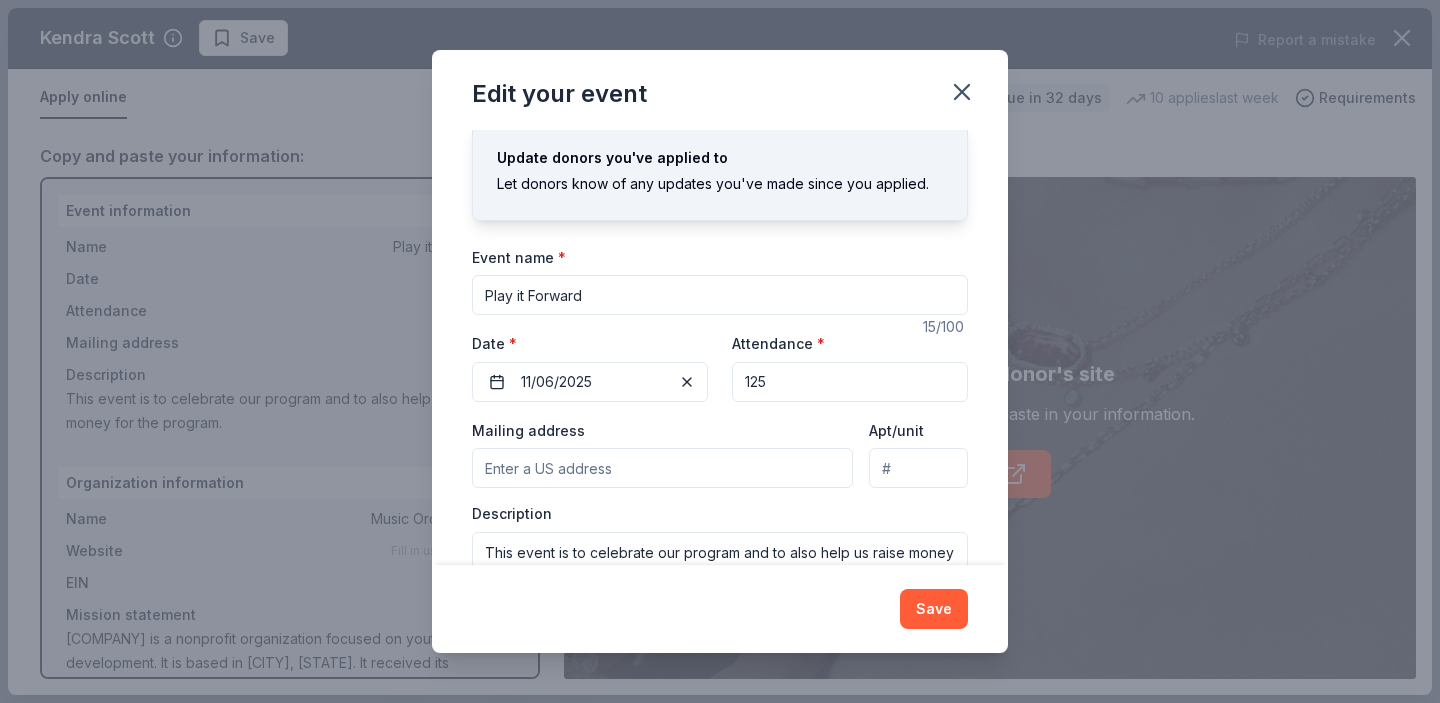 scroll, scrollTop: 133, scrollLeft: 0, axis: vertical 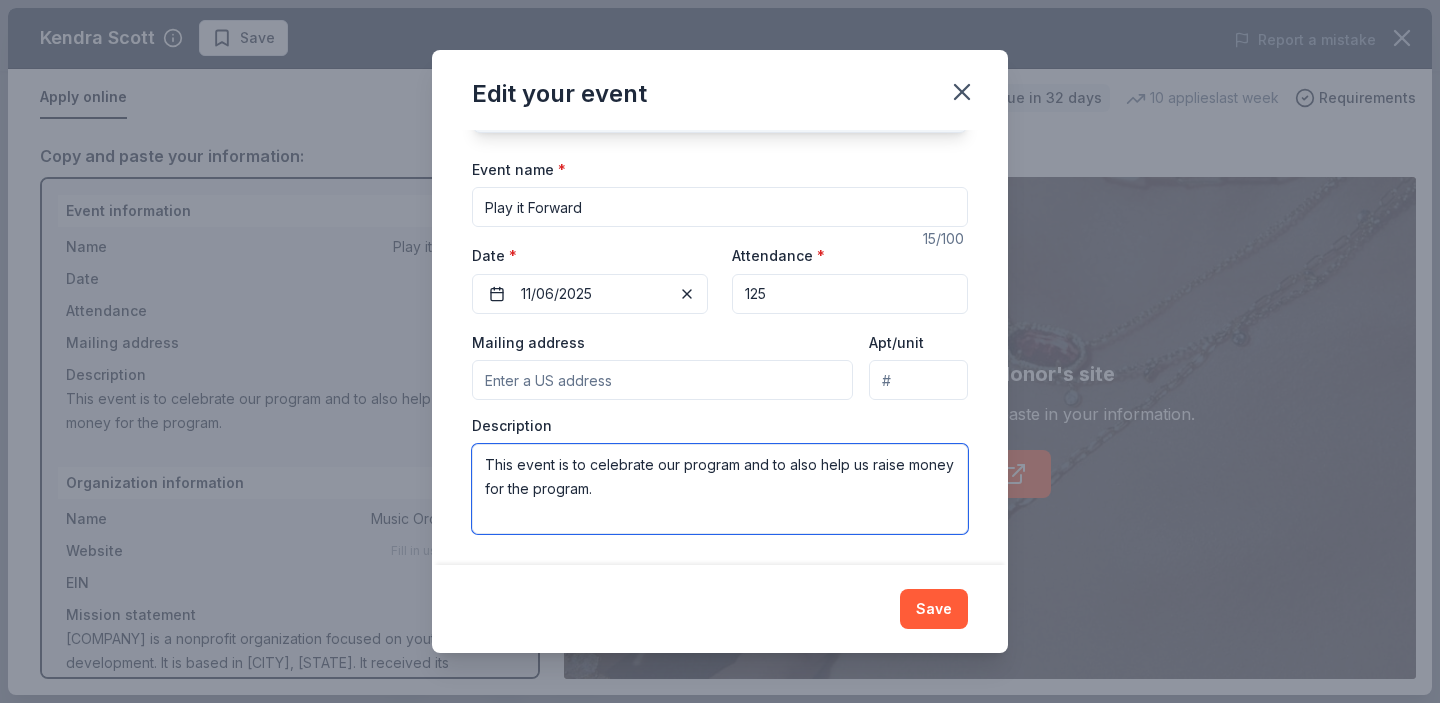 click on "This event is to celebrate our program and to also help us raise money for the program." at bounding box center (720, 489) 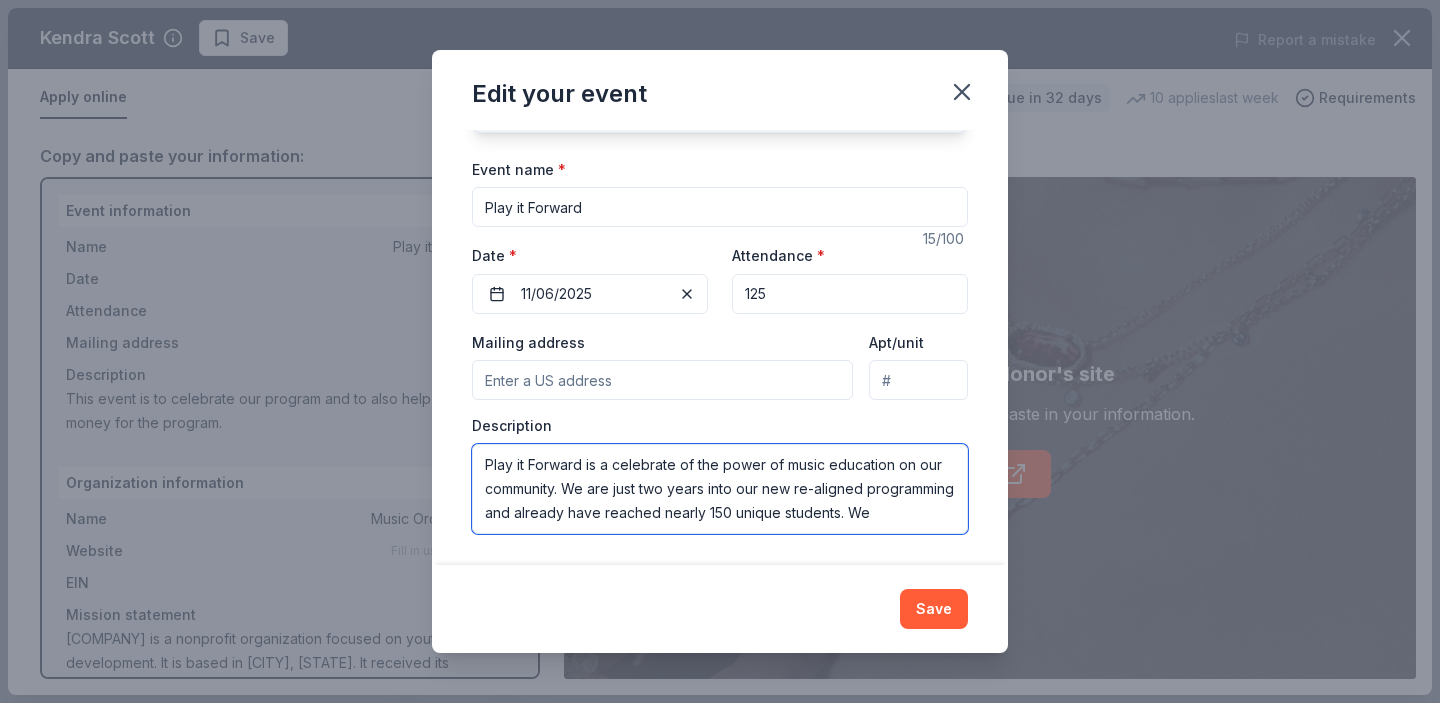 scroll, scrollTop: 12, scrollLeft: 0, axis: vertical 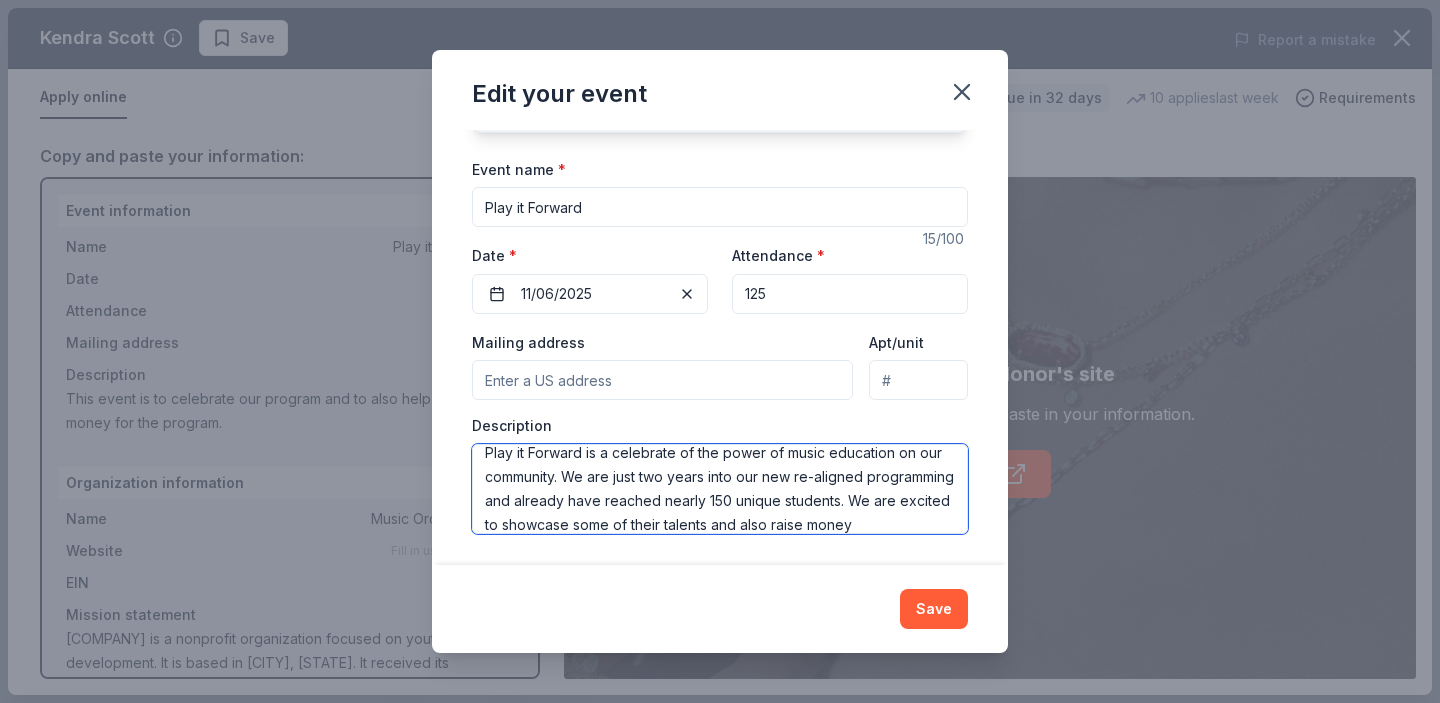 click on "Play it Forward is a celebrate of the power of music education on our community. We are just two years into our new re-aligned programming and already have reached nearly 150 unique students. We are excited to showcase some of their talents and also raise money" at bounding box center (720, 489) 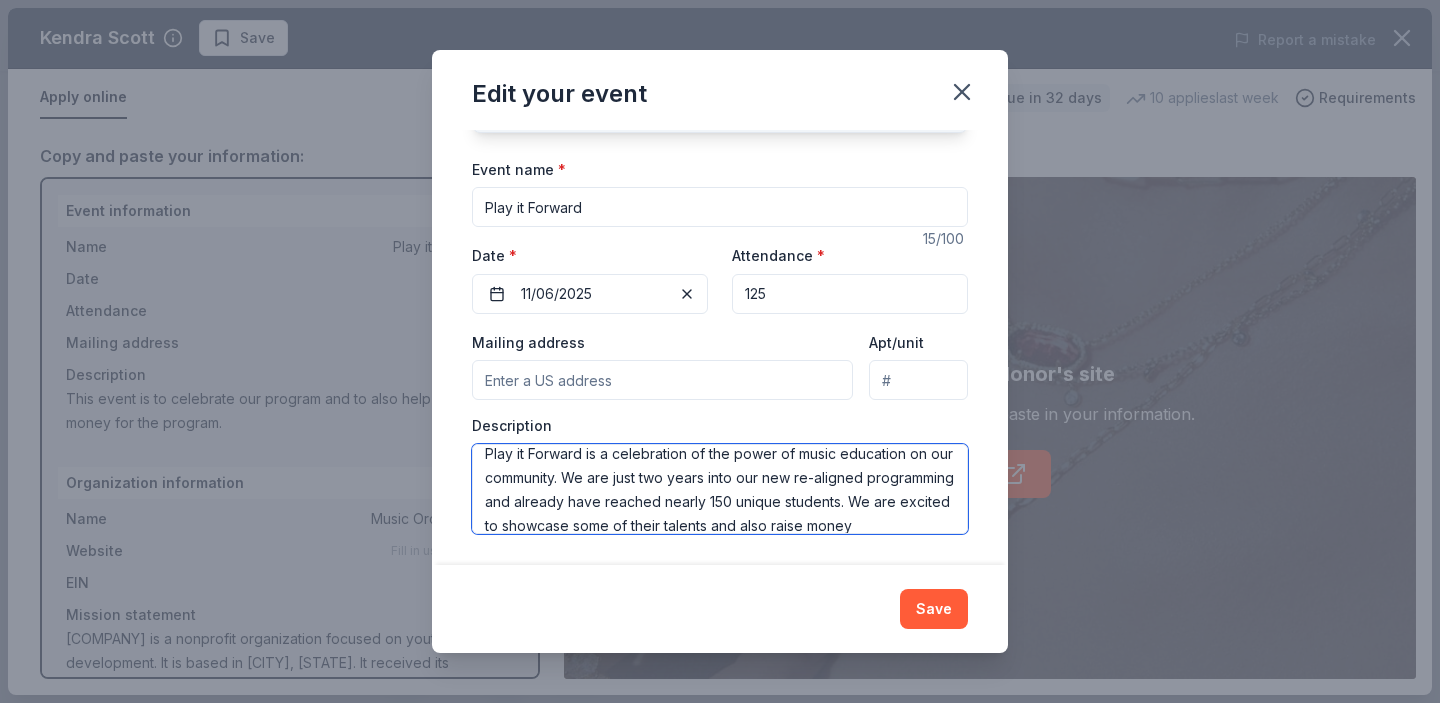 scroll, scrollTop: 24, scrollLeft: 0, axis: vertical 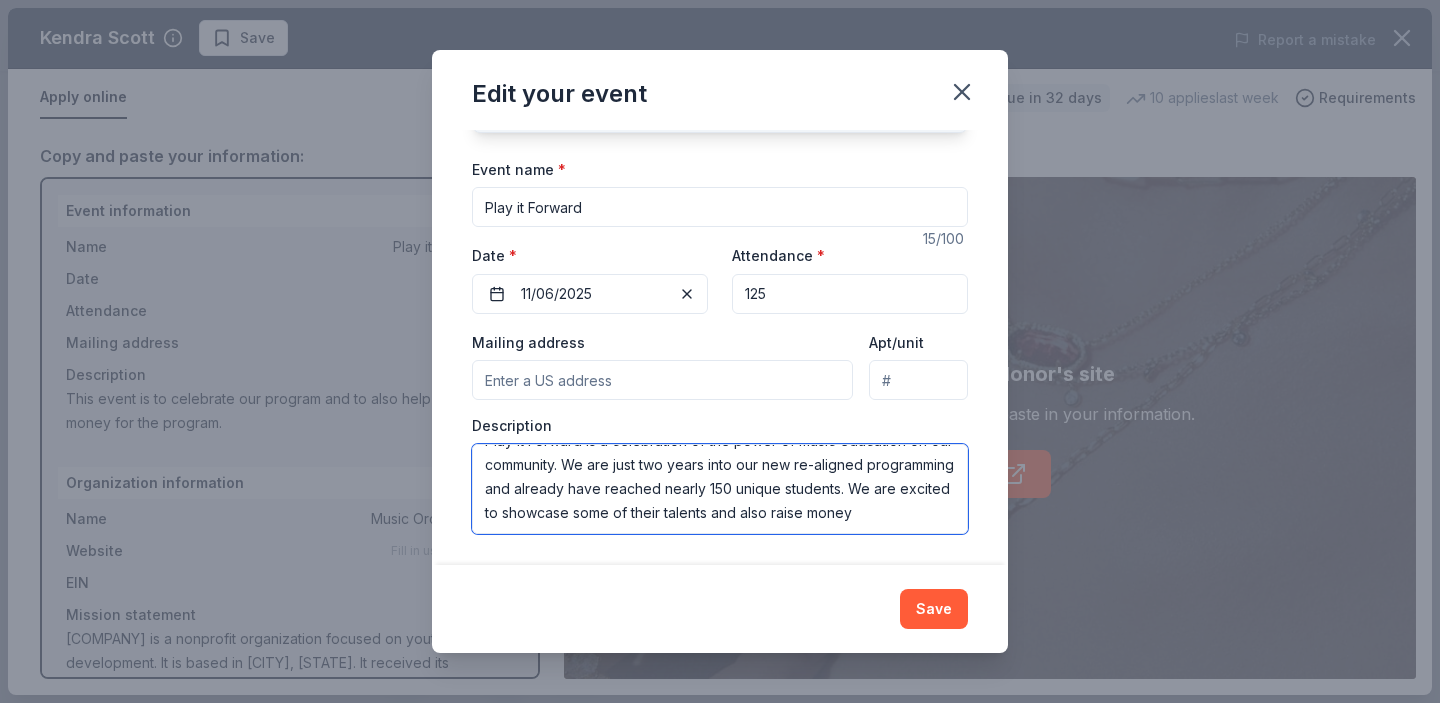 click on "Play it Forward is a celebration of the power of music education on our community. We are just two years into our new re-aligned programming and already have reached nearly 150 unique students. We are excited to showcase some of their talents and also raise money" at bounding box center (720, 489) 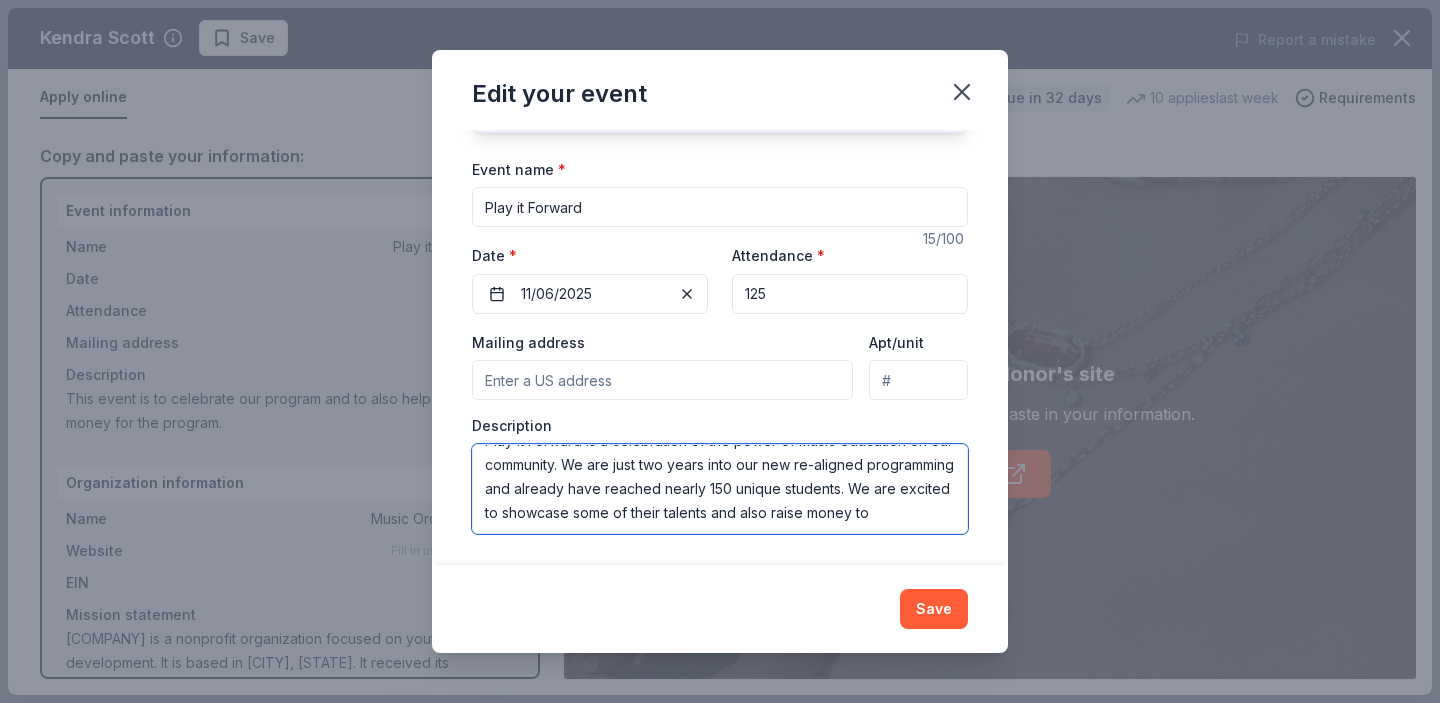 scroll, scrollTop: 36, scrollLeft: 0, axis: vertical 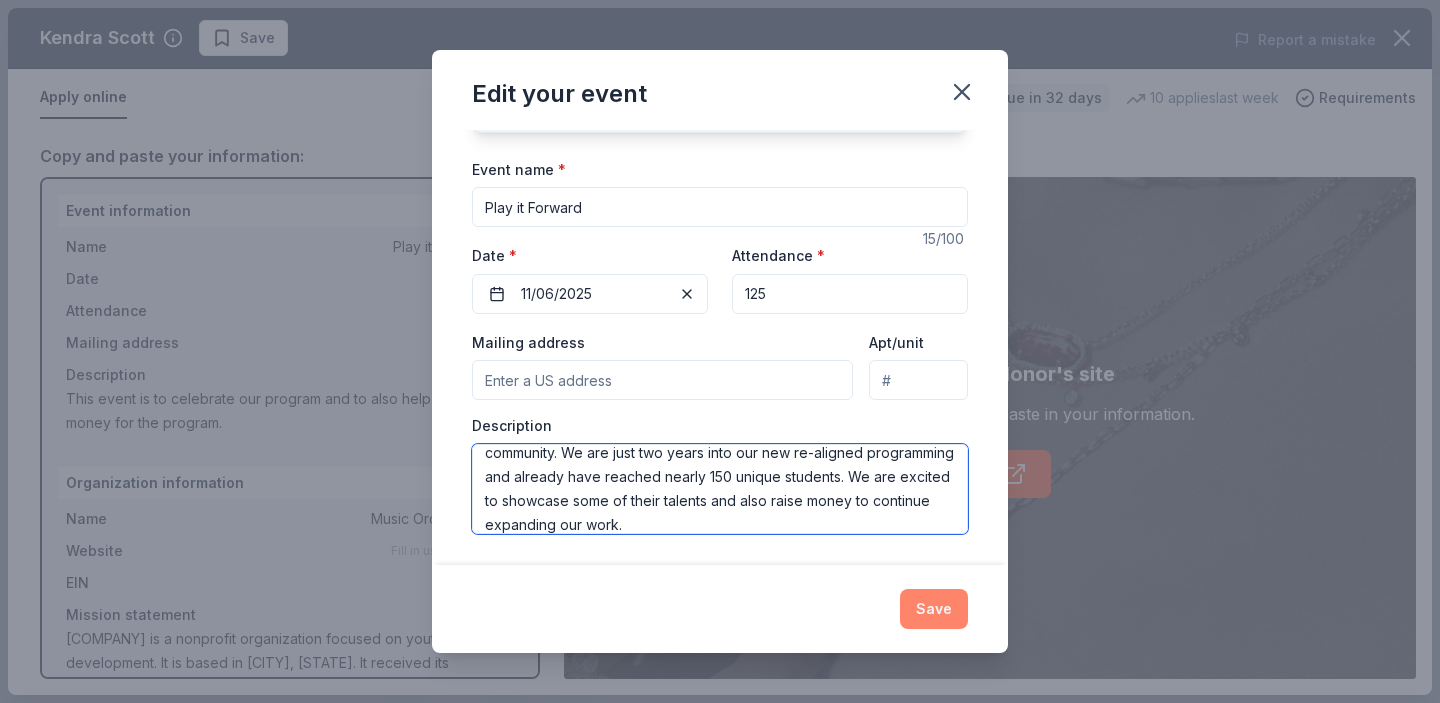 type on "Play it Forward is a celebration of the power of music education on our community. We are just two years into our new re-aligned programming and already have reached nearly 150 unique students. We are excited to showcase some of their talents and also raise money to continue expanding our work." 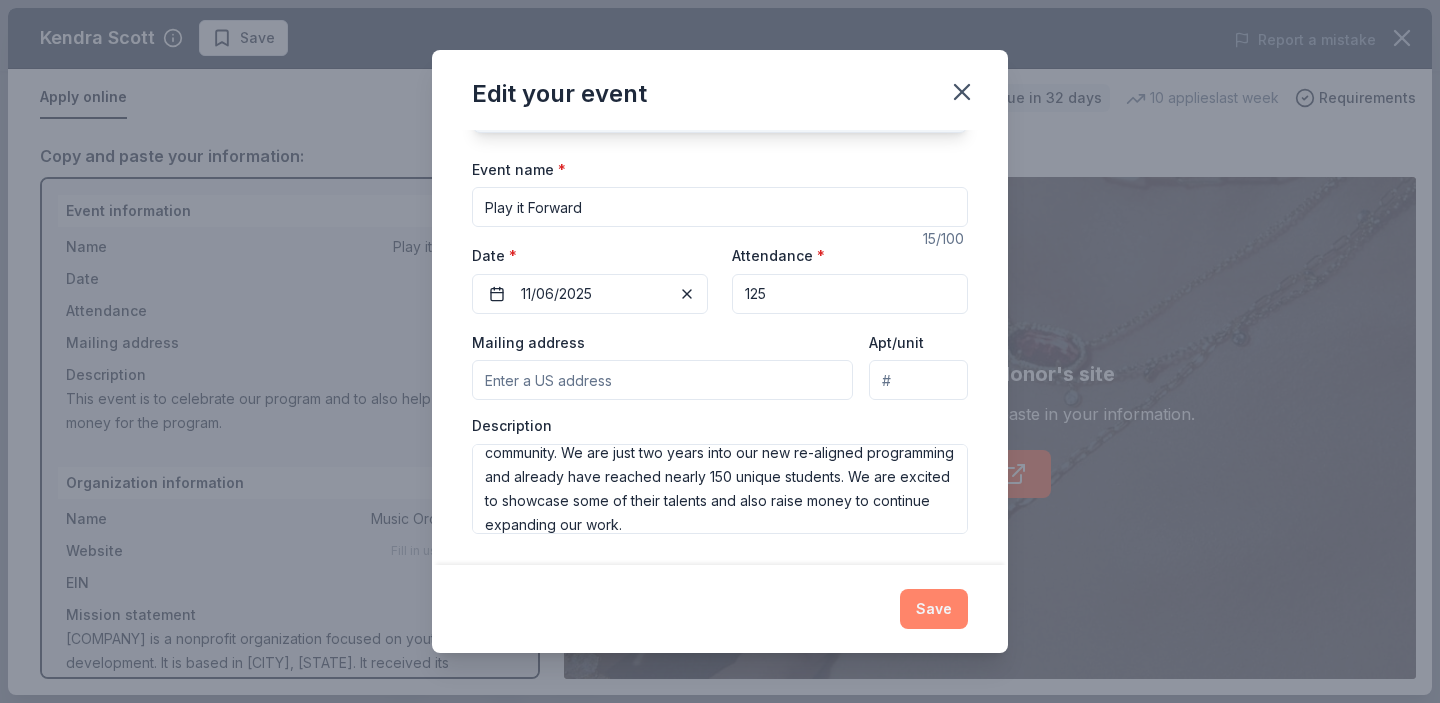 click on "Save" at bounding box center (934, 609) 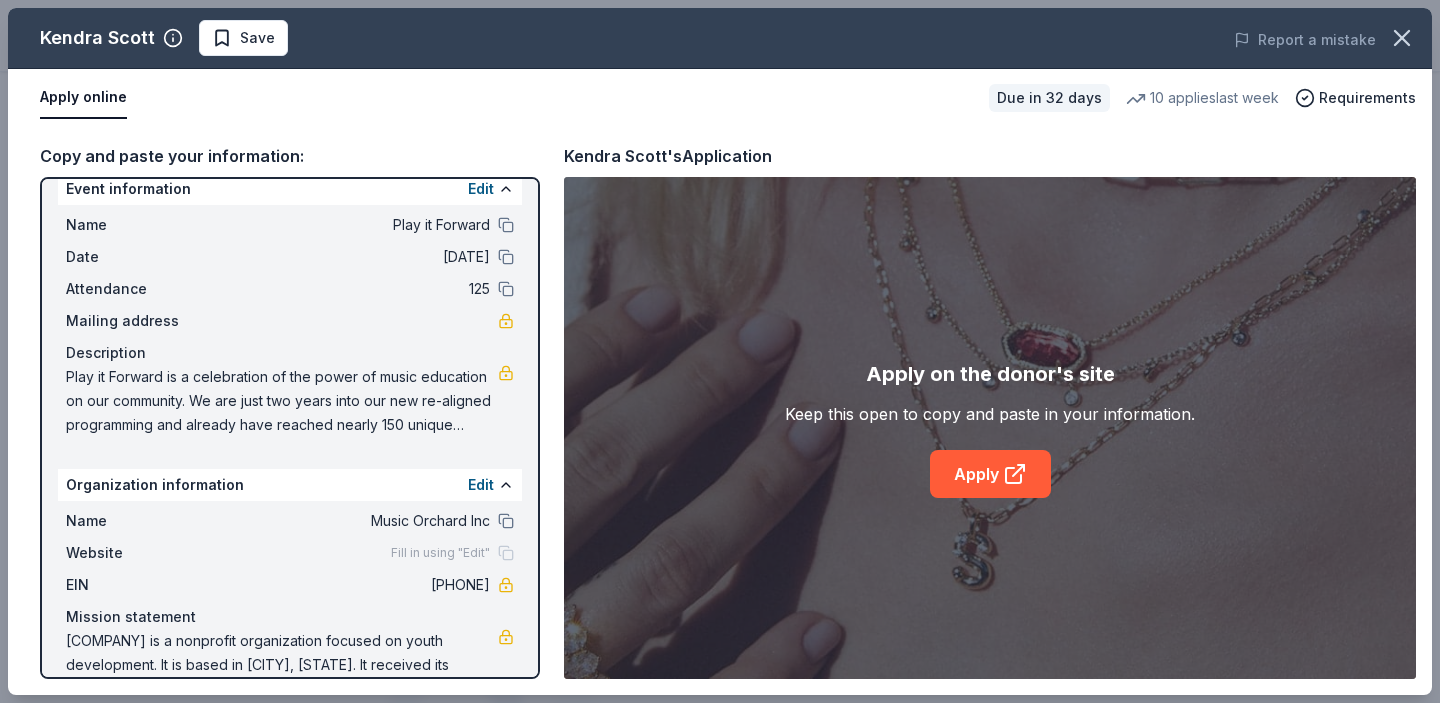 scroll, scrollTop: 70, scrollLeft: 0, axis: vertical 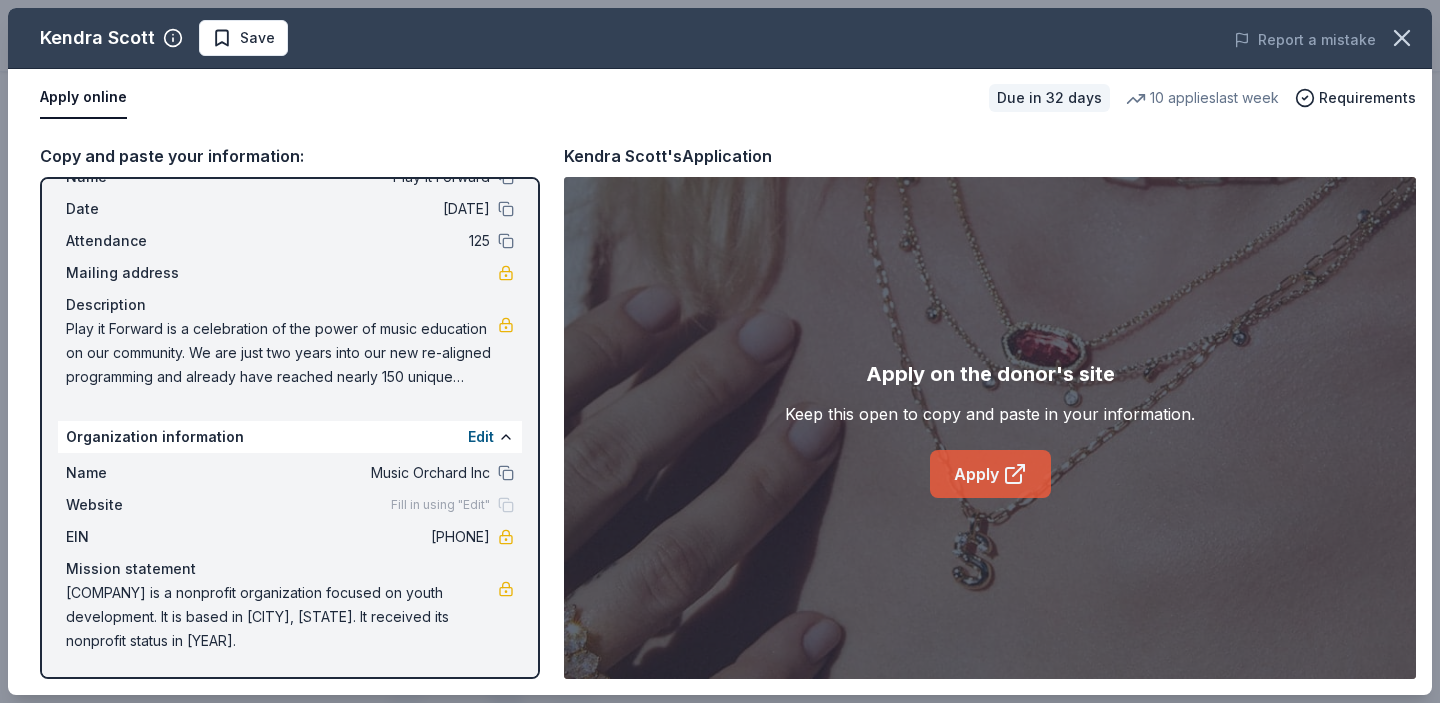 click on "Apply" at bounding box center [990, 474] 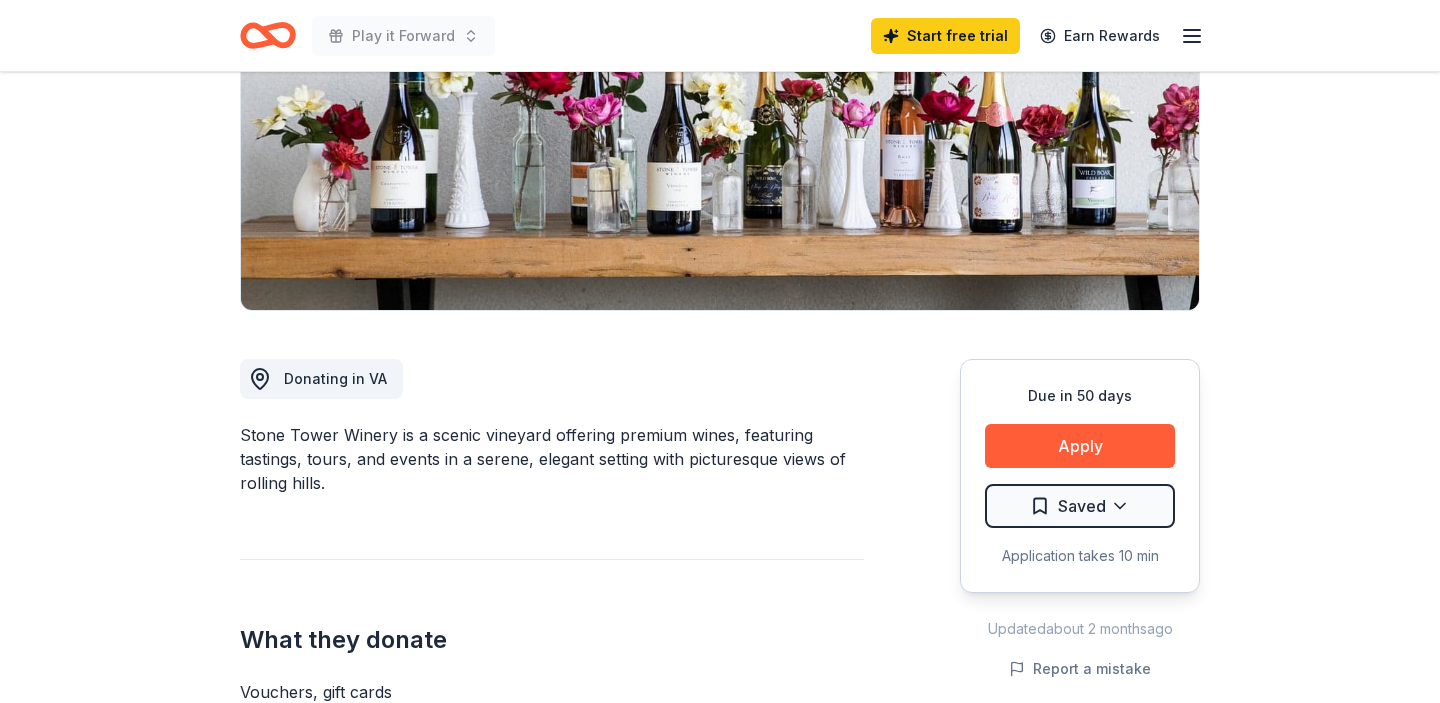 scroll, scrollTop: 298, scrollLeft: 0, axis: vertical 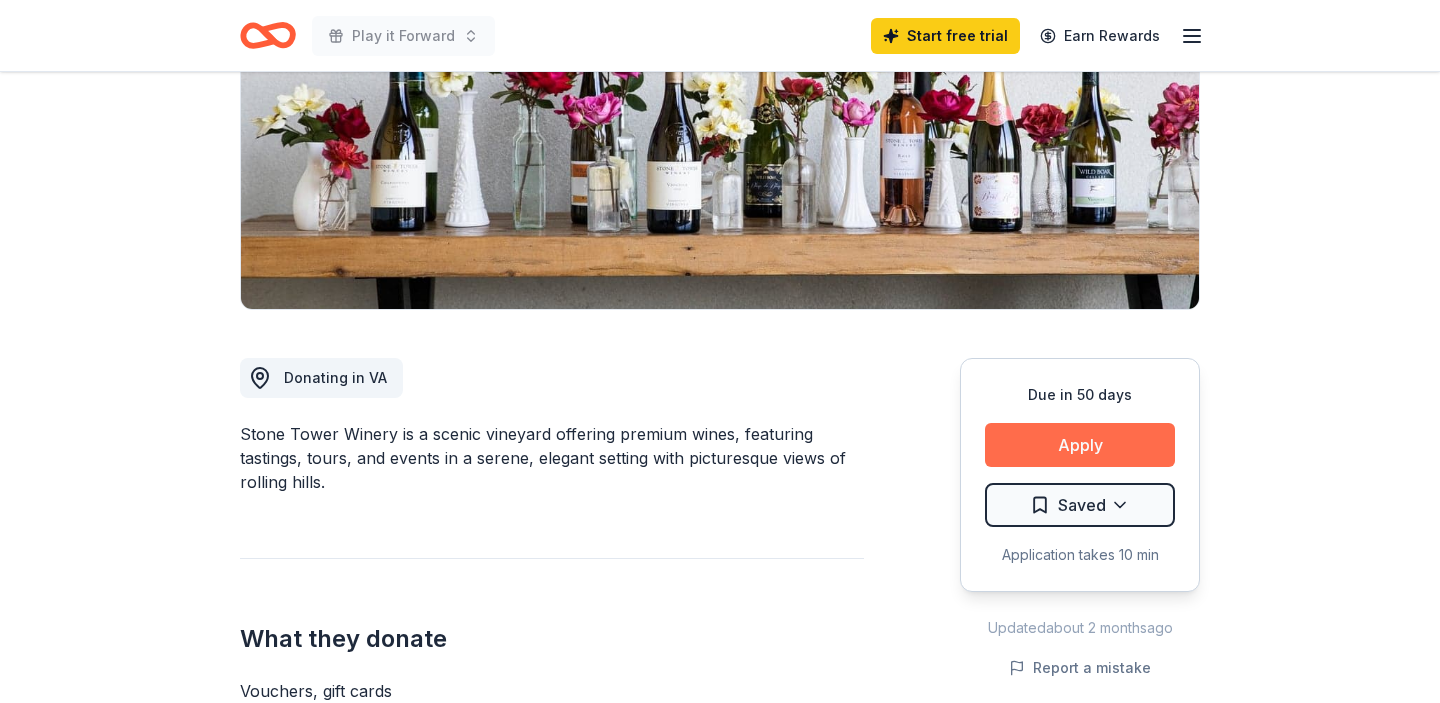 click on "Apply" at bounding box center (1080, 445) 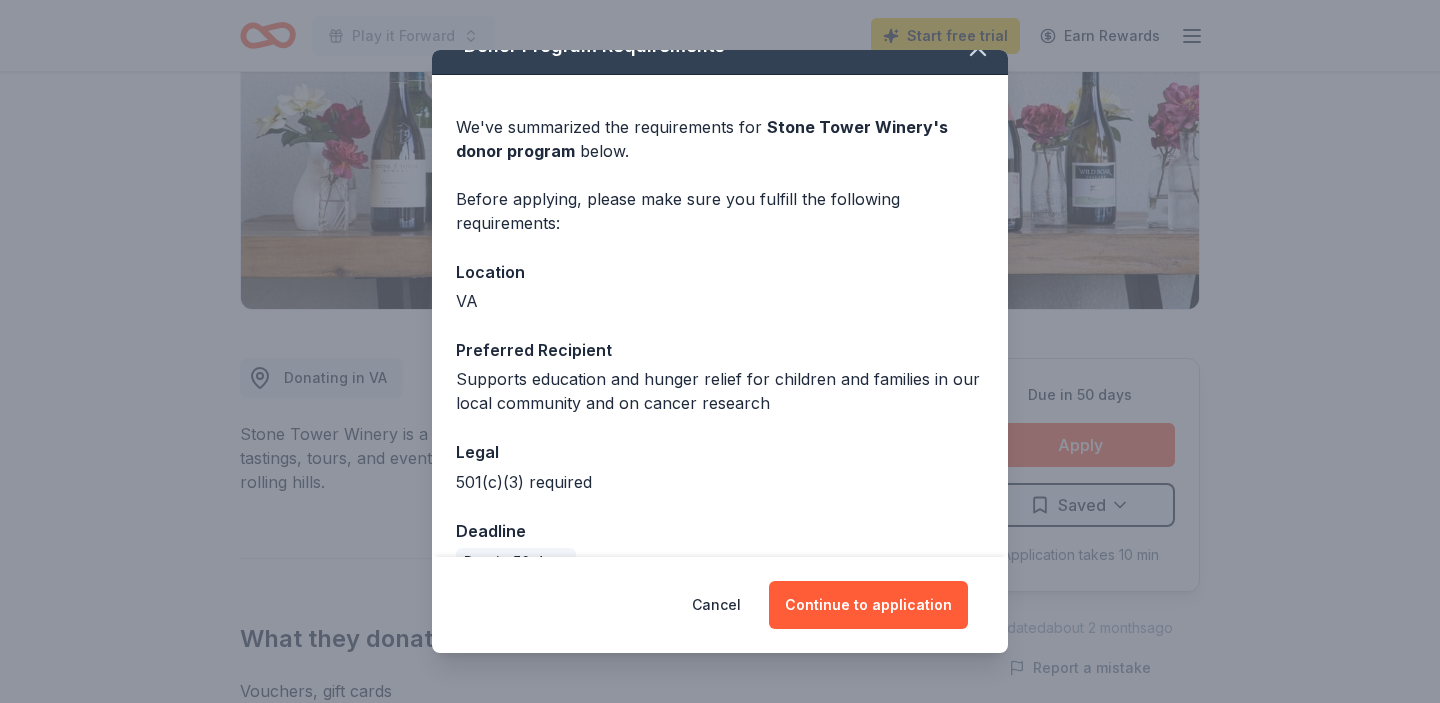 scroll, scrollTop: 74, scrollLeft: 0, axis: vertical 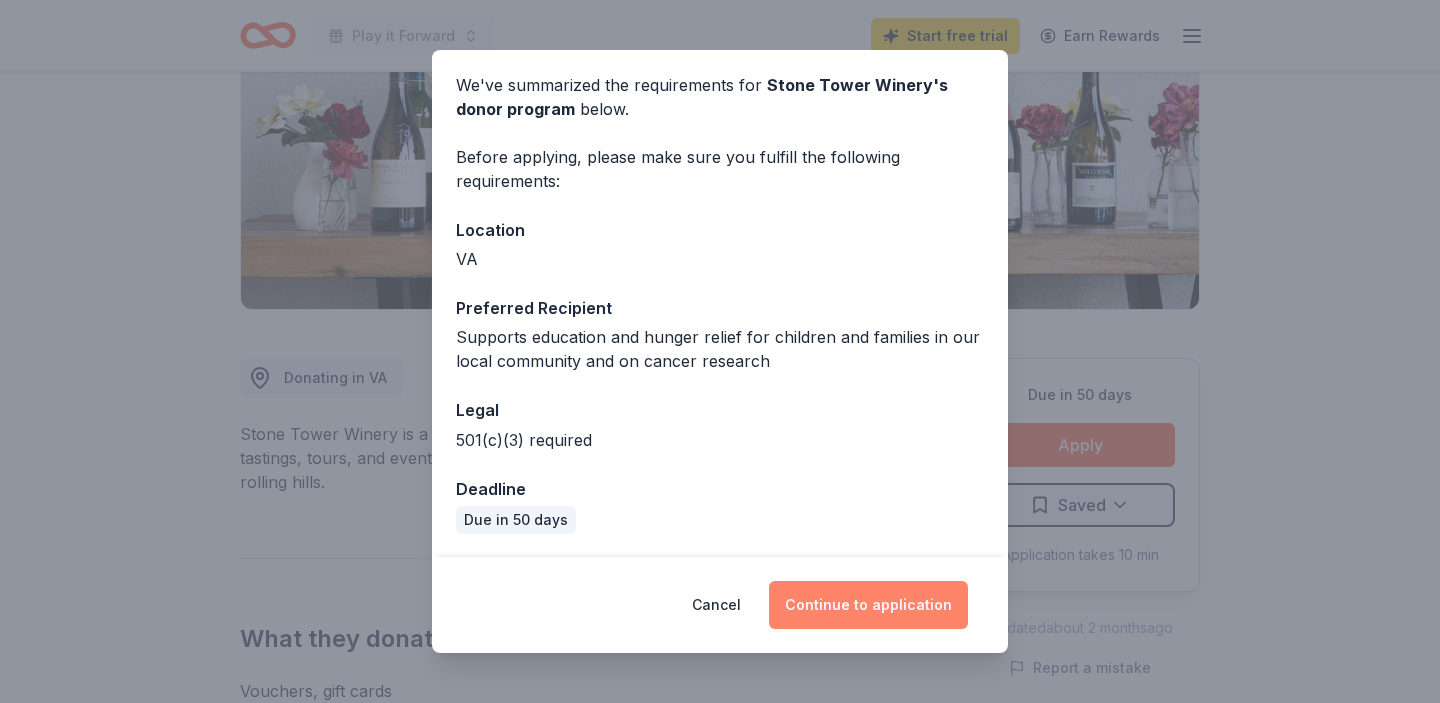 click on "Continue to application" at bounding box center (868, 605) 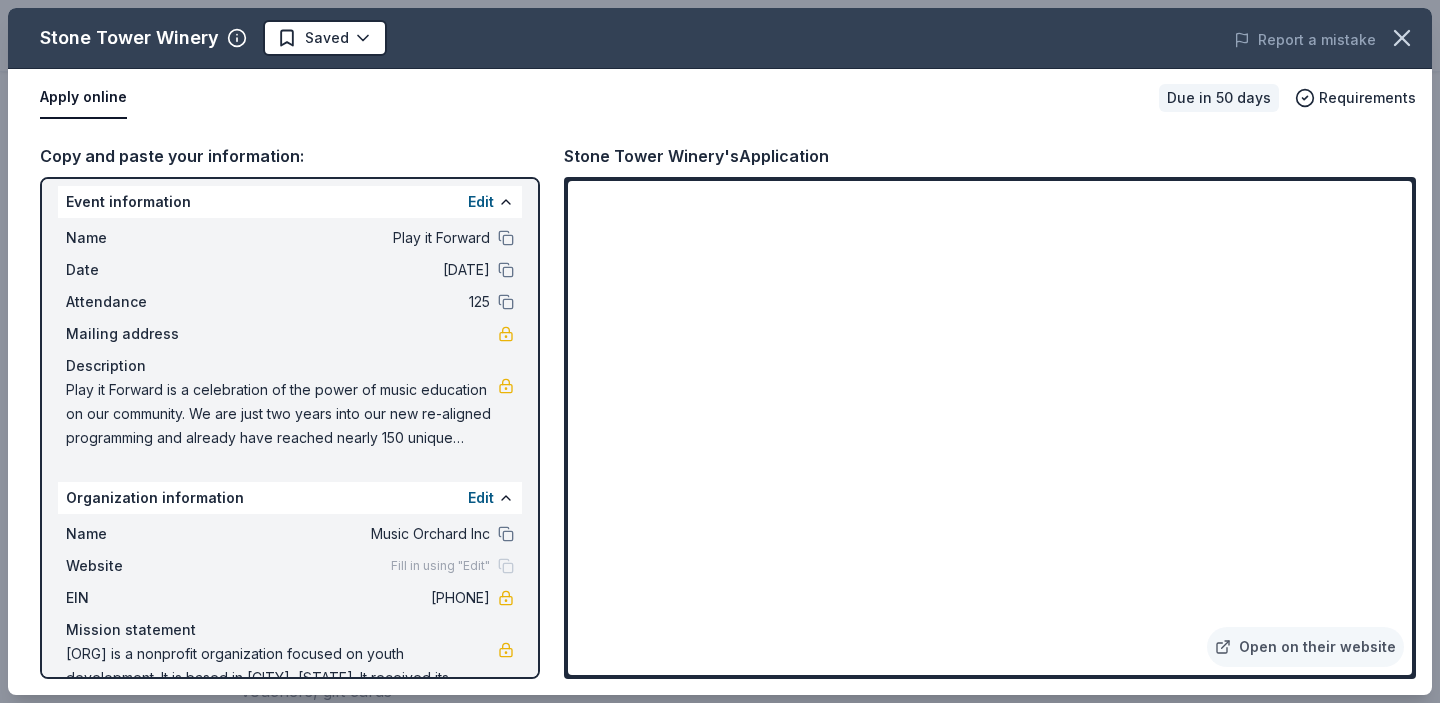 scroll, scrollTop: 0, scrollLeft: 0, axis: both 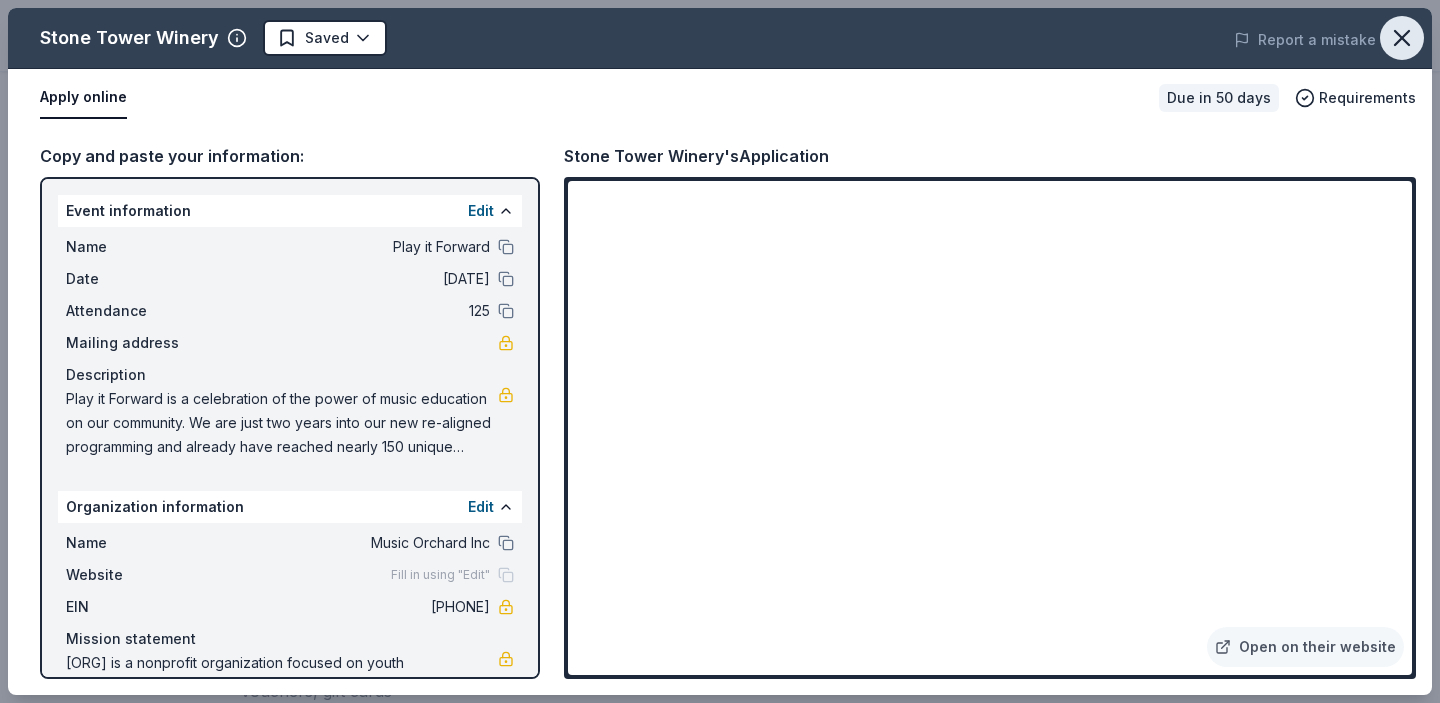 click 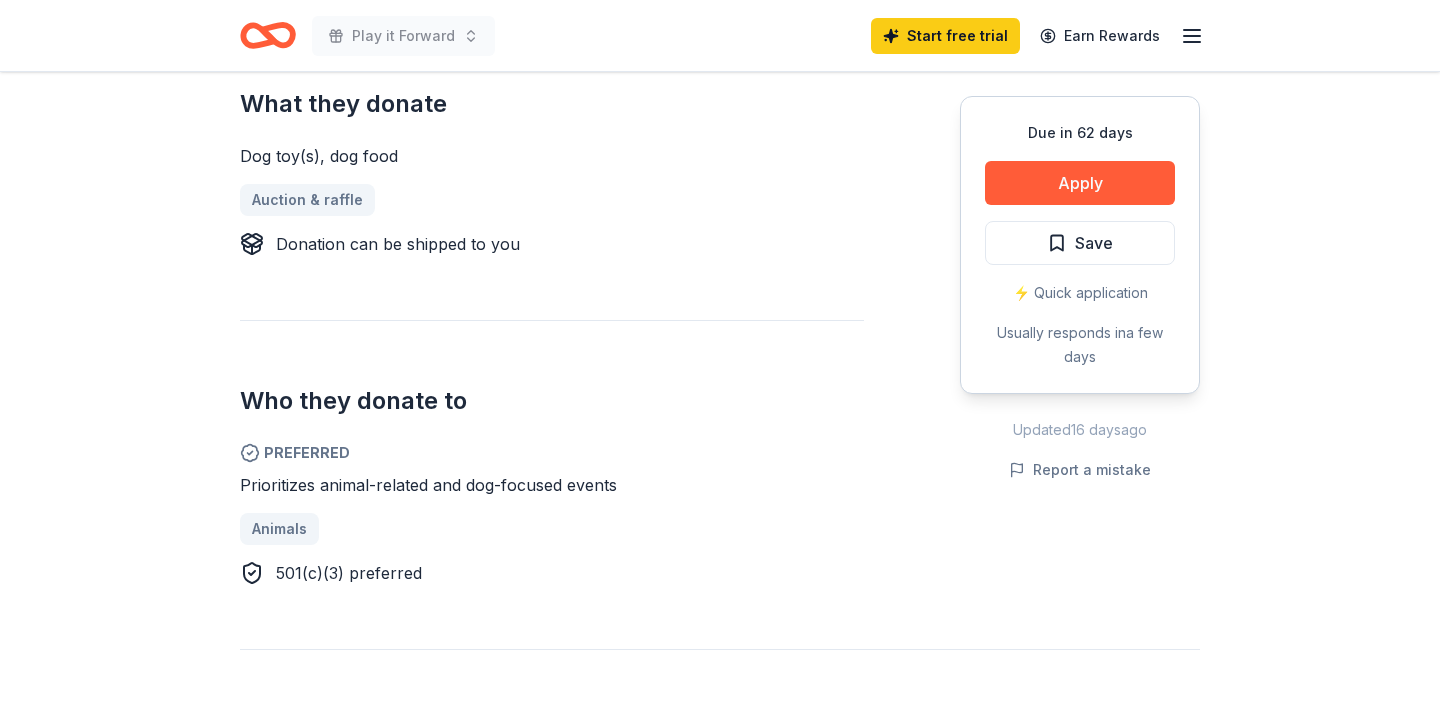 scroll, scrollTop: 837, scrollLeft: 0, axis: vertical 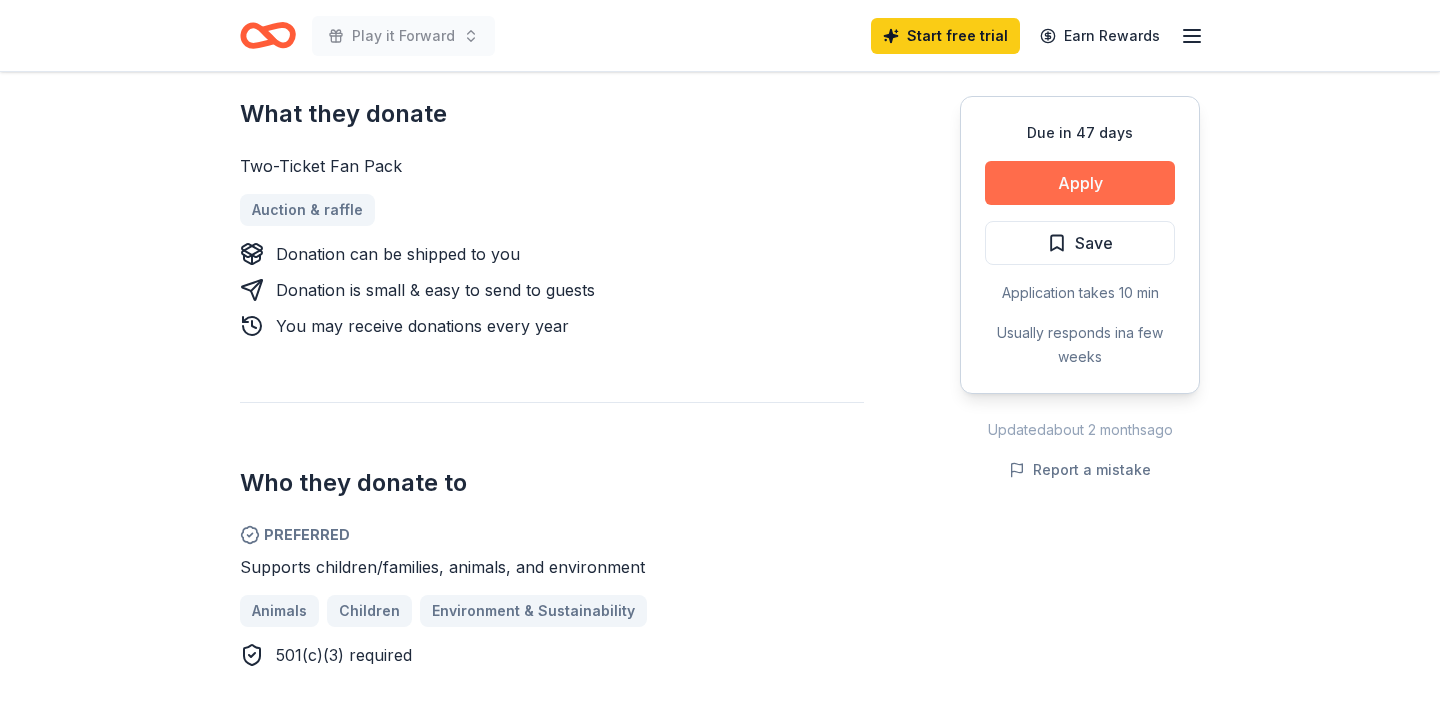 click on "Apply" at bounding box center (1080, 183) 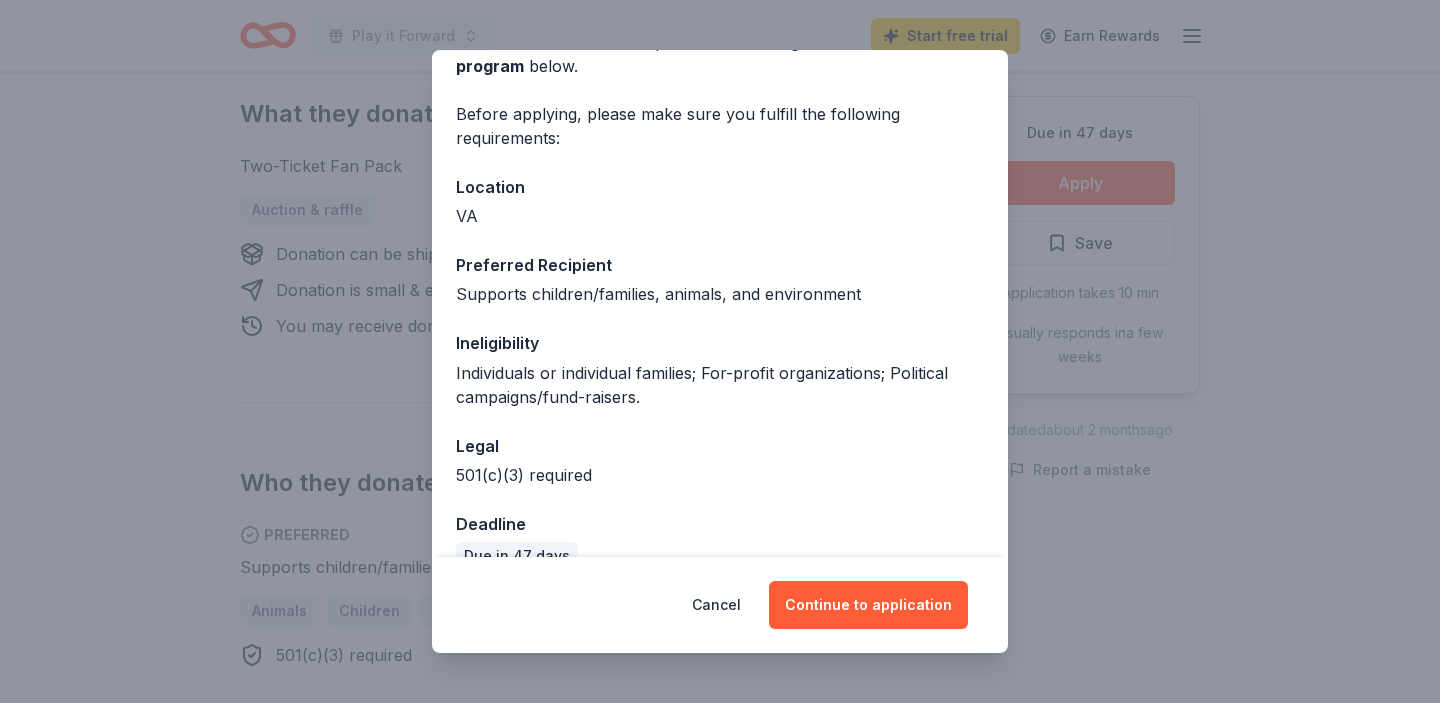 scroll, scrollTop: 153, scrollLeft: 0, axis: vertical 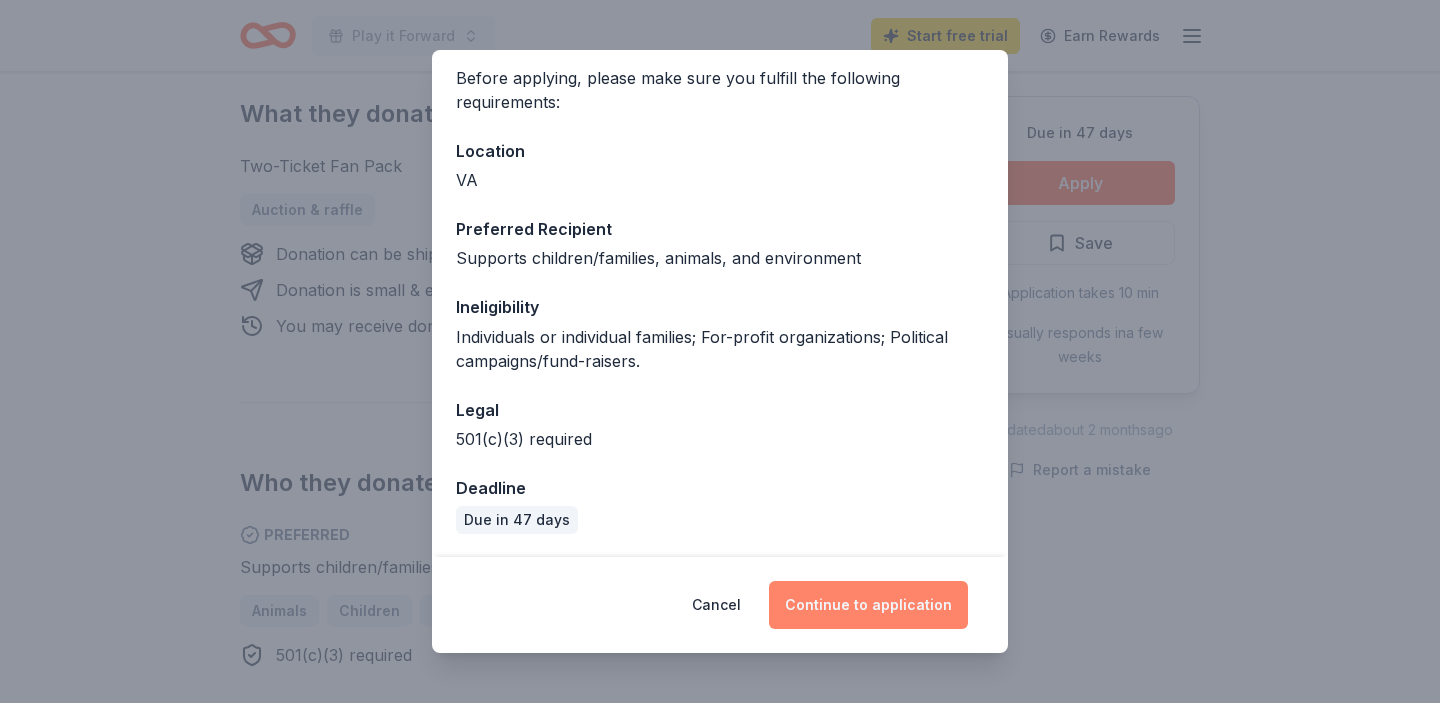 click on "Continue to application" at bounding box center (868, 605) 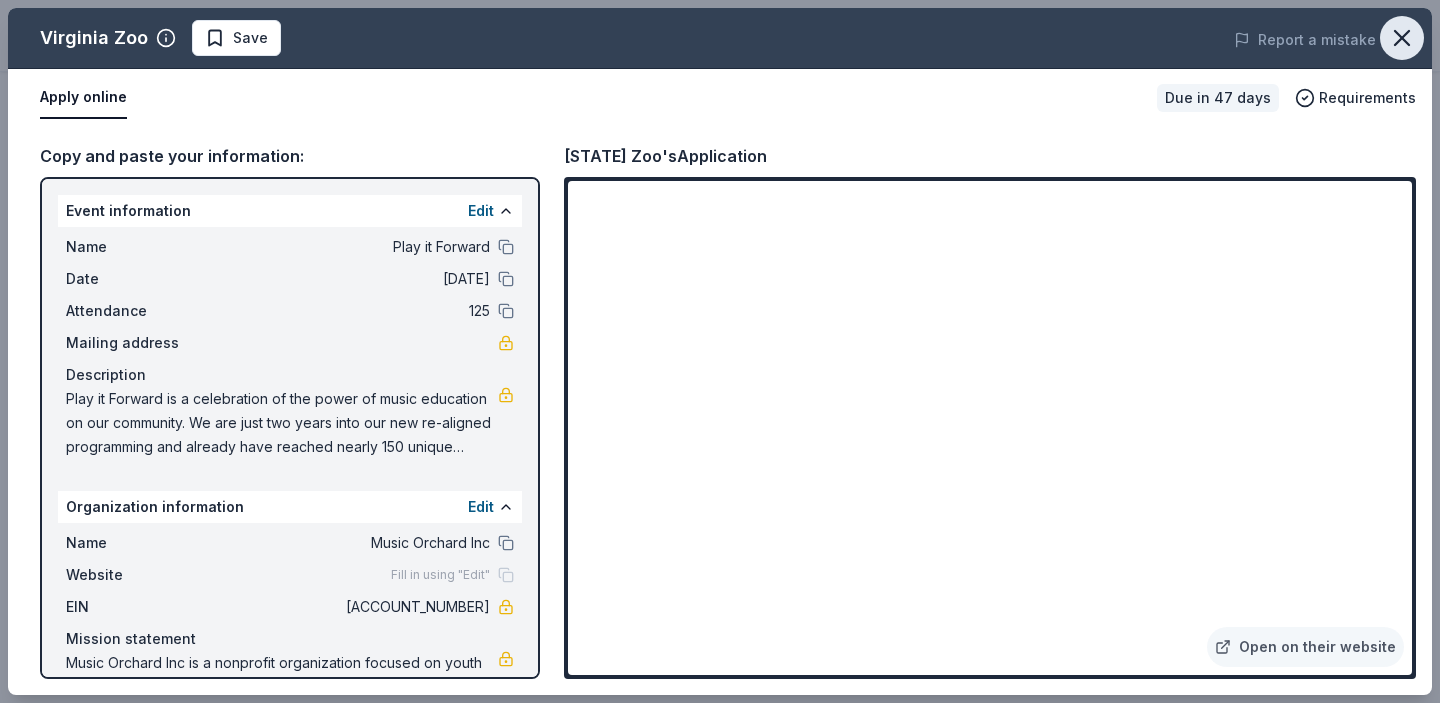 click 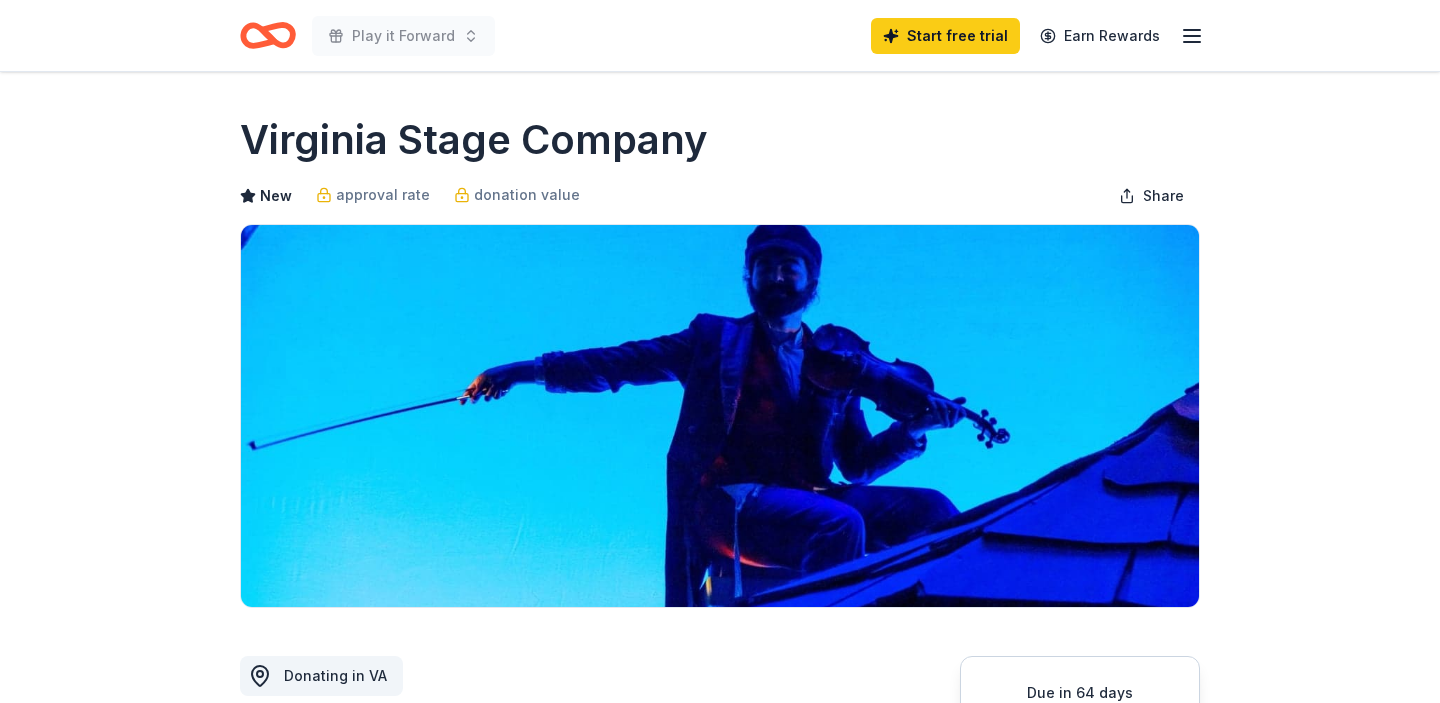 scroll, scrollTop: 0, scrollLeft: 0, axis: both 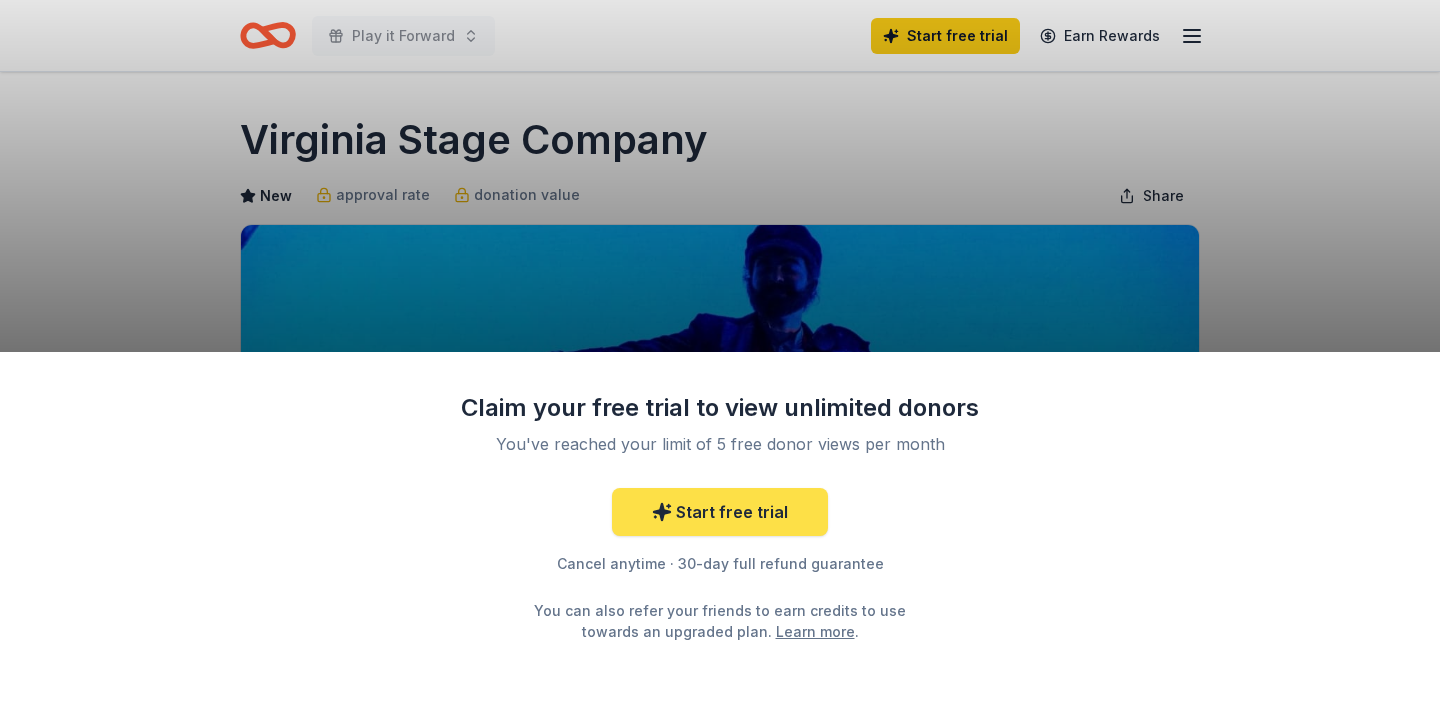 click on "Start free  trial" at bounding box center (720, 512) 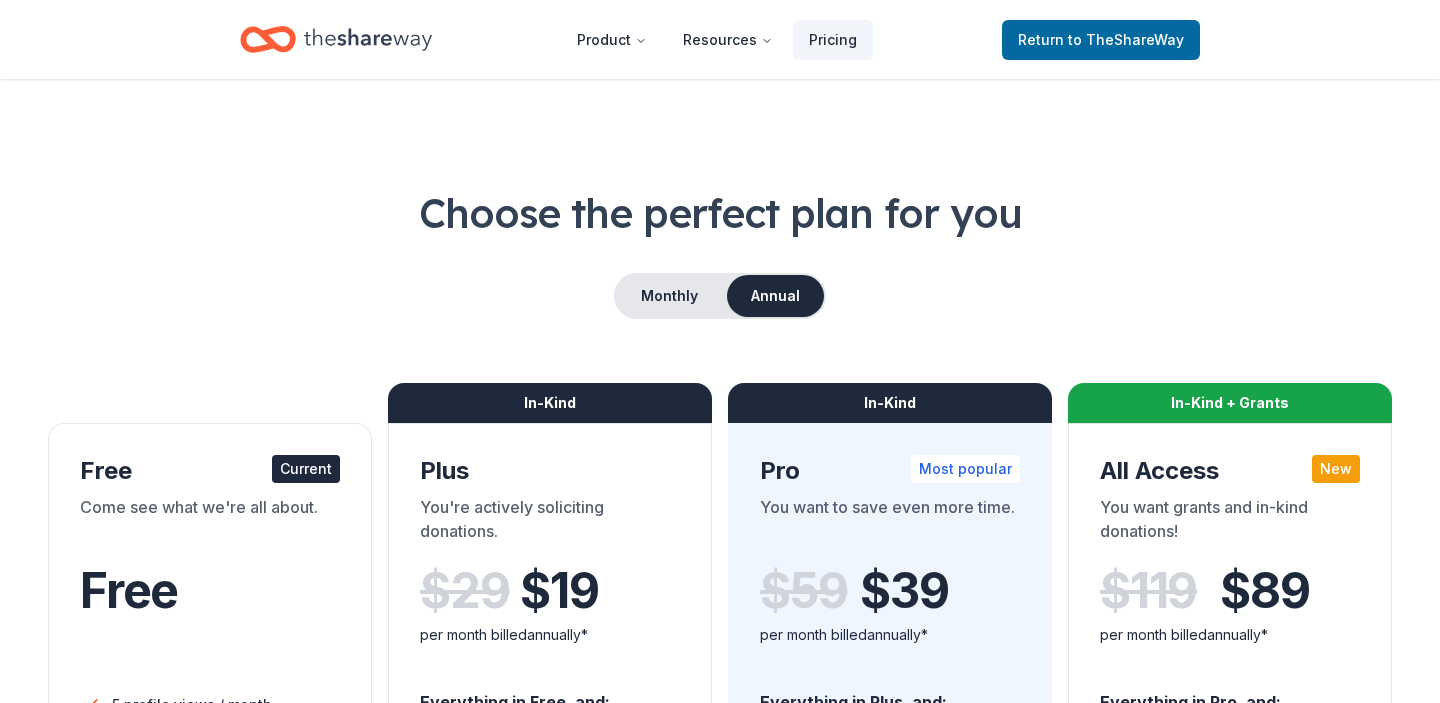 scroll, scrollTop: 5, scrollLeft: 0, axis: vertical 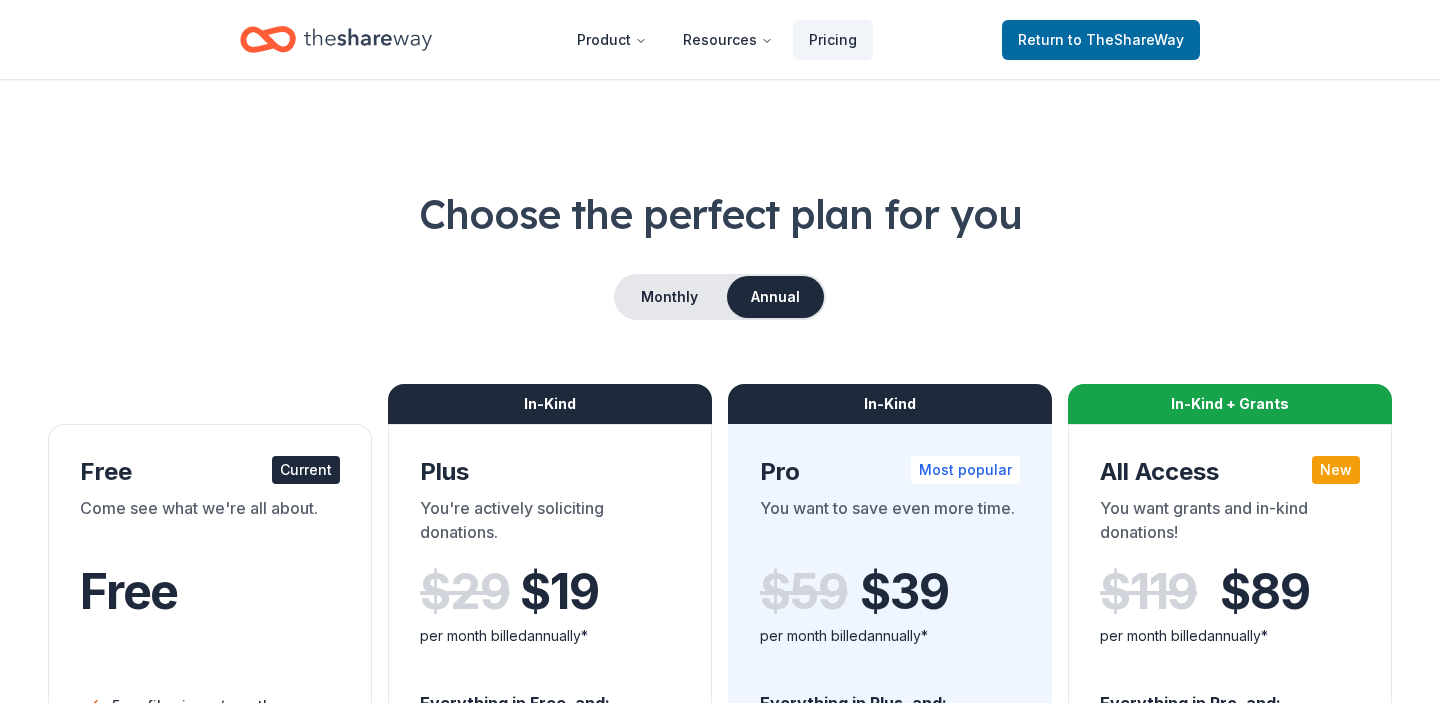 click on "In-Kind" at bounding box center [550, 404] 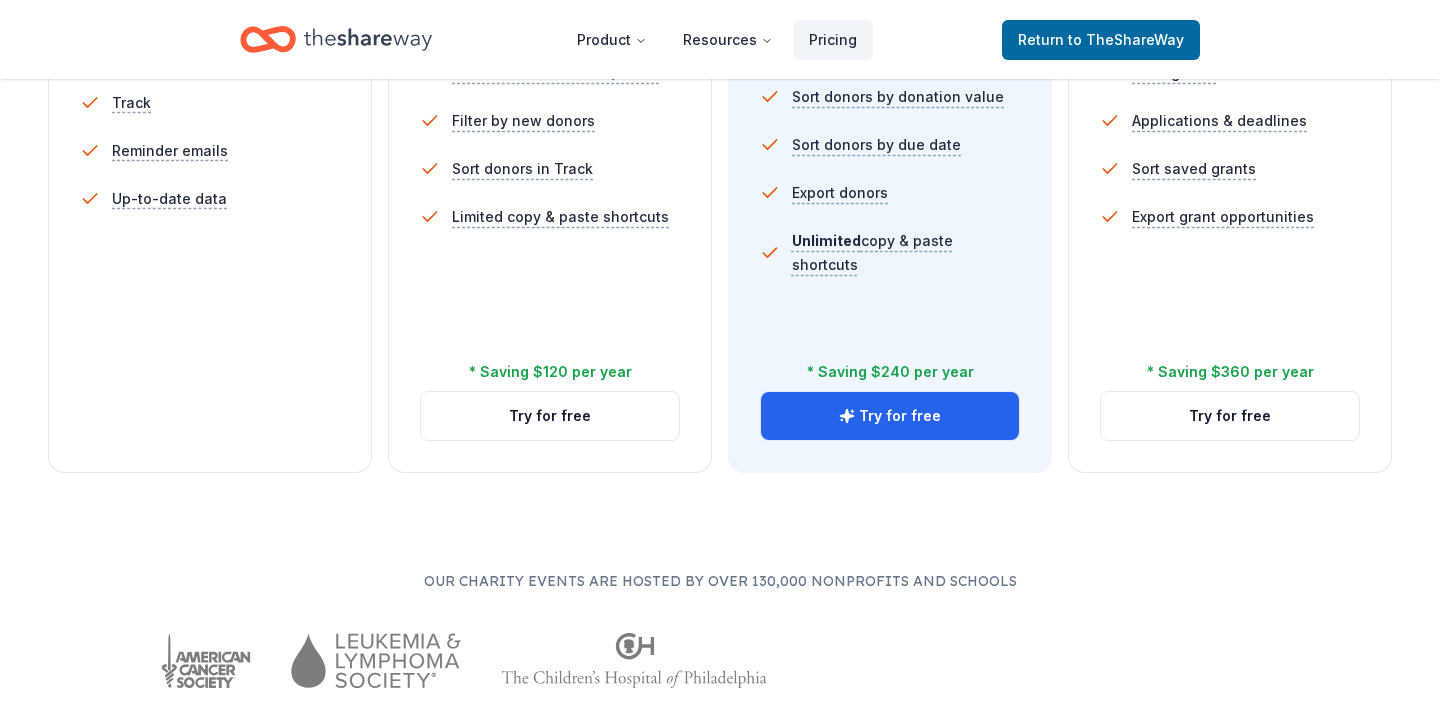scroll, scrollTop: 778, scrollLeft: 0, axis: vertical 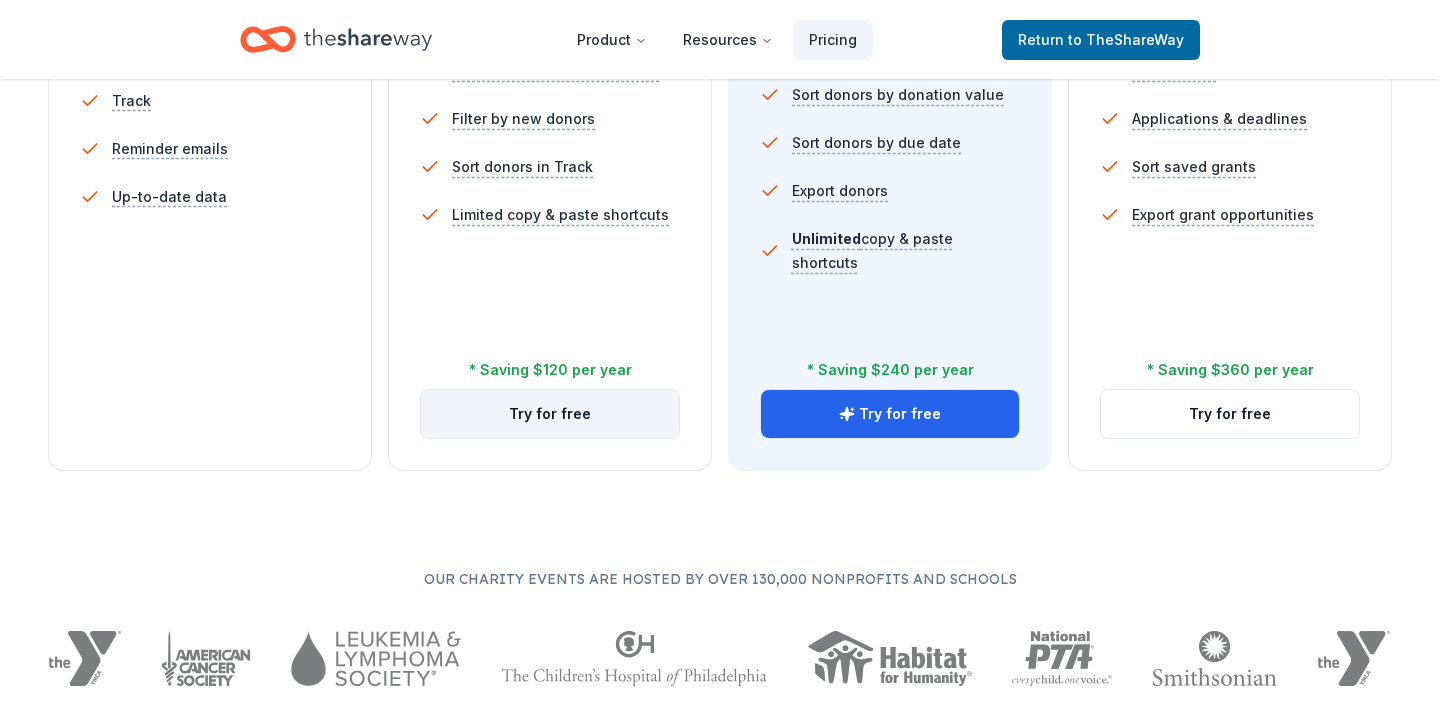 click on "Try for free" at bounding box center (550, 414) 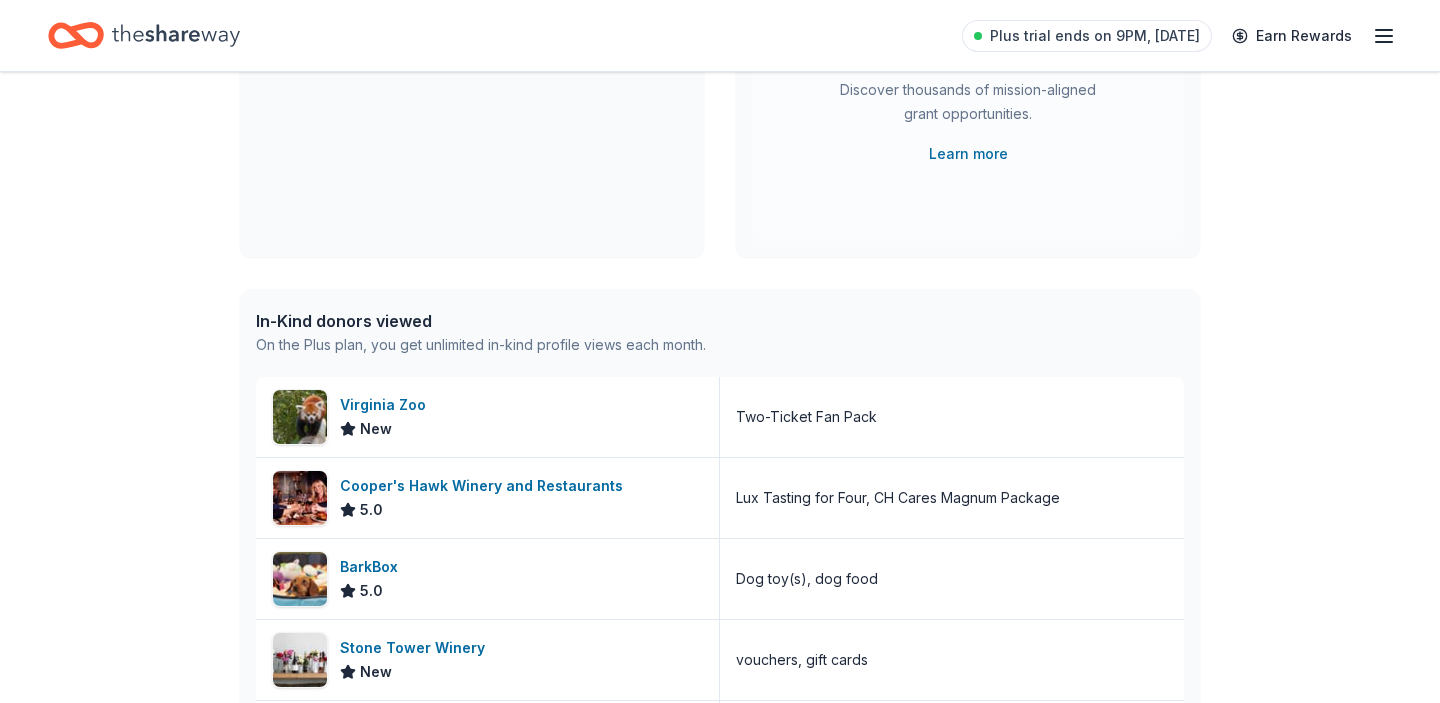 scroll, scrollTop: 314, scrollLeft: 0, axis: vertical 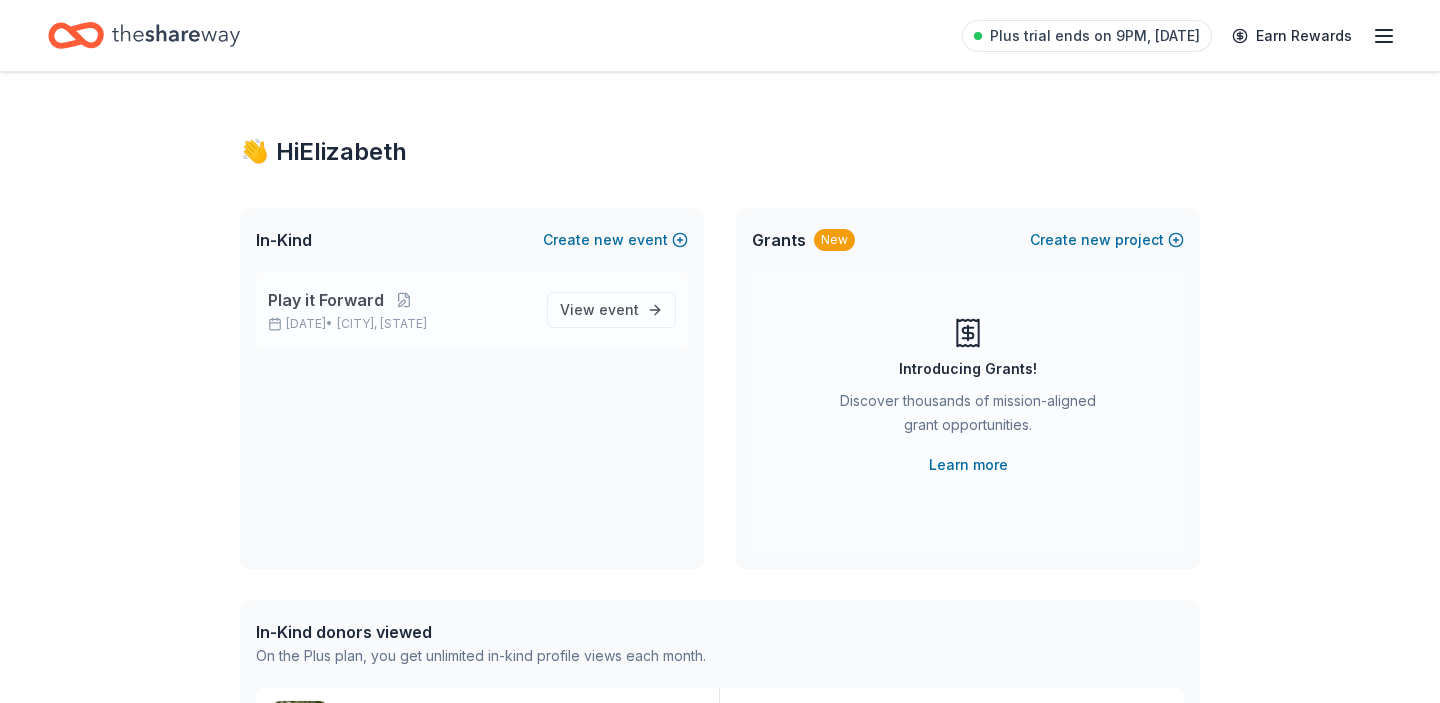 click on "Nov 06, 2025  •  Richmond, VA" at bounding box center [399, 324] 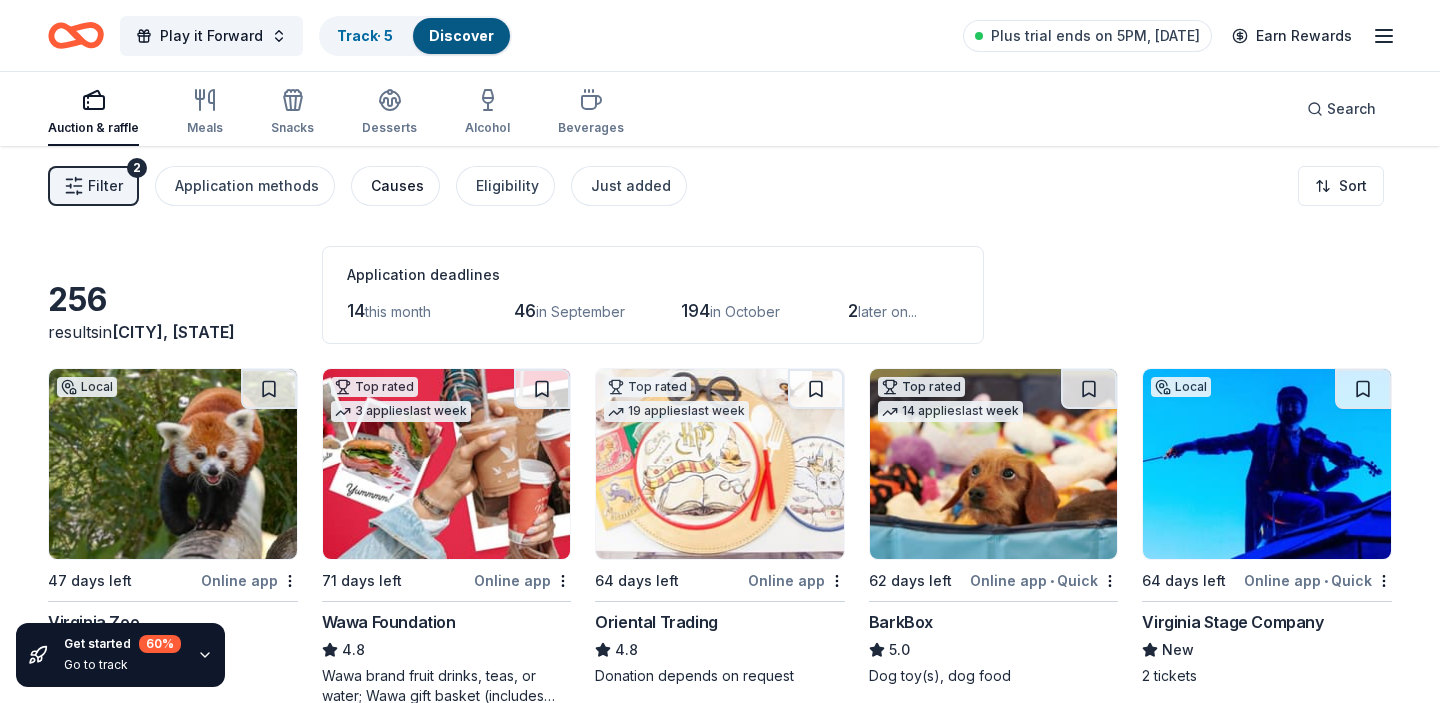 click on "Causes" at bounding box center (397, 186) 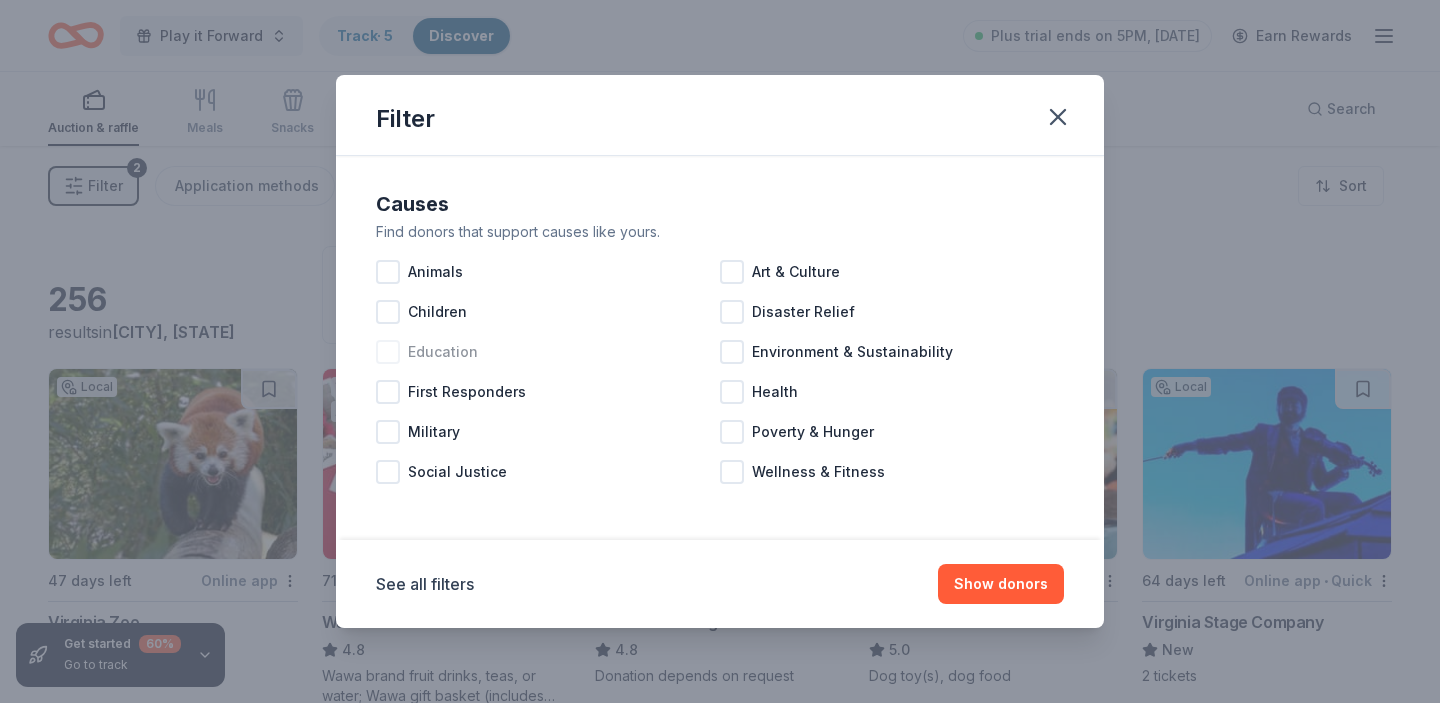 click at bounding box center [388, 352] 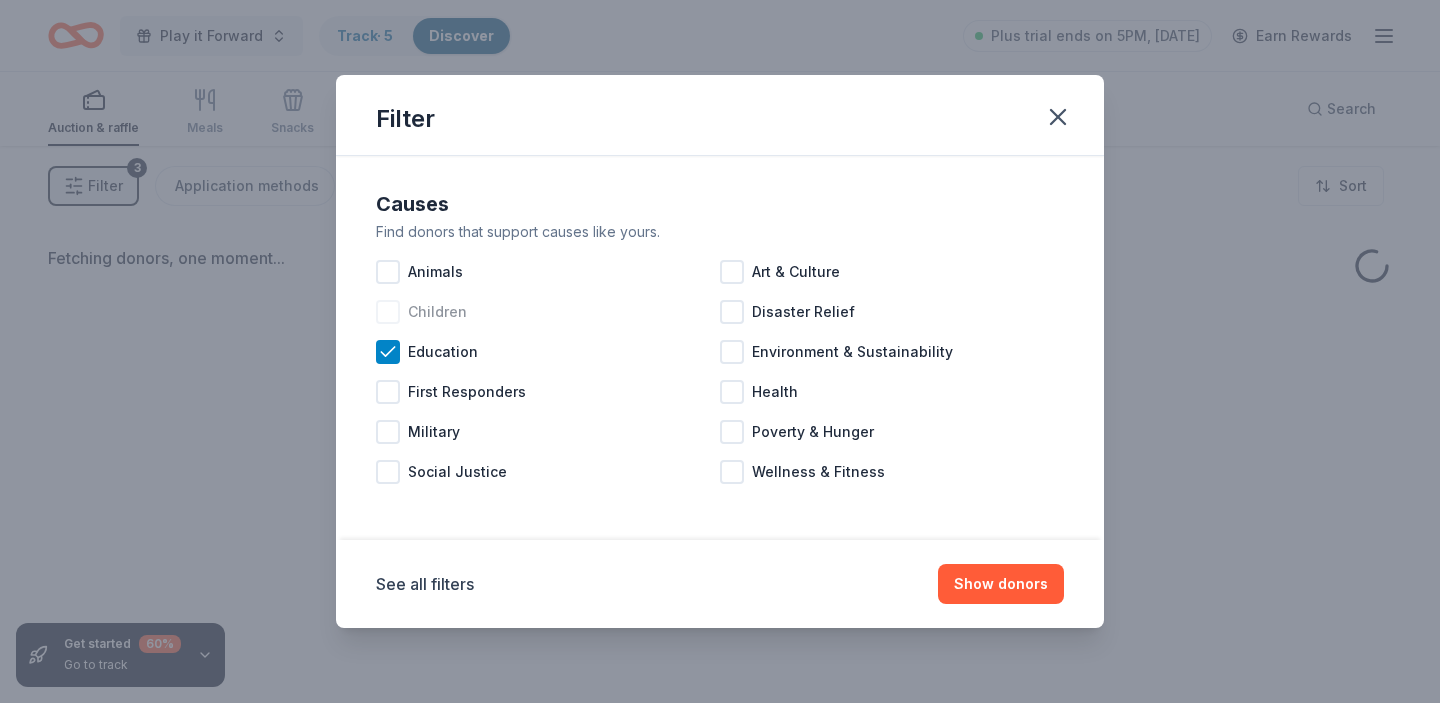 click at bounding box center (388, 312) 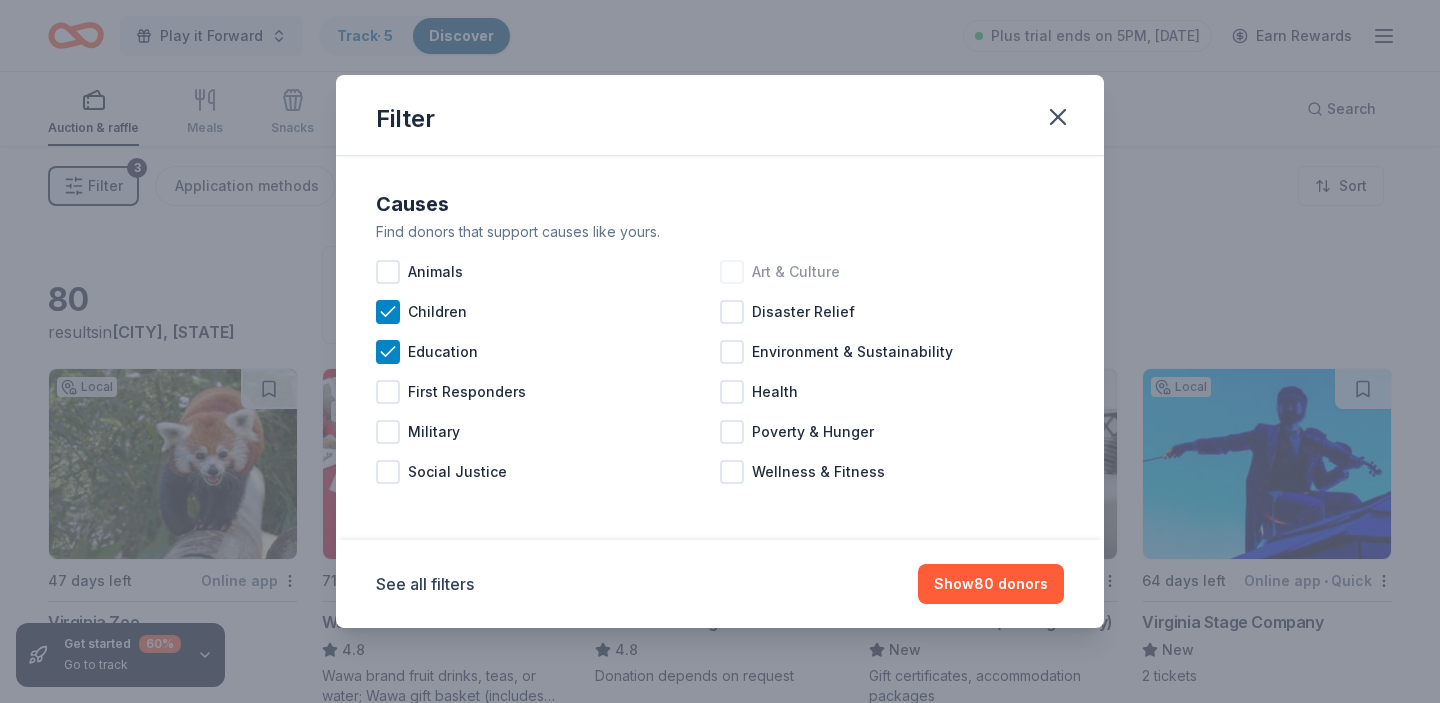 click at bounding box center [732, 272] 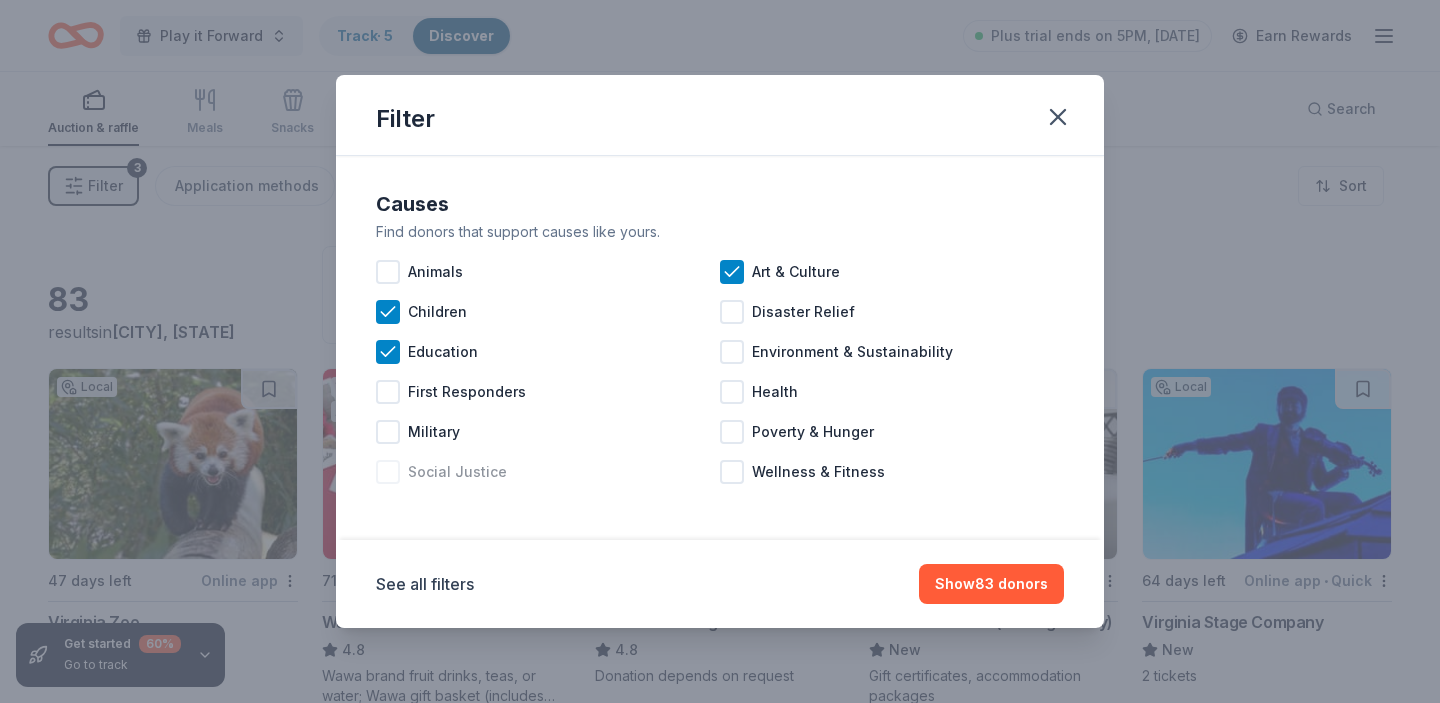 click on "Social Justice" at bounding box center (457, 472) 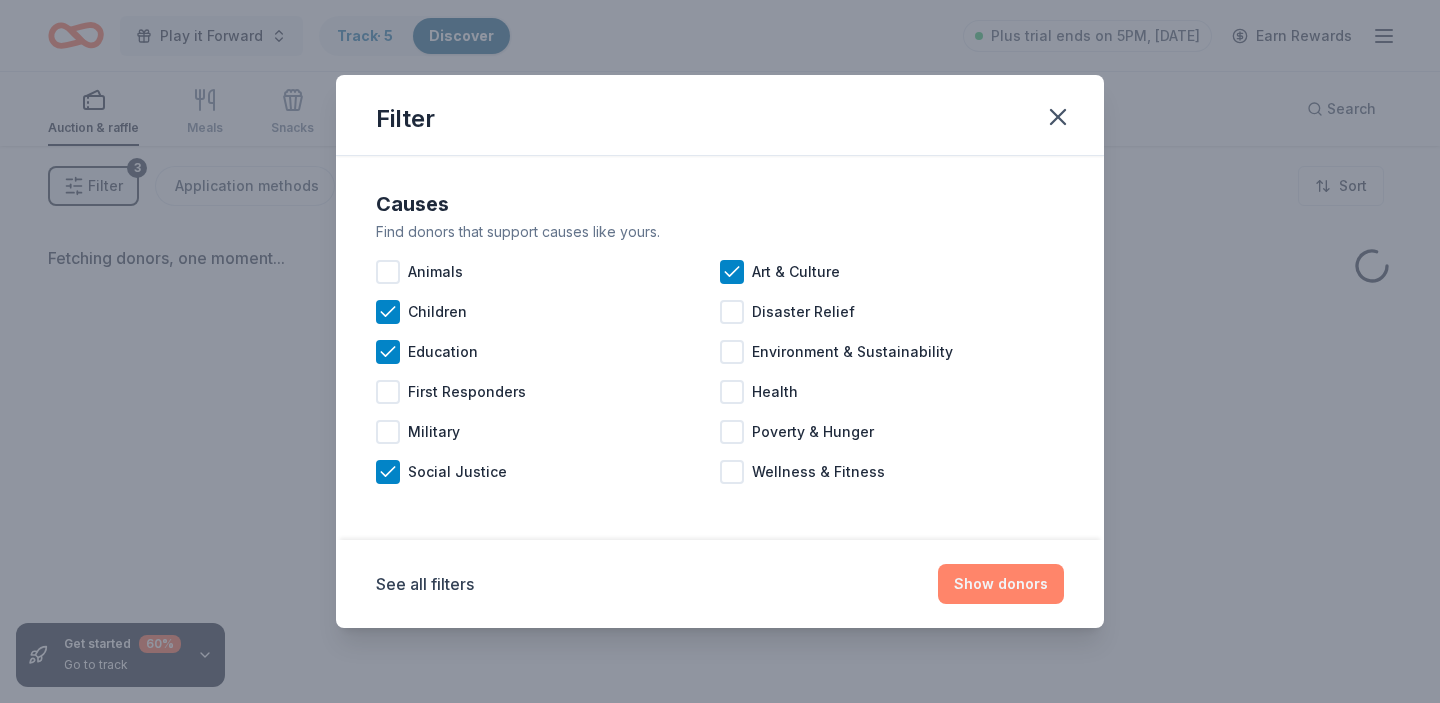 click on "Show    donors" at bounding box center (1001, 584) 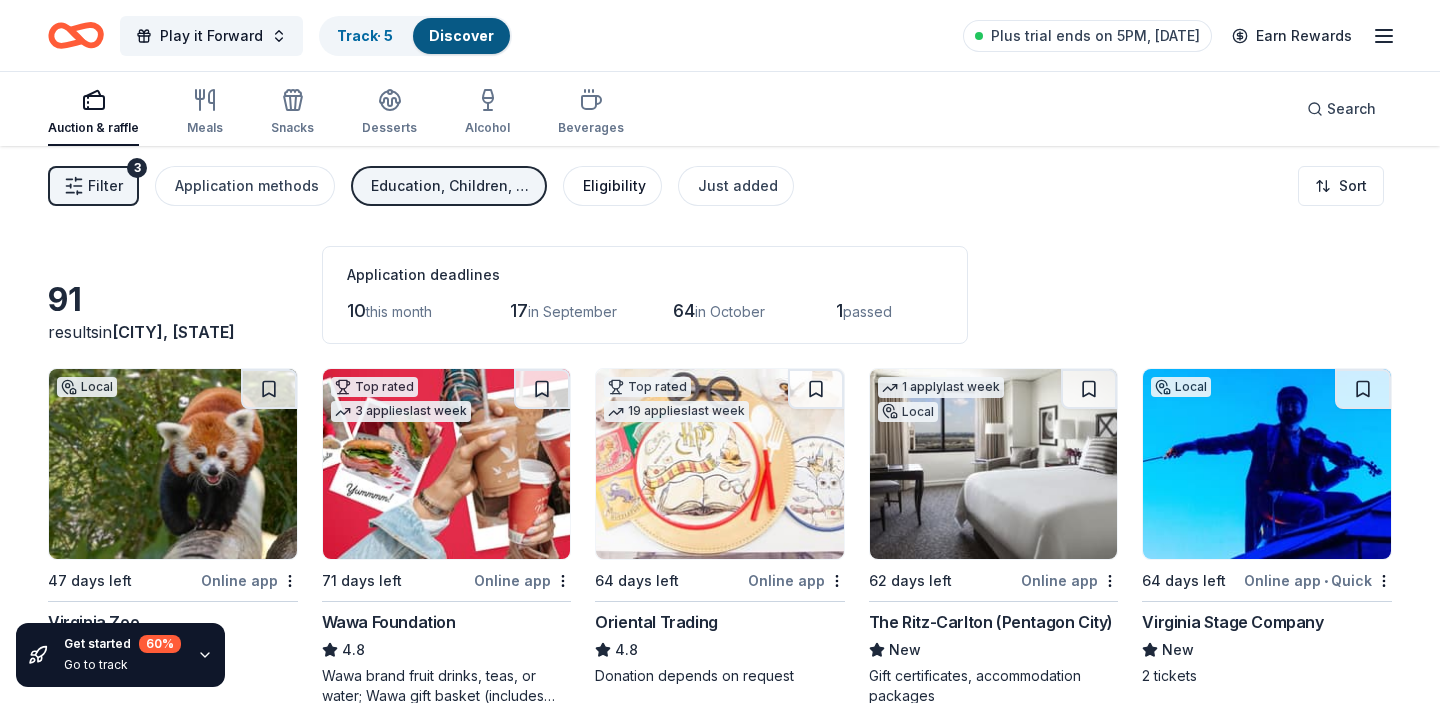 click on "Eligibility" at bounding box center [614, 186] 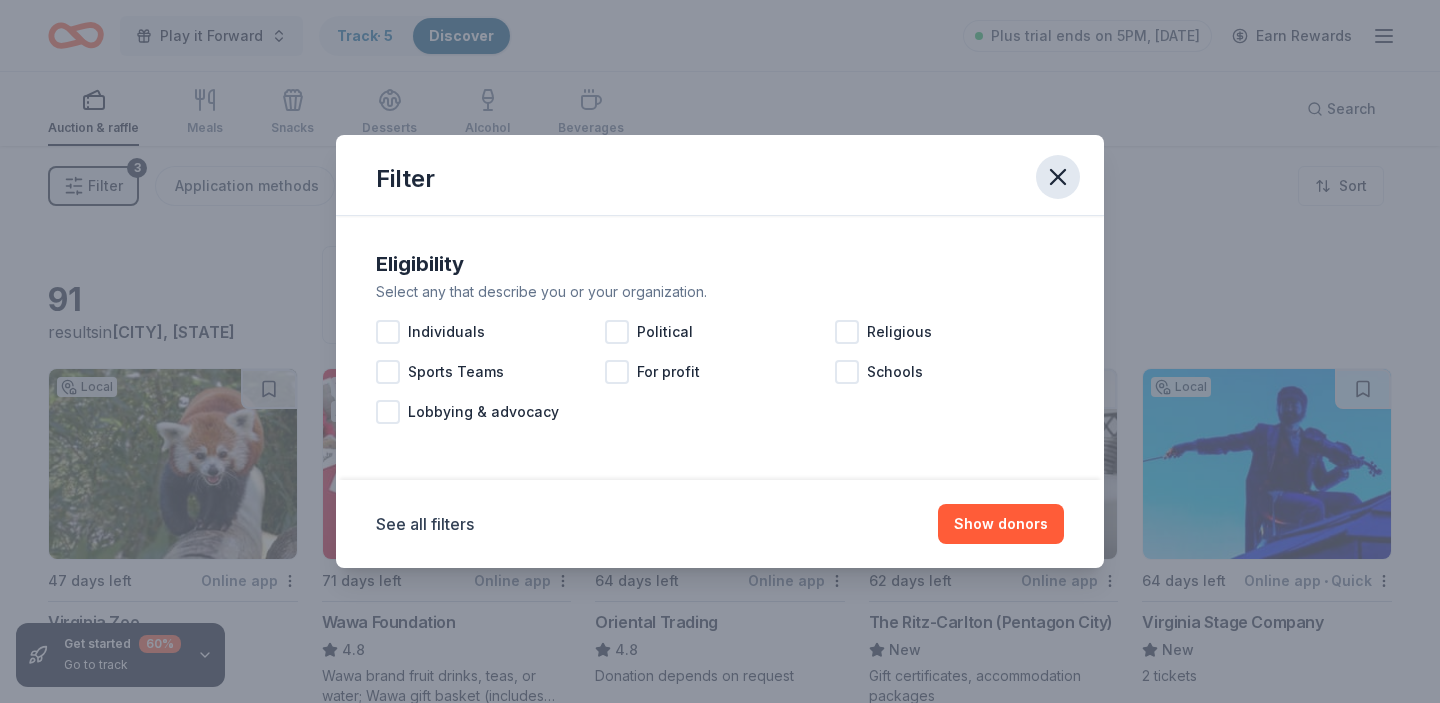click 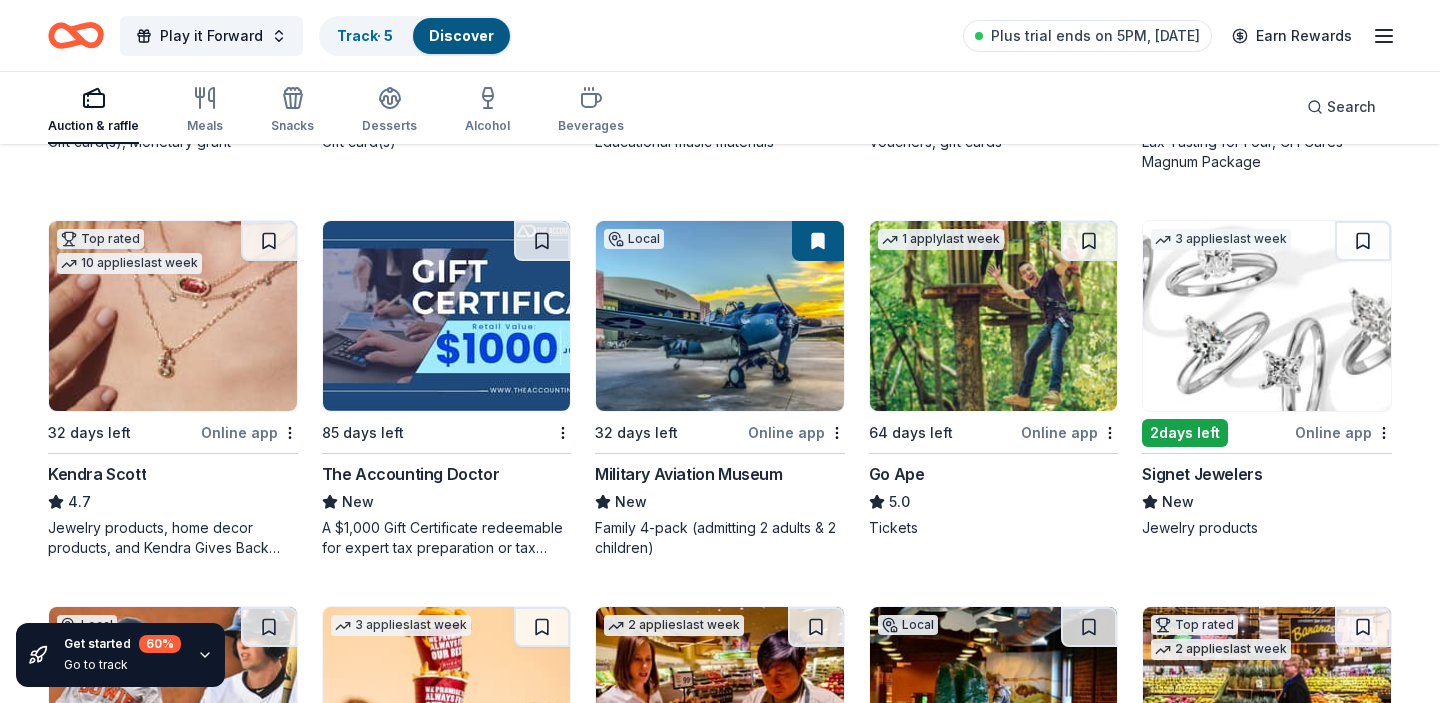 scroll, scrollTop: 923, scrollLeft: 0, axis: vertical 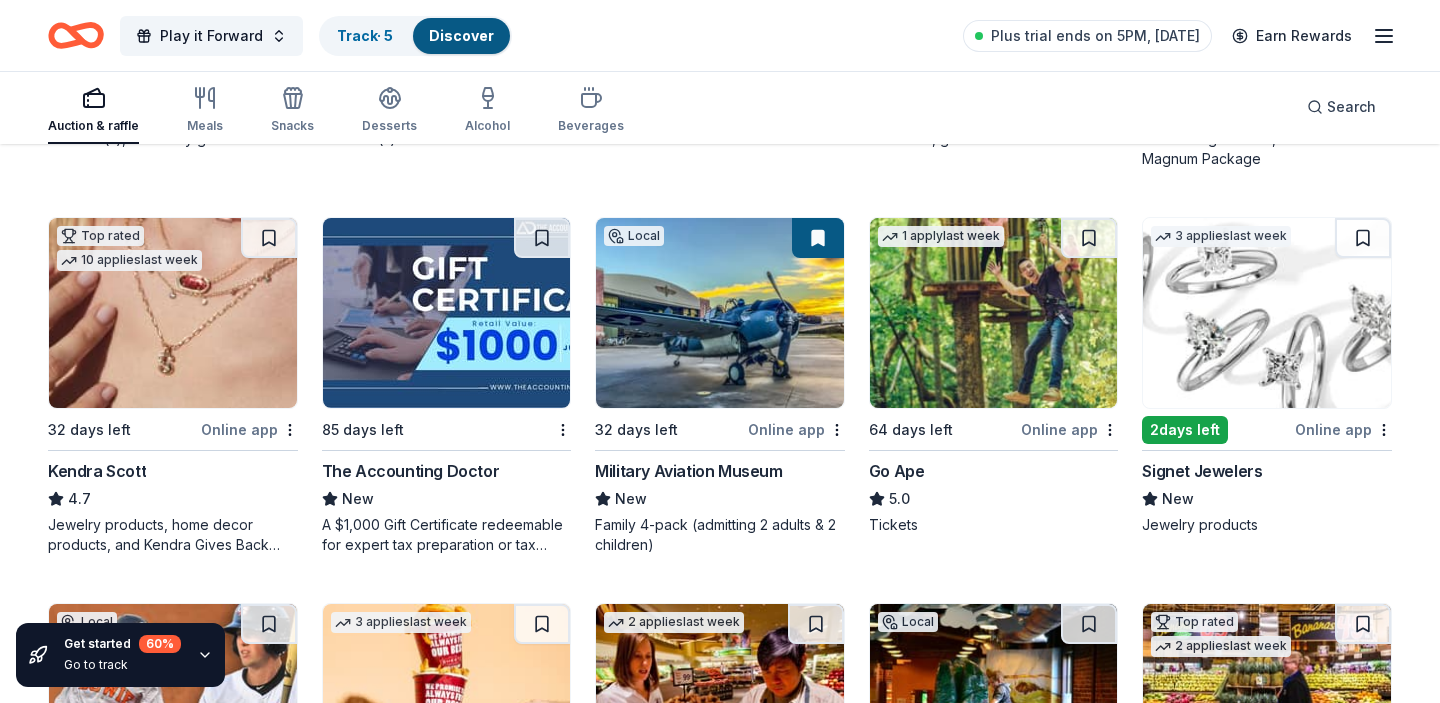 click on "Signet Jewelers" at bounding box center (1202, 471) 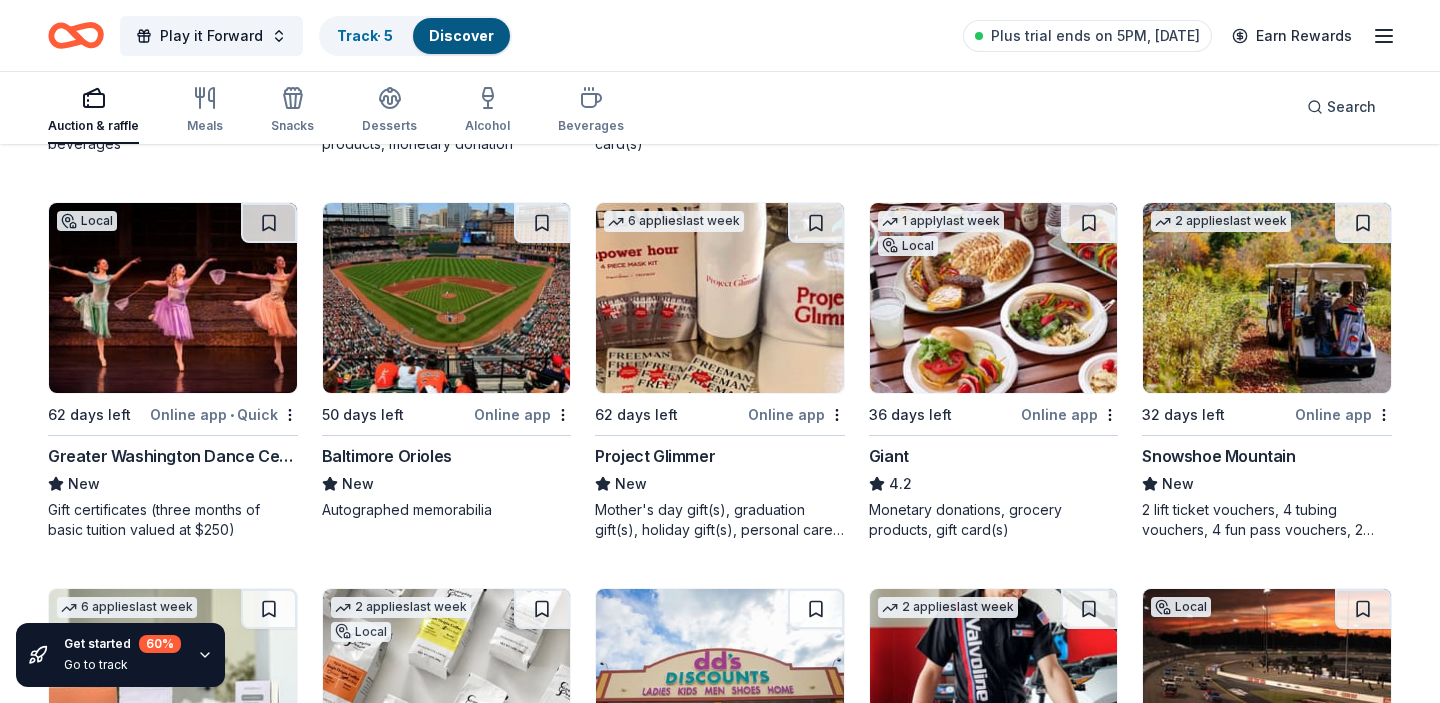 scroll, scrollTop: 2453, scrollLeft: 0, axis: vertical 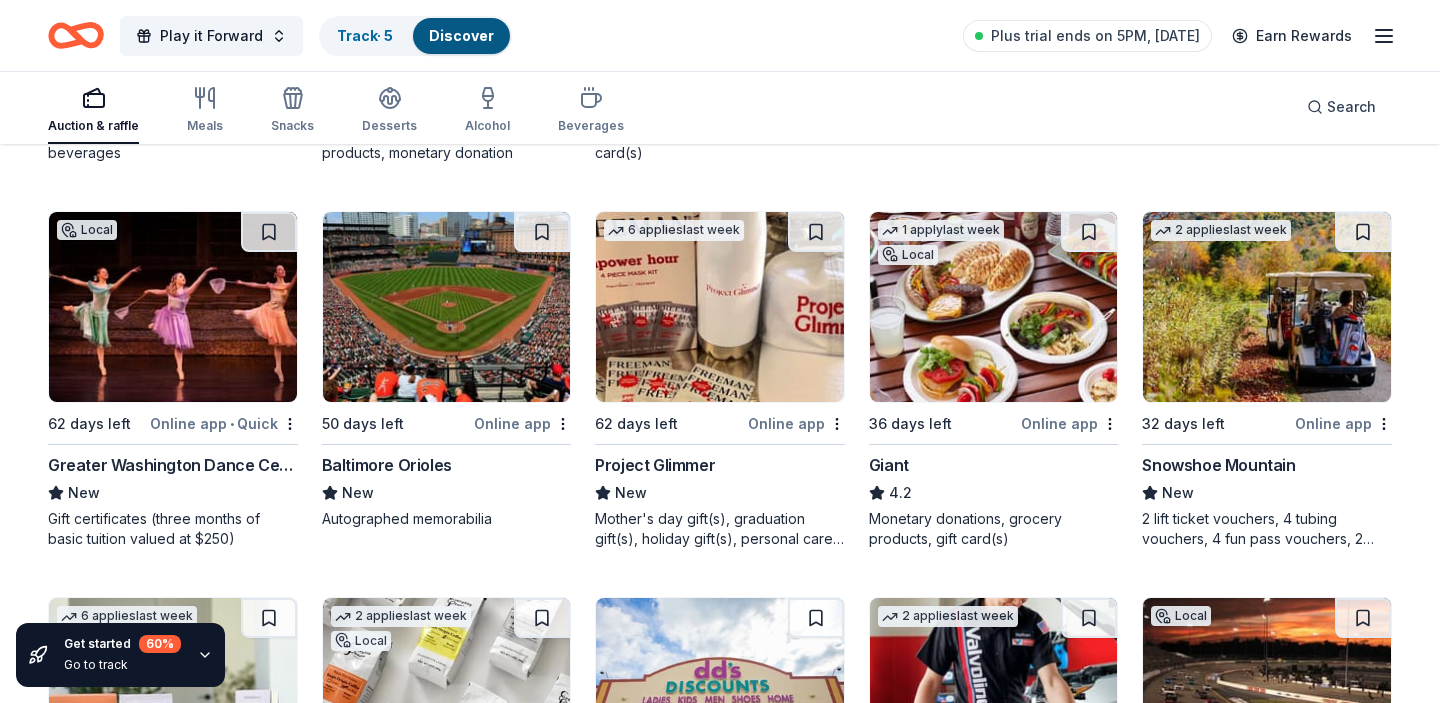 click on "Snowshoe Mountain" at bounding box center (1218, 465) 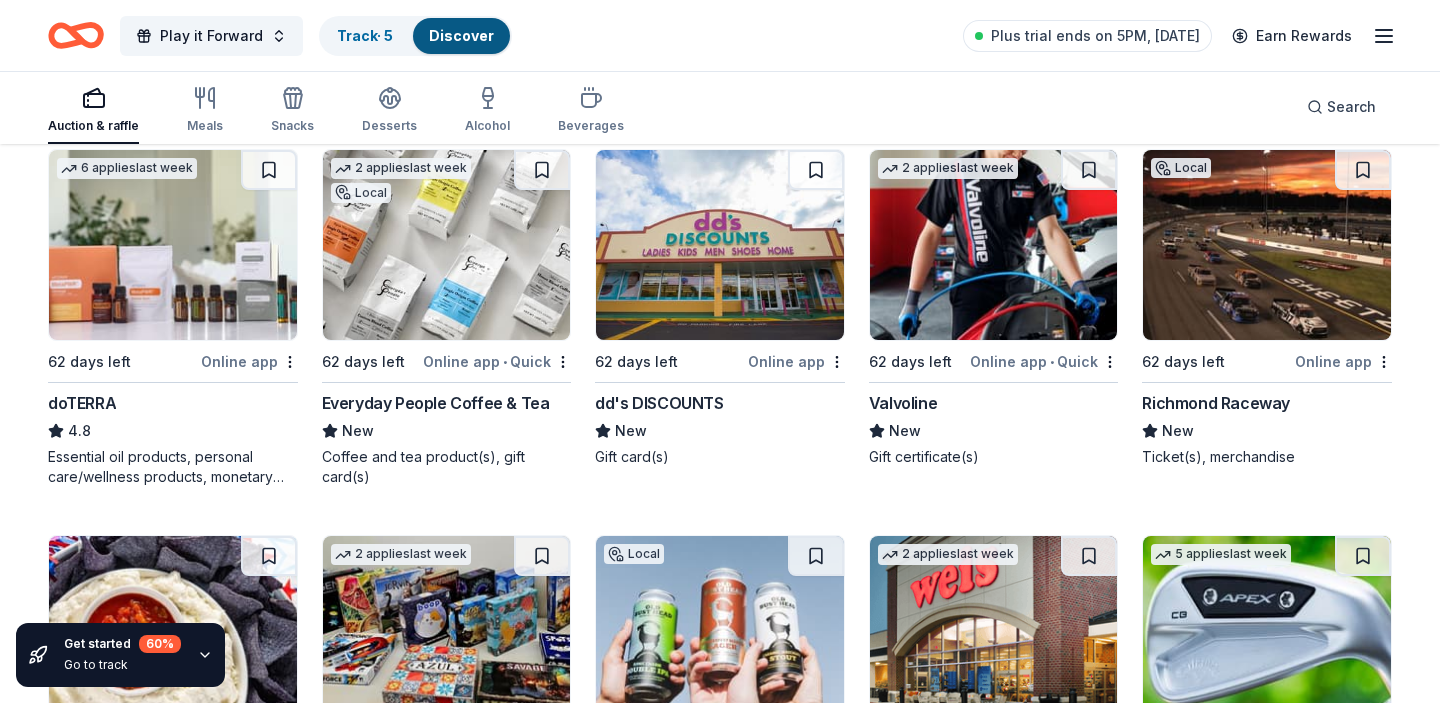 scroll, scrollTop: 2893, scrollLeft: 0, axis: vertical 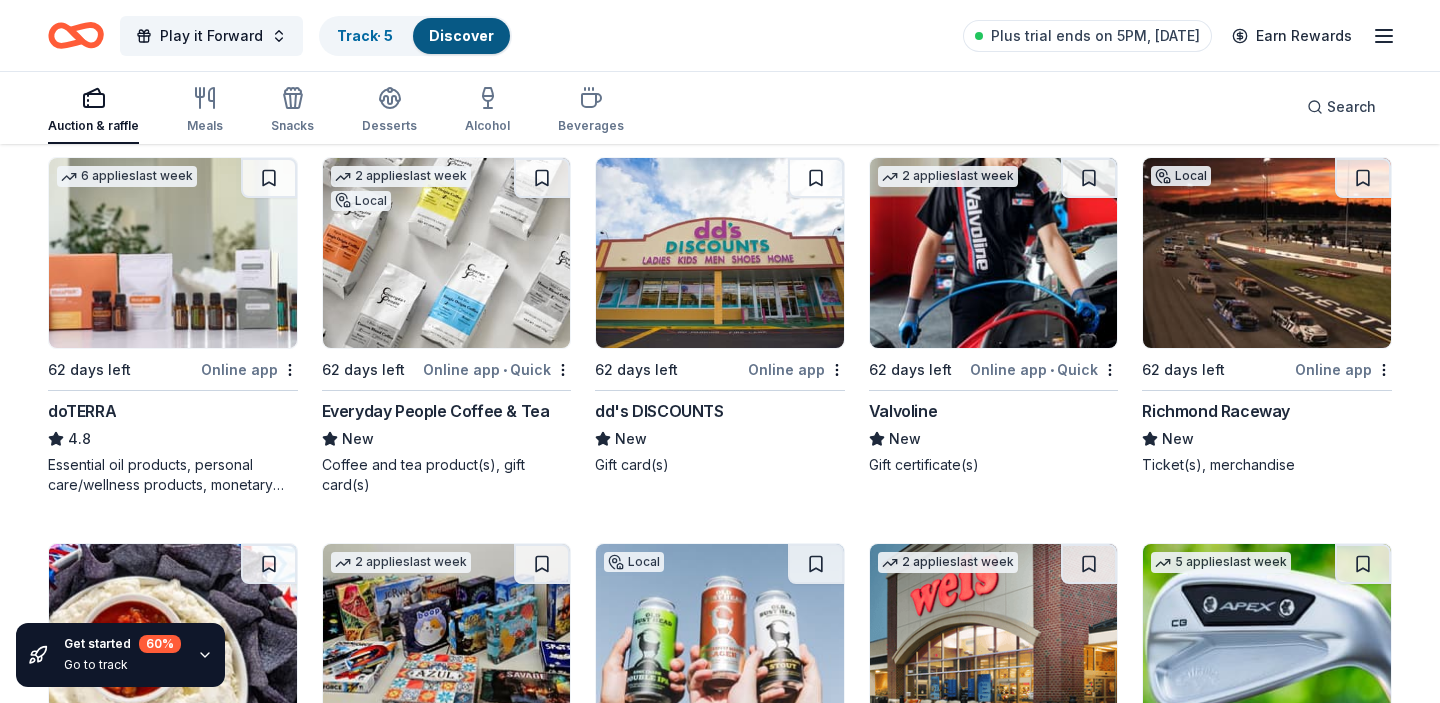 click on "Everyday People Coffee & Tea" at bounding box center [436, 411] 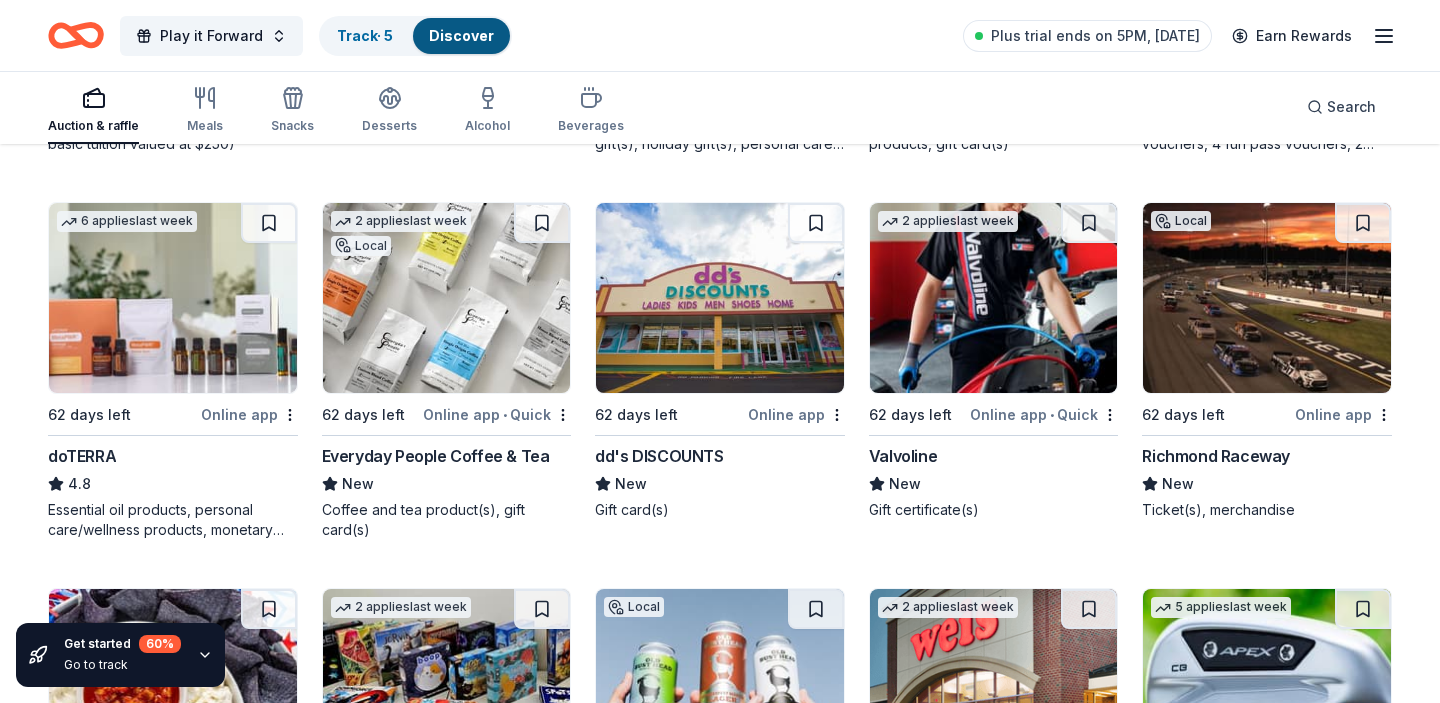 scroll, scrollTop: 2846, scrollLeft: 0, axis: vertical 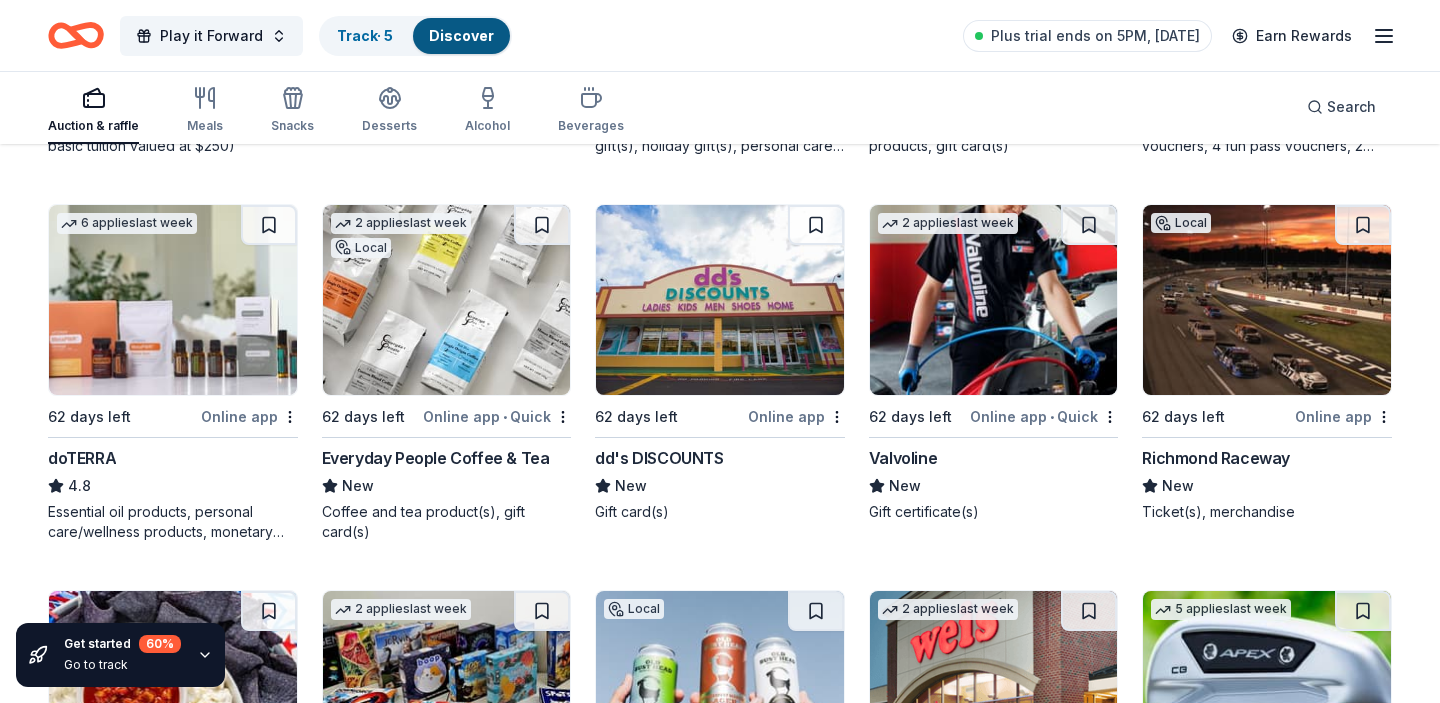 click at bounding box center [1267, 300] 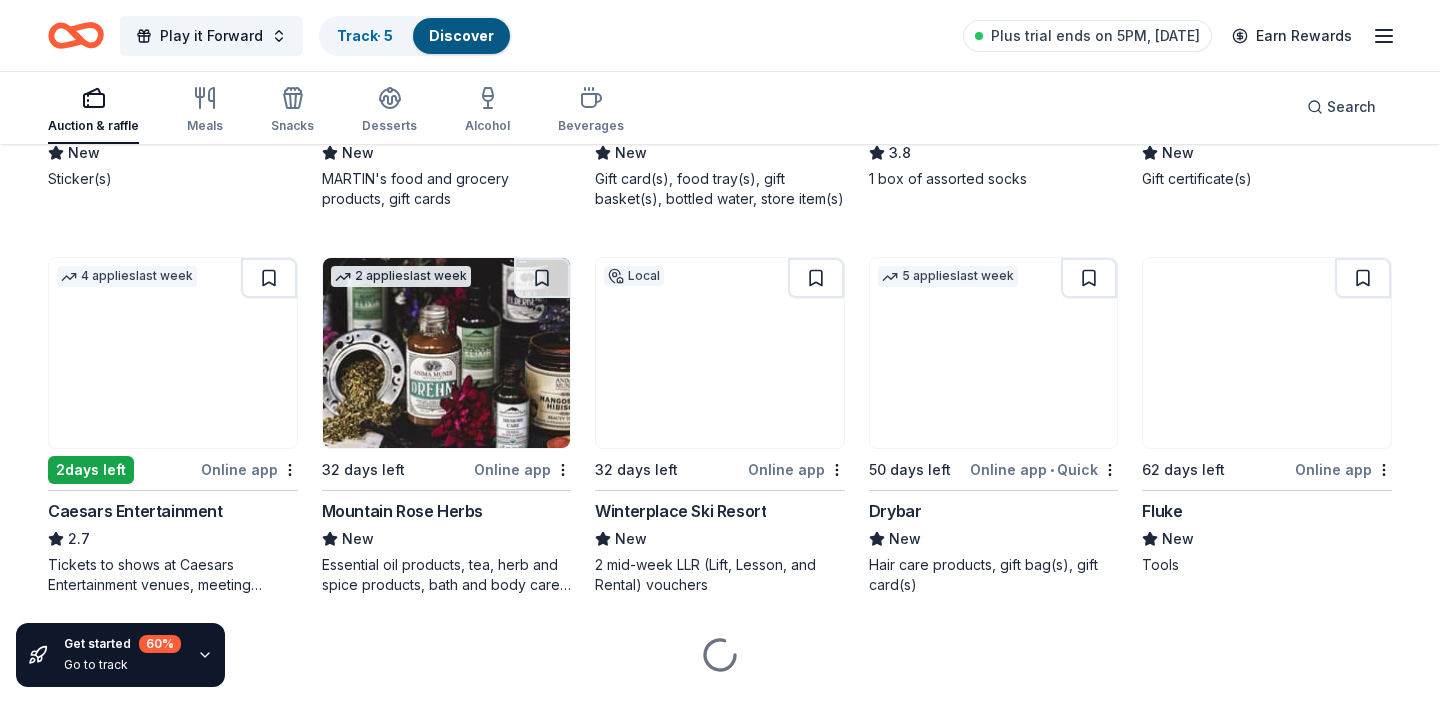 scroll, scrollTop: 4321, scrollLeft: 0, axis: vertical 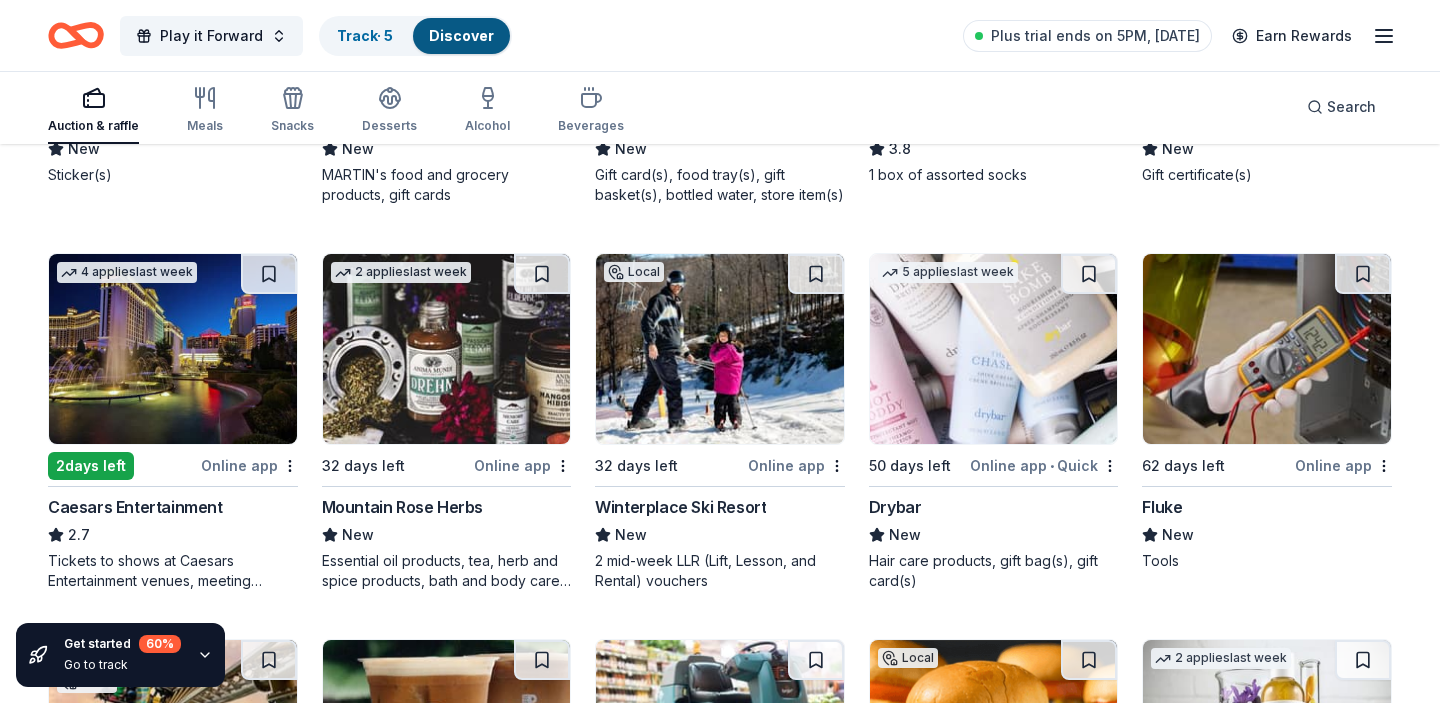 click on "Winterplace Ski Resort" at bounding box center (680, 507) 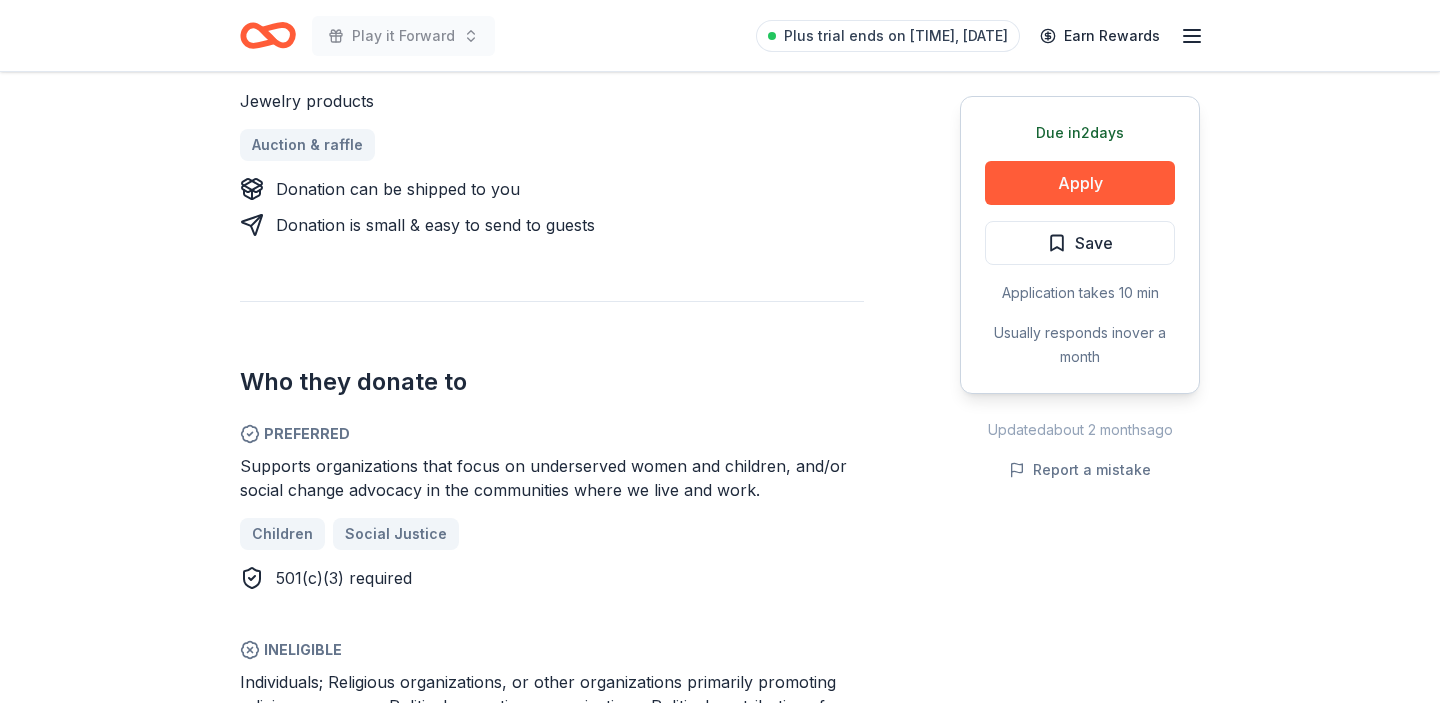 scroll, scrollTop: 866, scrollLeft: 0, axis: vertical 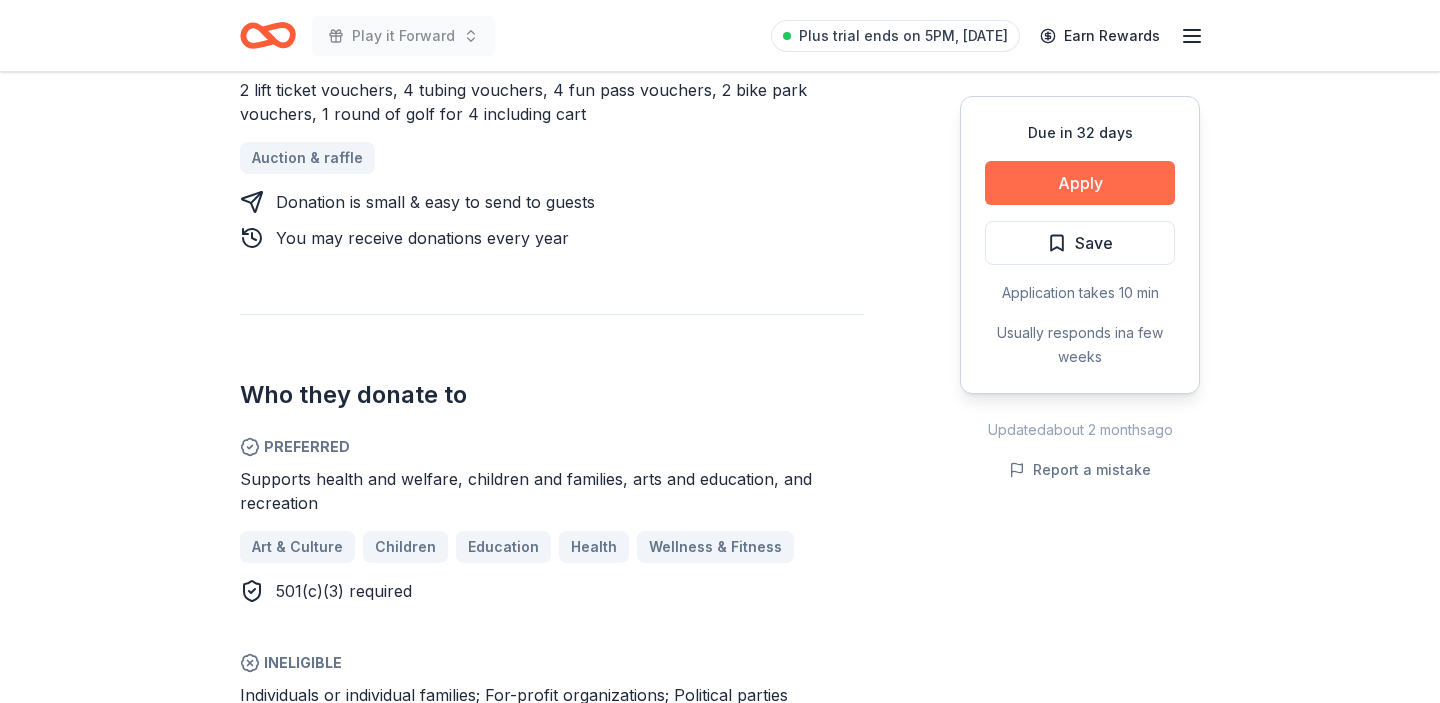 click on "Apply" at bounding box center [1080, 183] 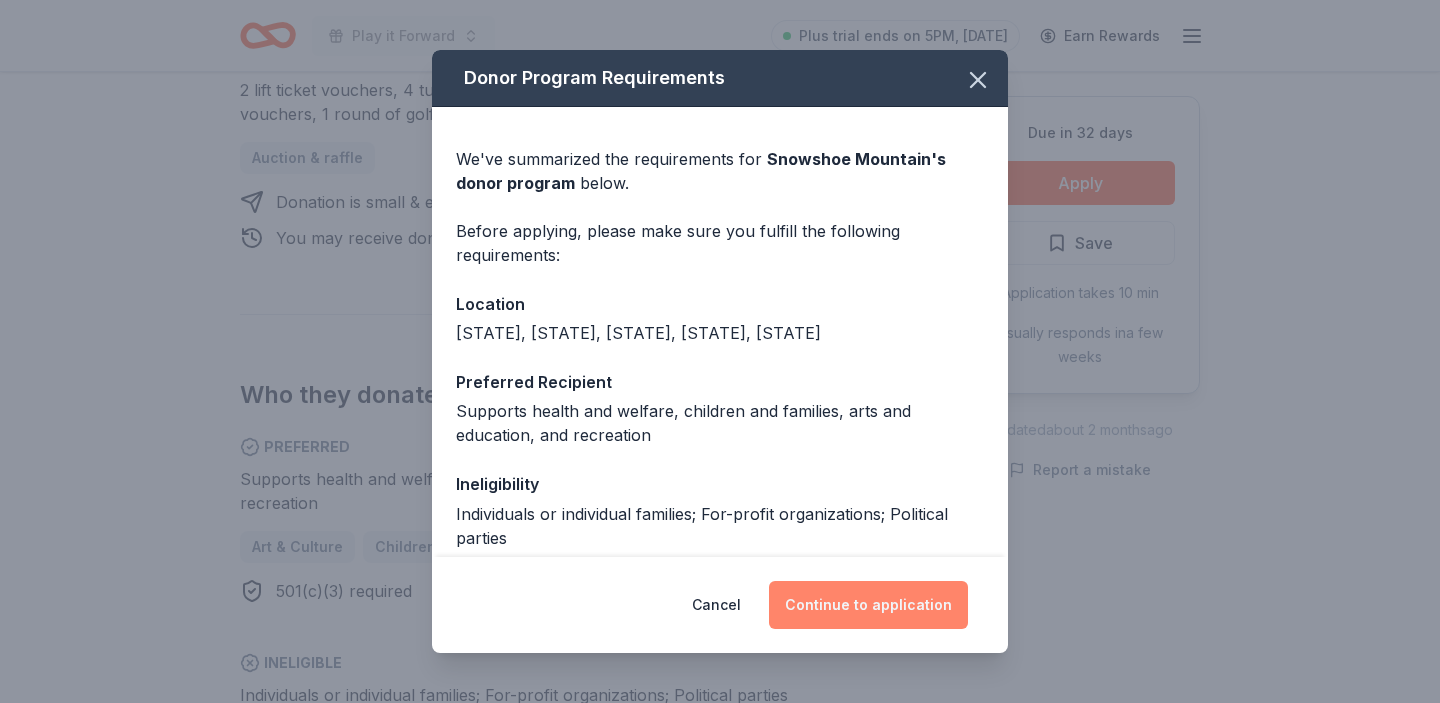 click on "Continue to application" at bounding box center [868, 605] 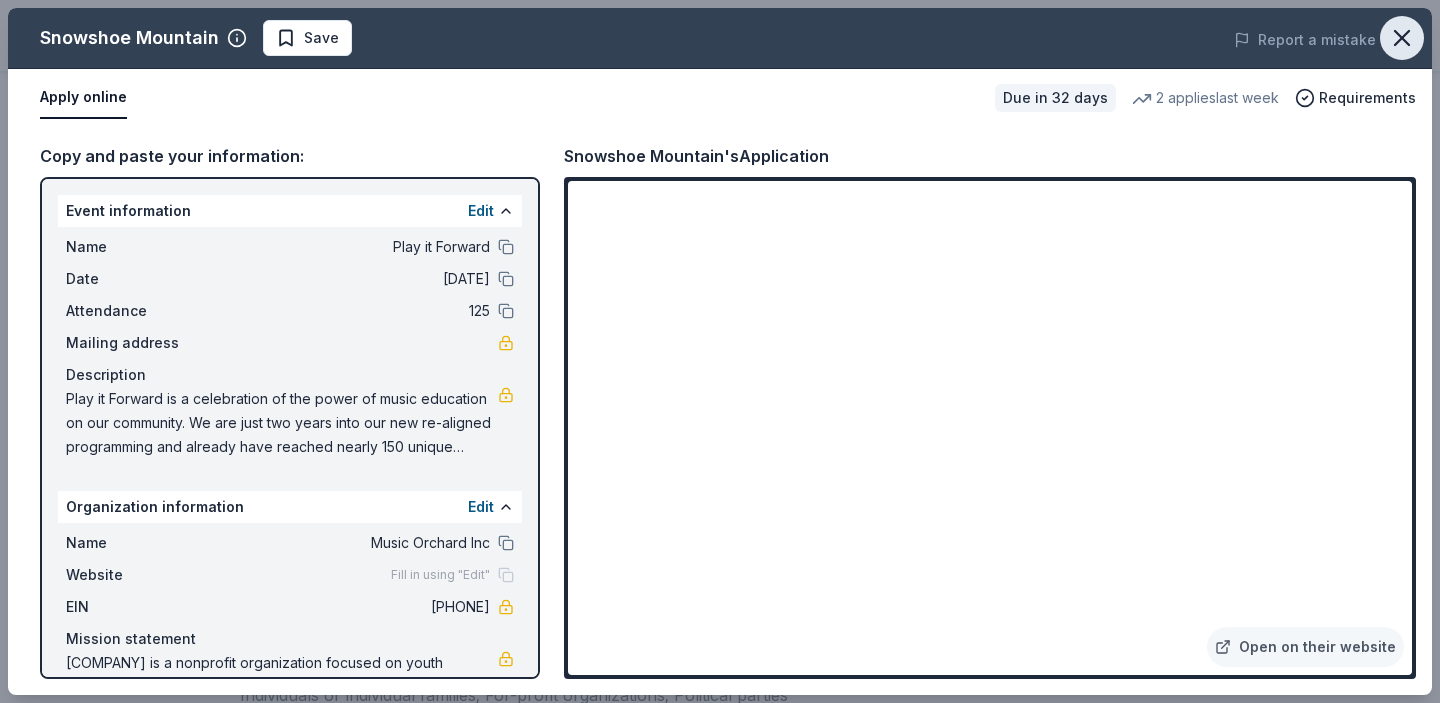 click at bounding box center (1402, 38) 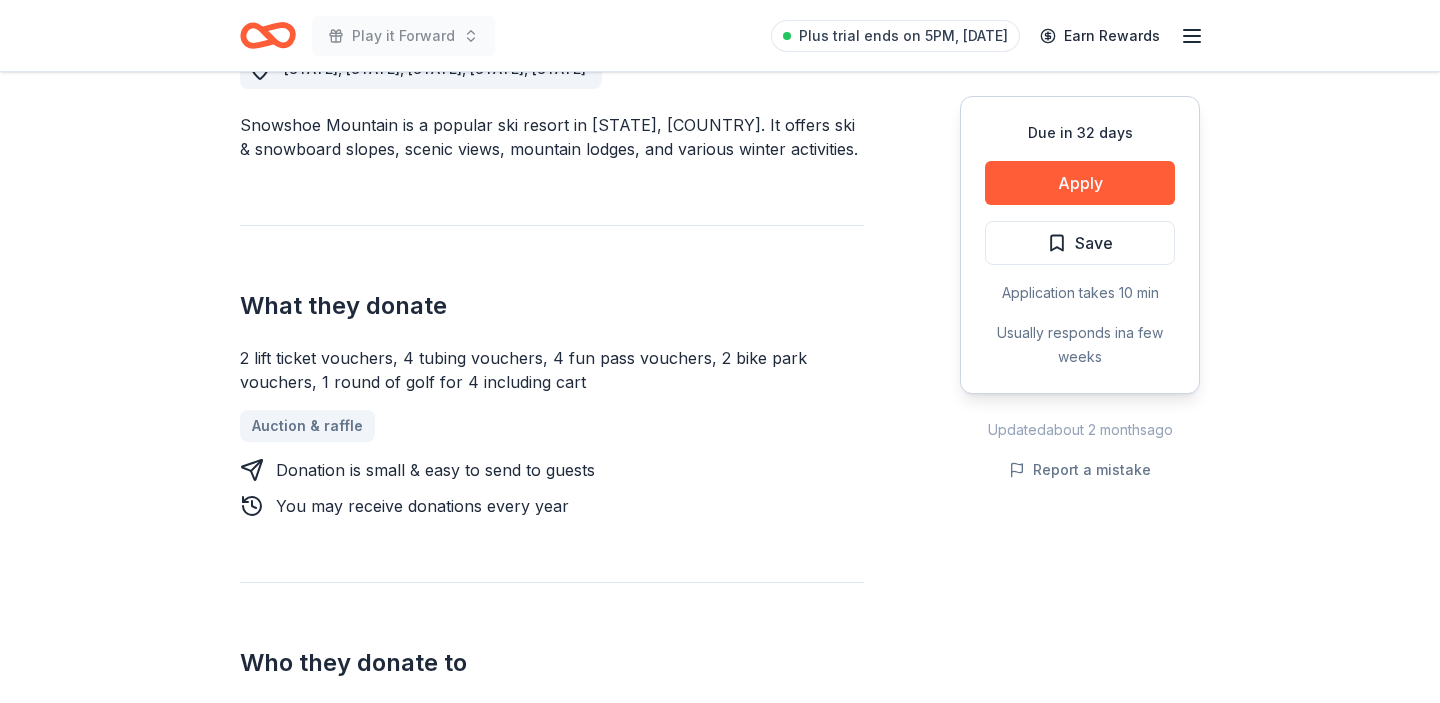 scroll, scrollTop: 606, scrollLeft: 0, axis: vertical 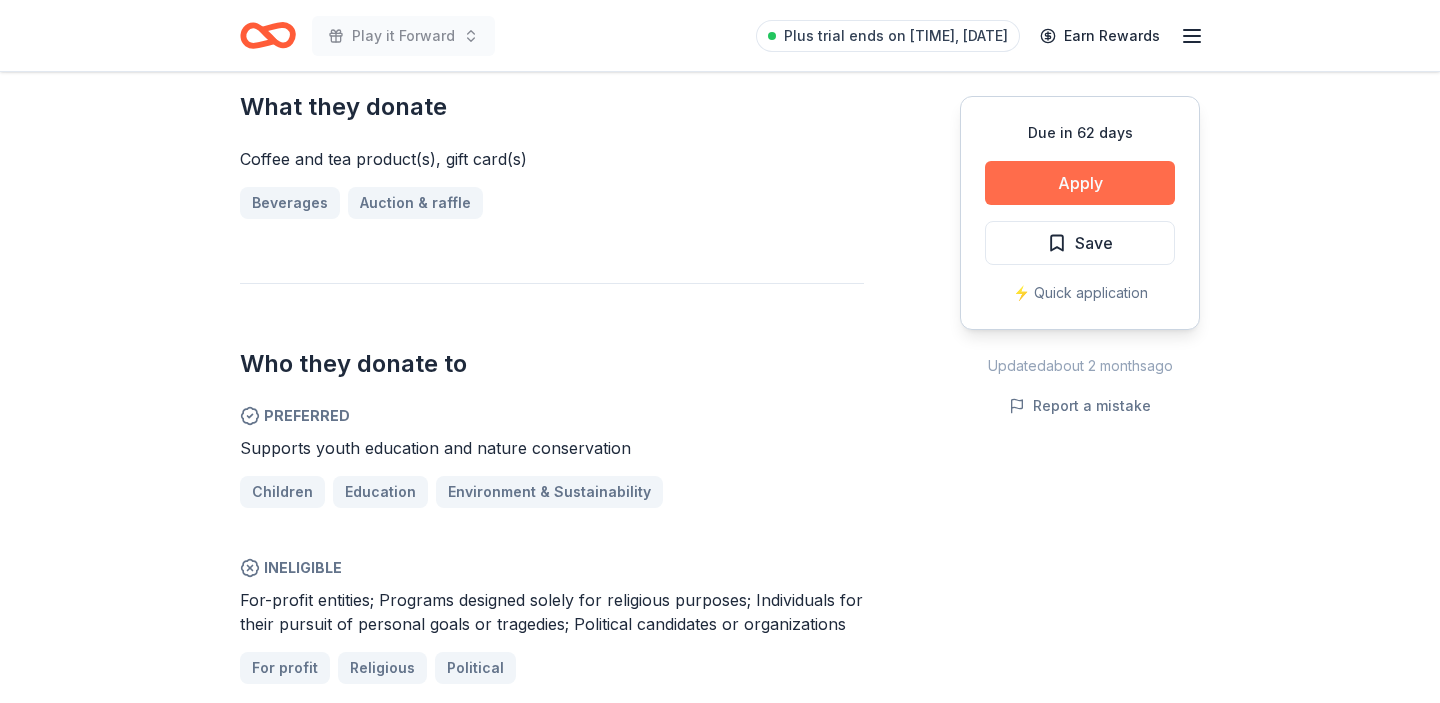 click on "Apply" at bounding box center [1080, 183] 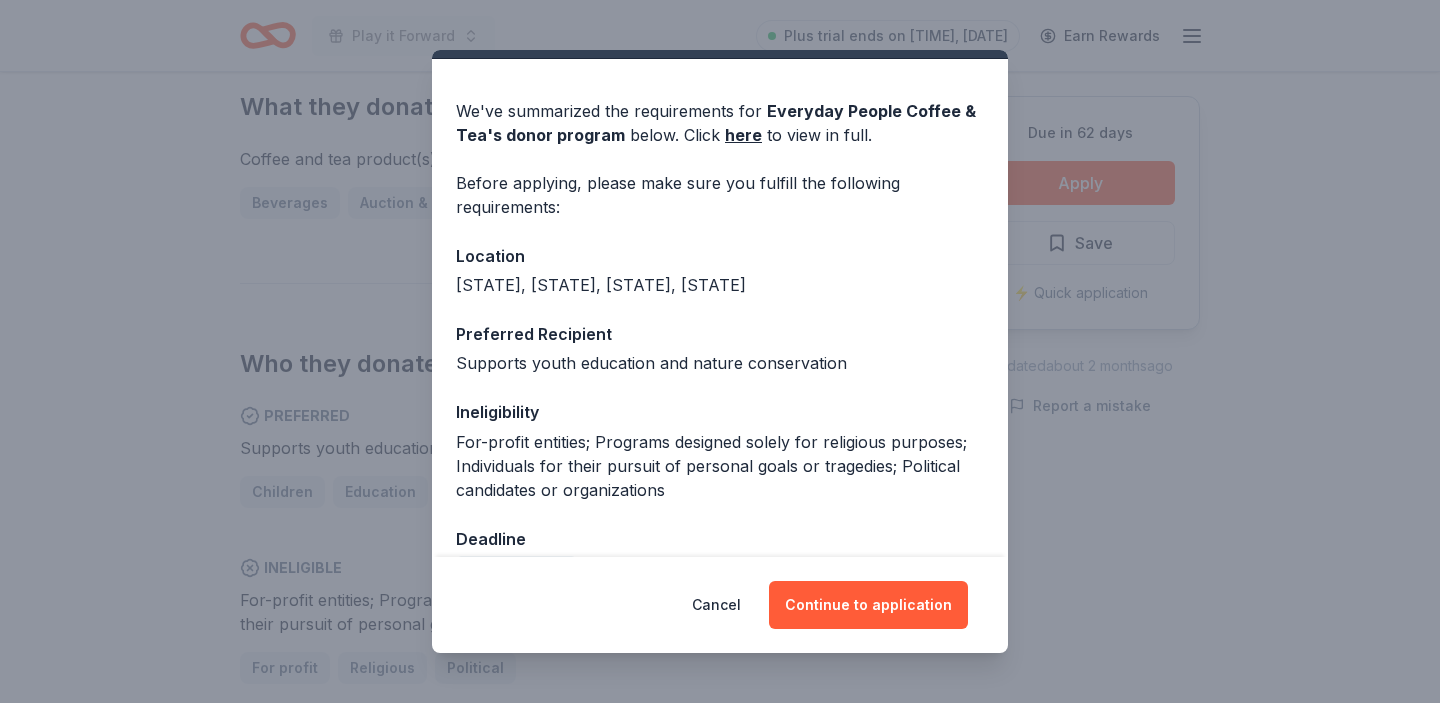 scroll, scrollTop: 98, scrollLeft: 0, axis: vertical 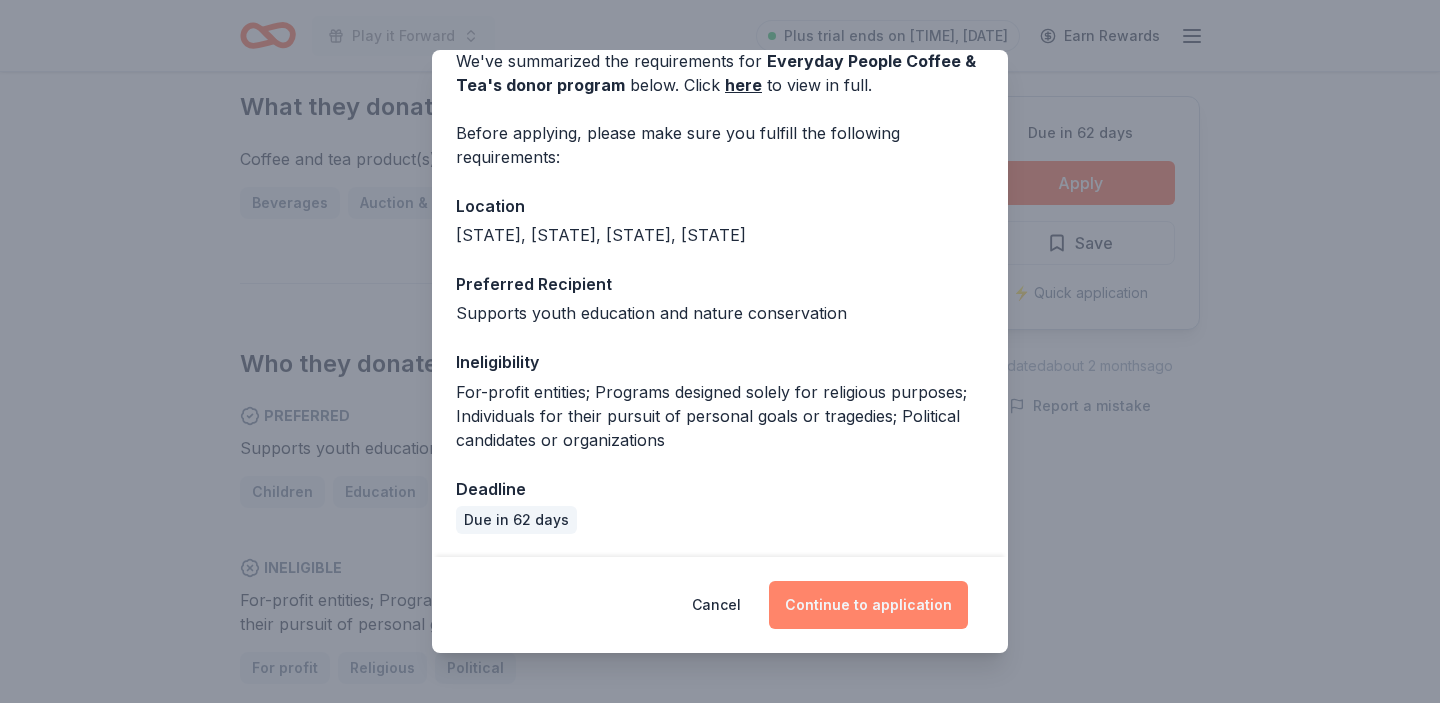 click on "Continue to application" at bounding box center [868, 605] 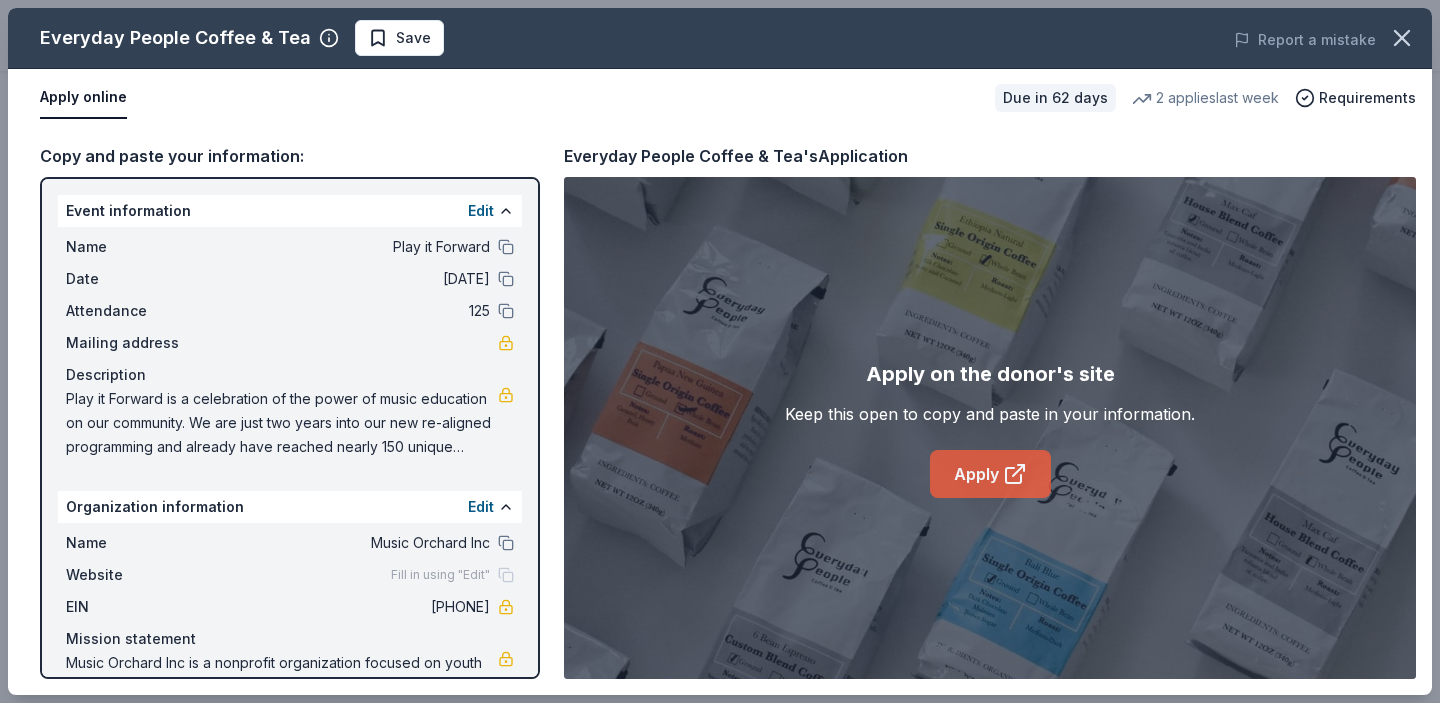 click on "Apply" at bounding box center [990, 474] 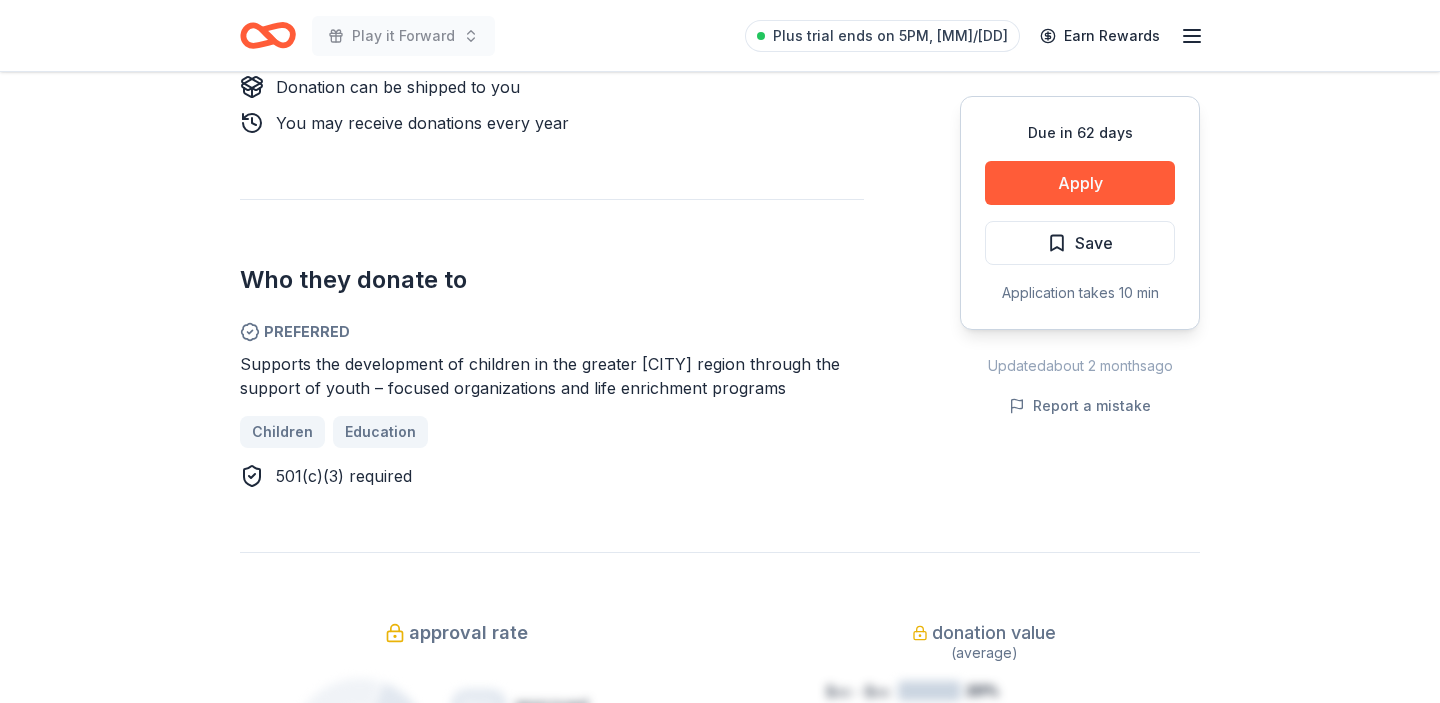 scroll, scrollTop: 992, scrollLeft: 0, axis: vertical 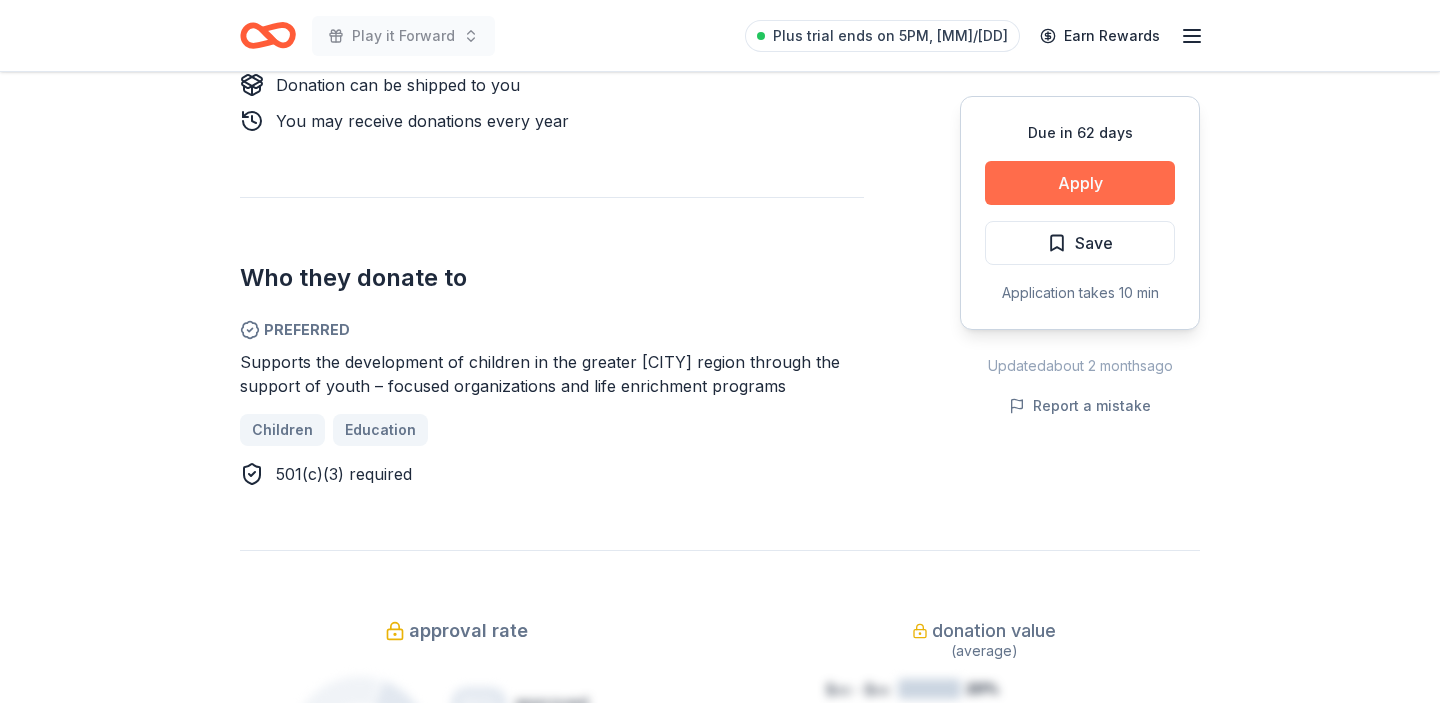 click on "Apply" at bounding box center [1080, 183] 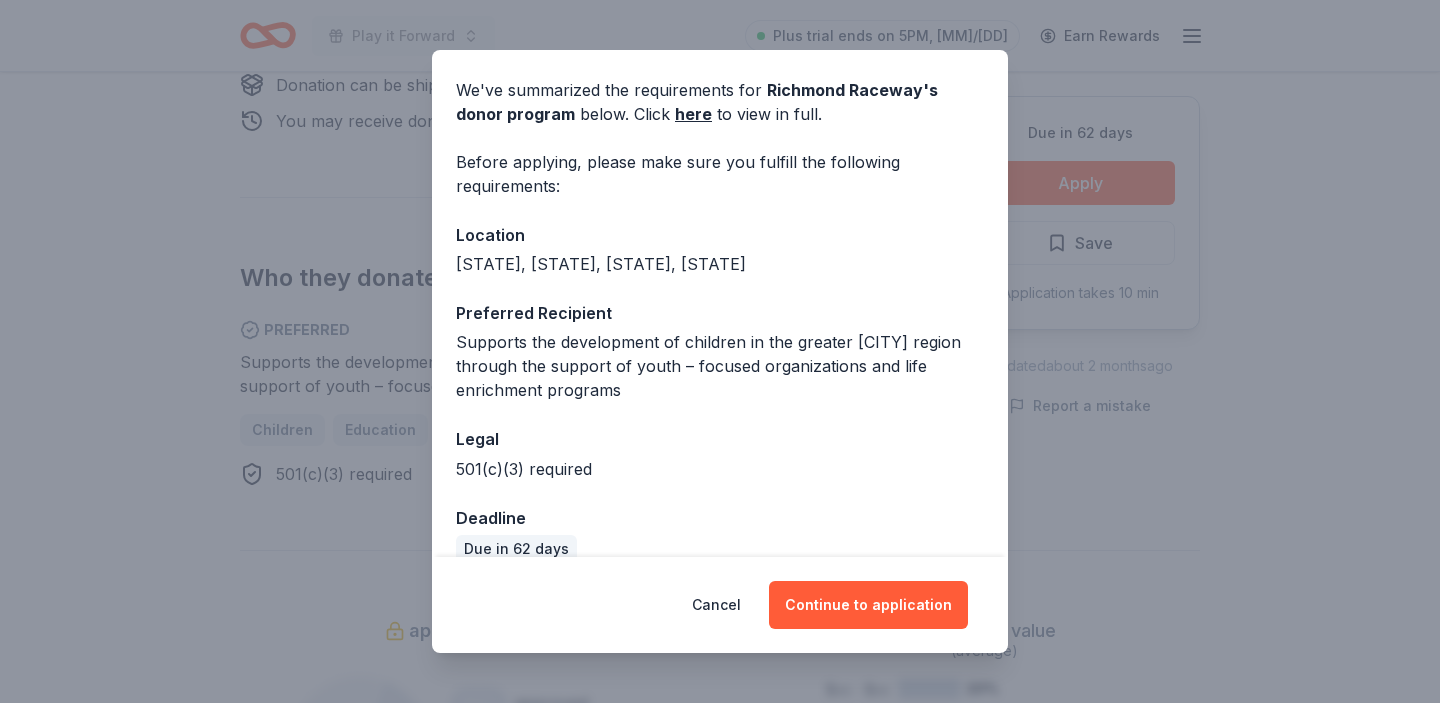 scroll, scrollTop: 98, scrollLeft: 0, axis: vertical 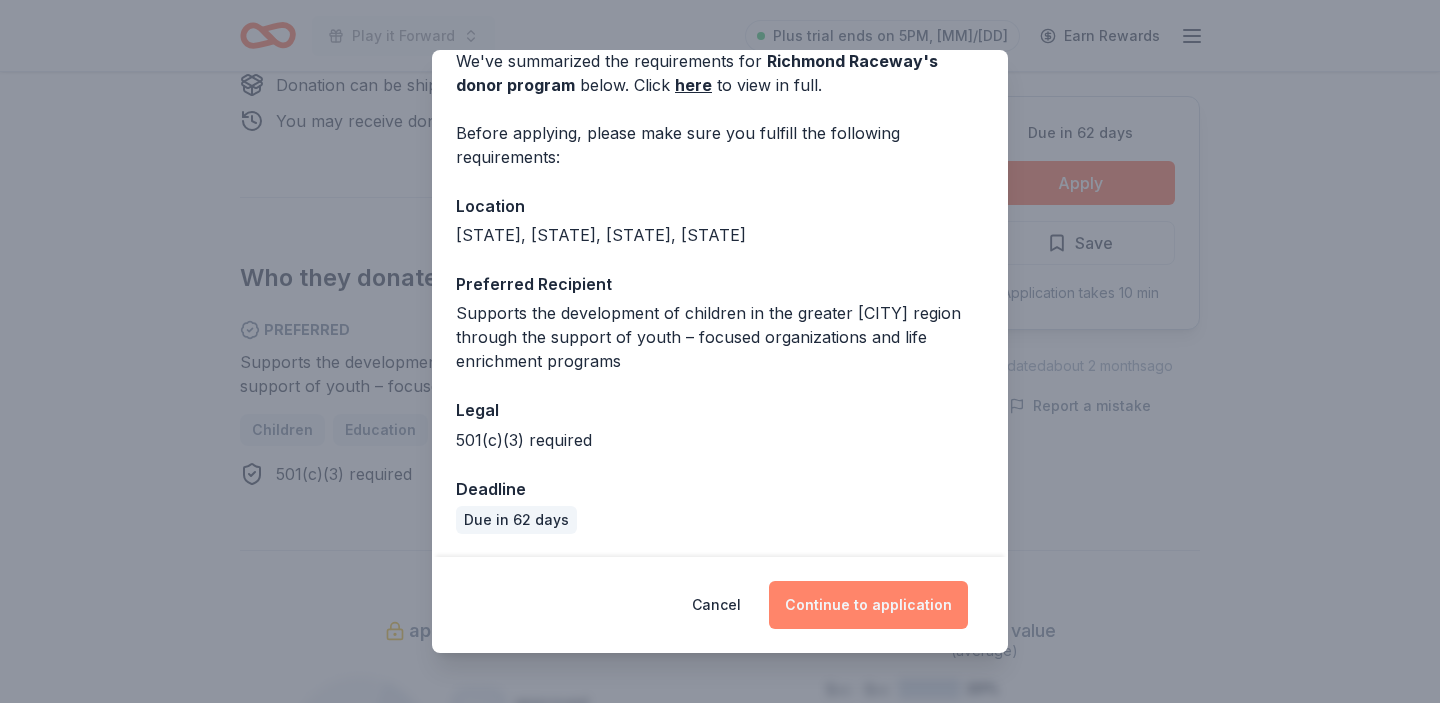 click on "Continue to application" at bounding box center (868, 605) 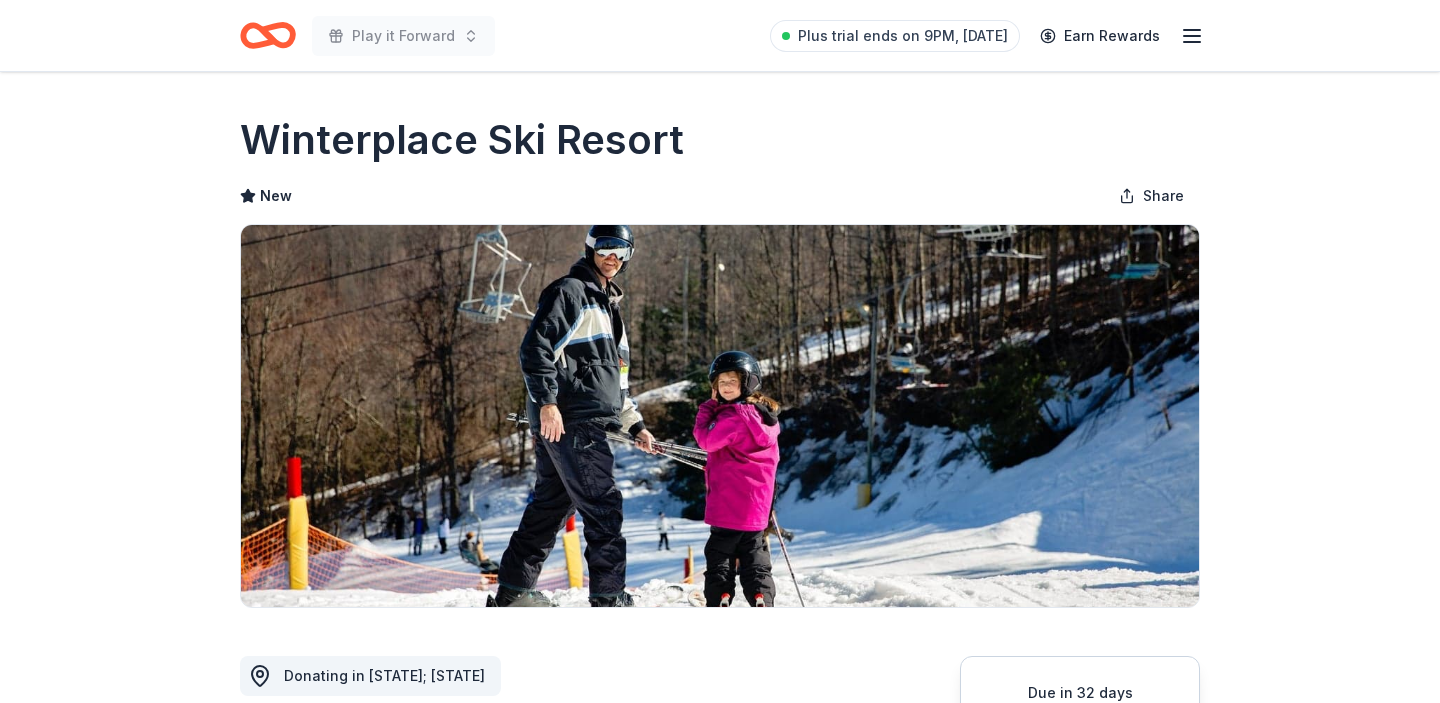 scroll, scrollTop: 0, scrollLeft: 0, axis: both 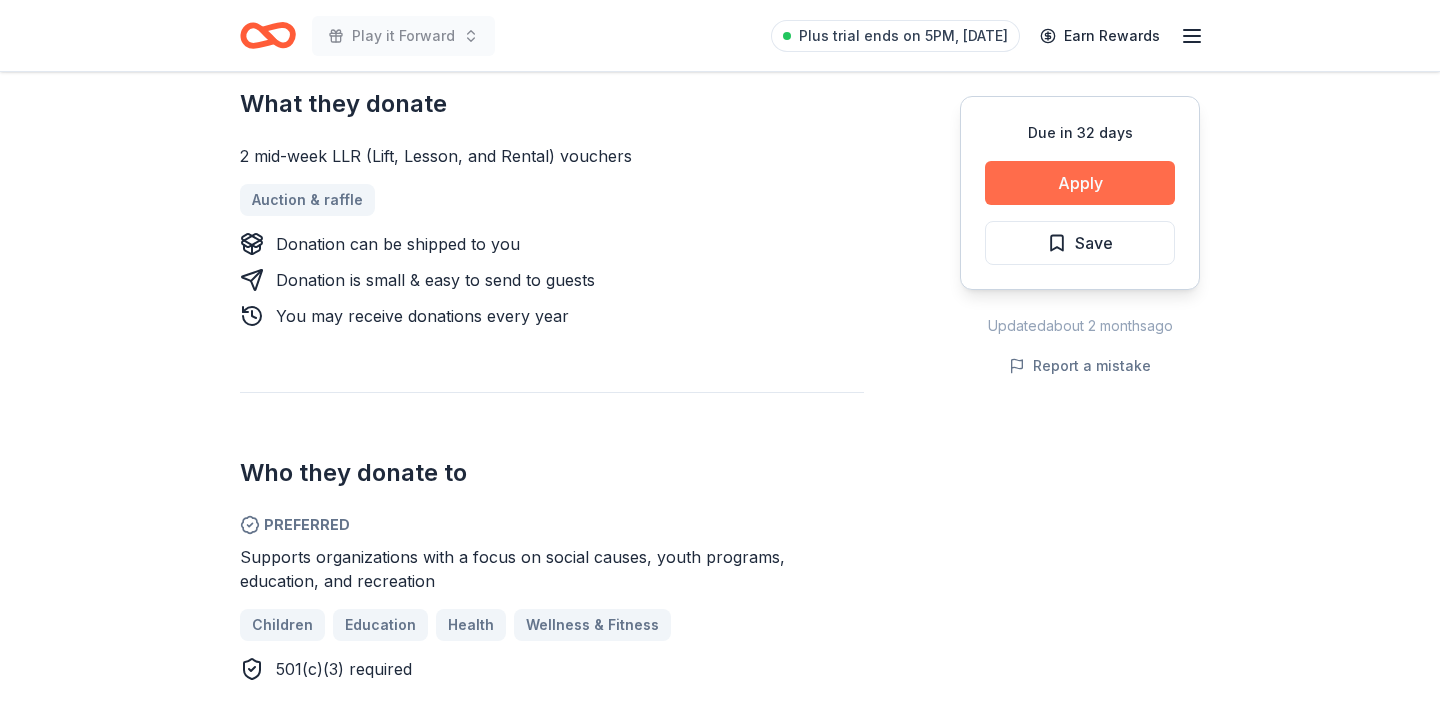 click on "Apply" at bounding box center [1080, 183] 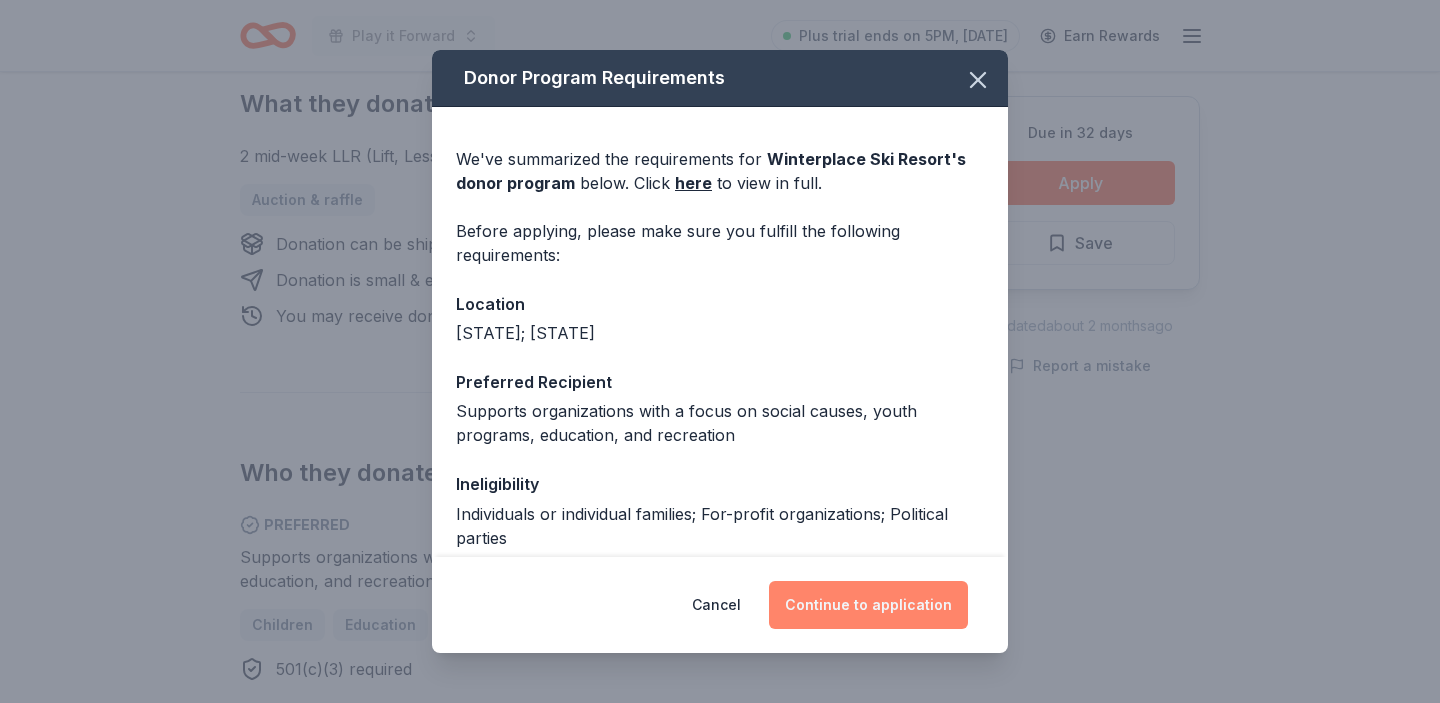 click on "Continue to application" at bounding box center (868, 605) 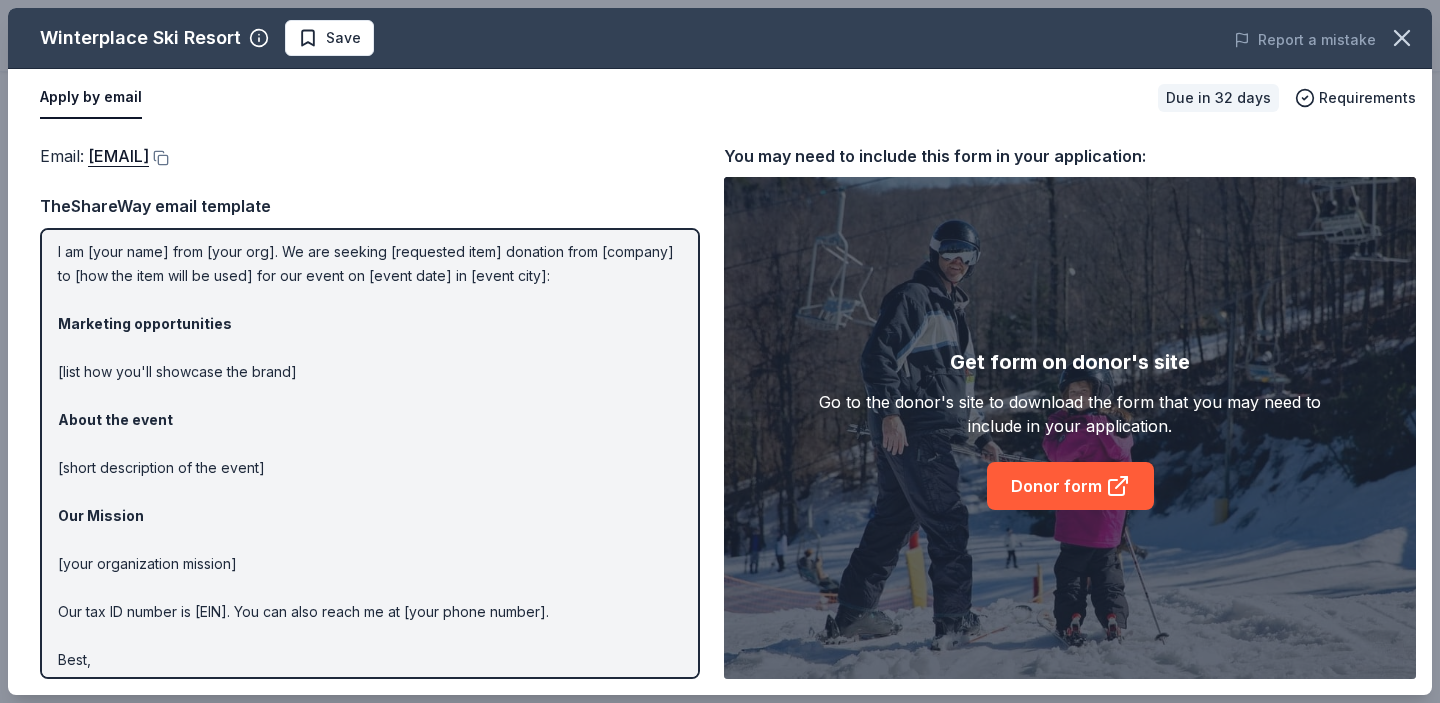 scroll, scrollTop: 89, scrollLeft: 0, axis: vertical 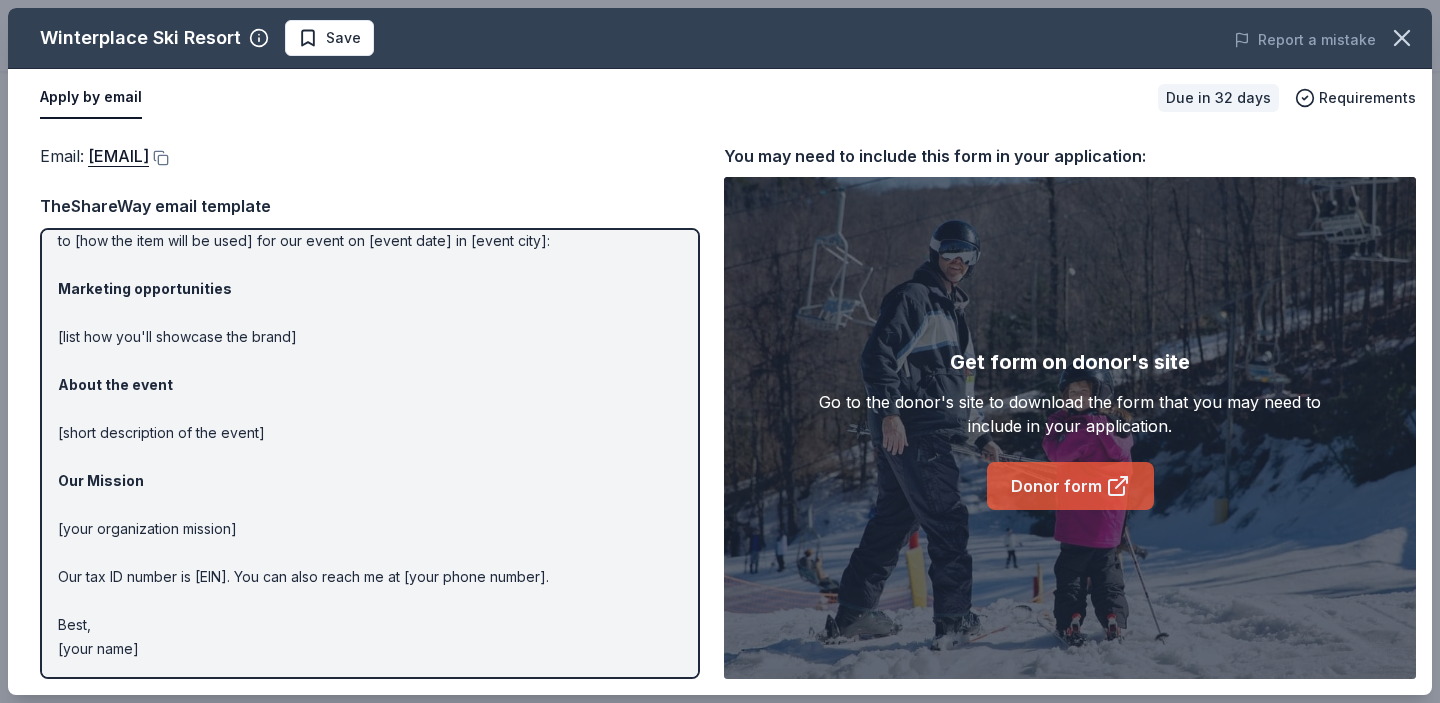 click on "Donor form" at bounding box center (1070, 486) 